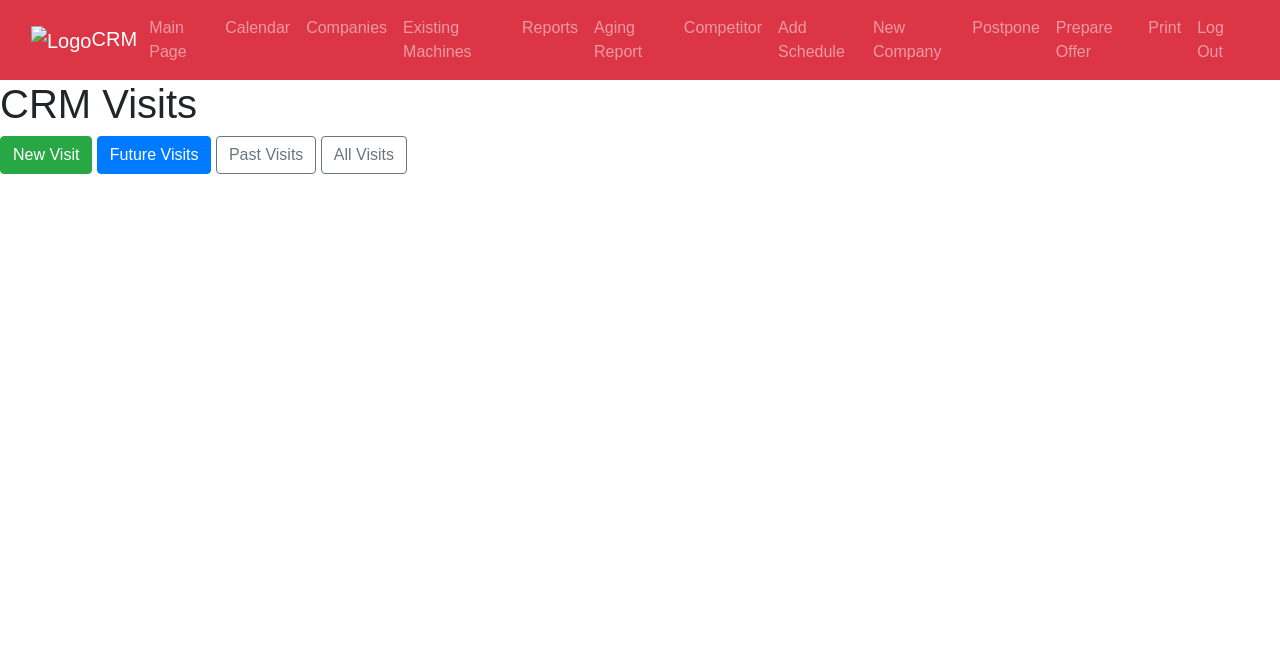 scroll, scrollTop: 0, scrollLeft: 0, axis: both 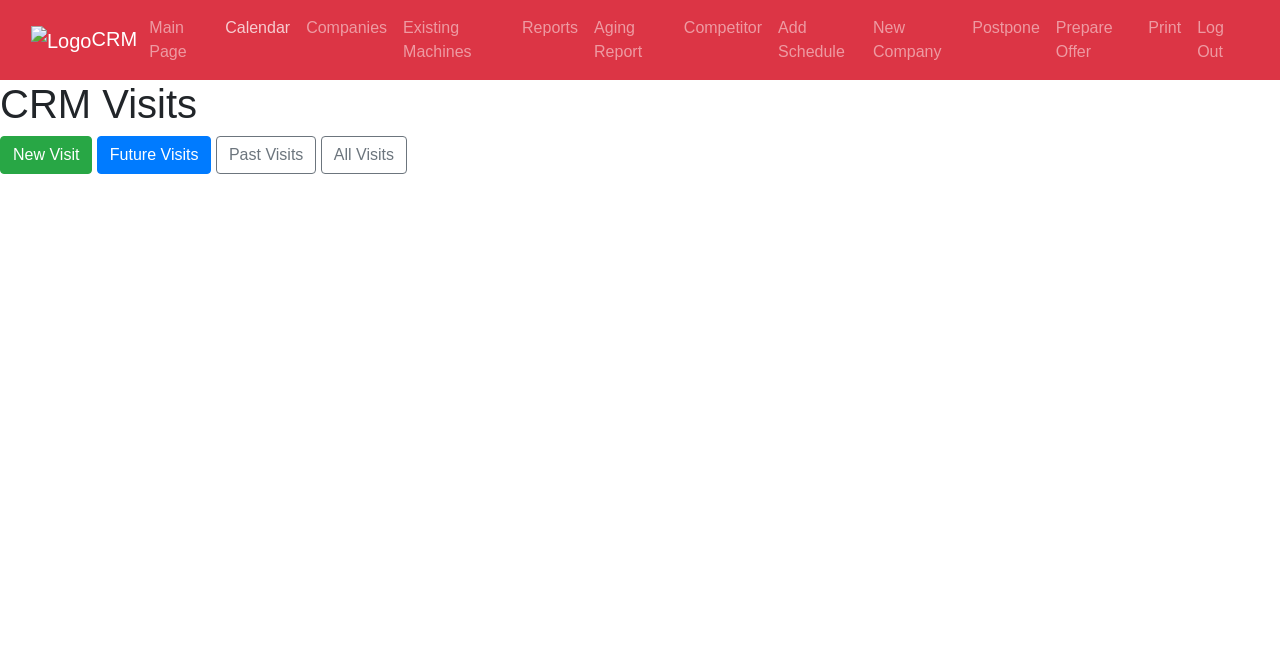 click on "Calendar" at bounding box center (257, 28) 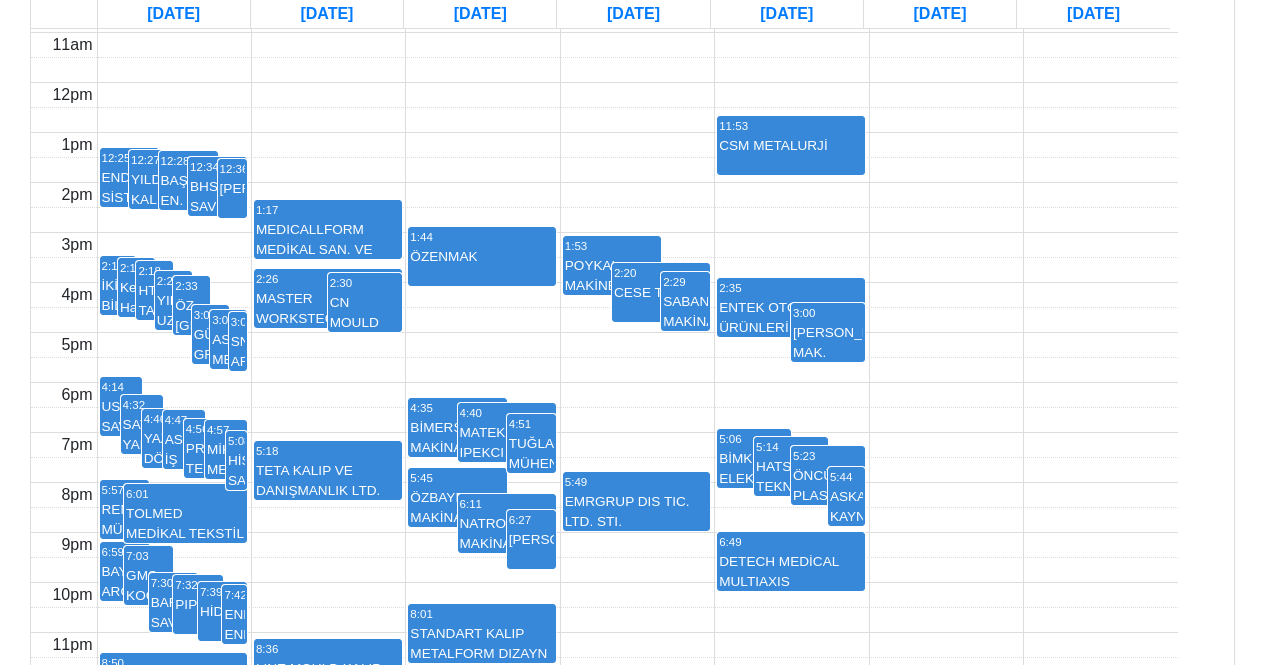 scroll, scrollTop: 600, scrollLeft: 0, axis: vertical 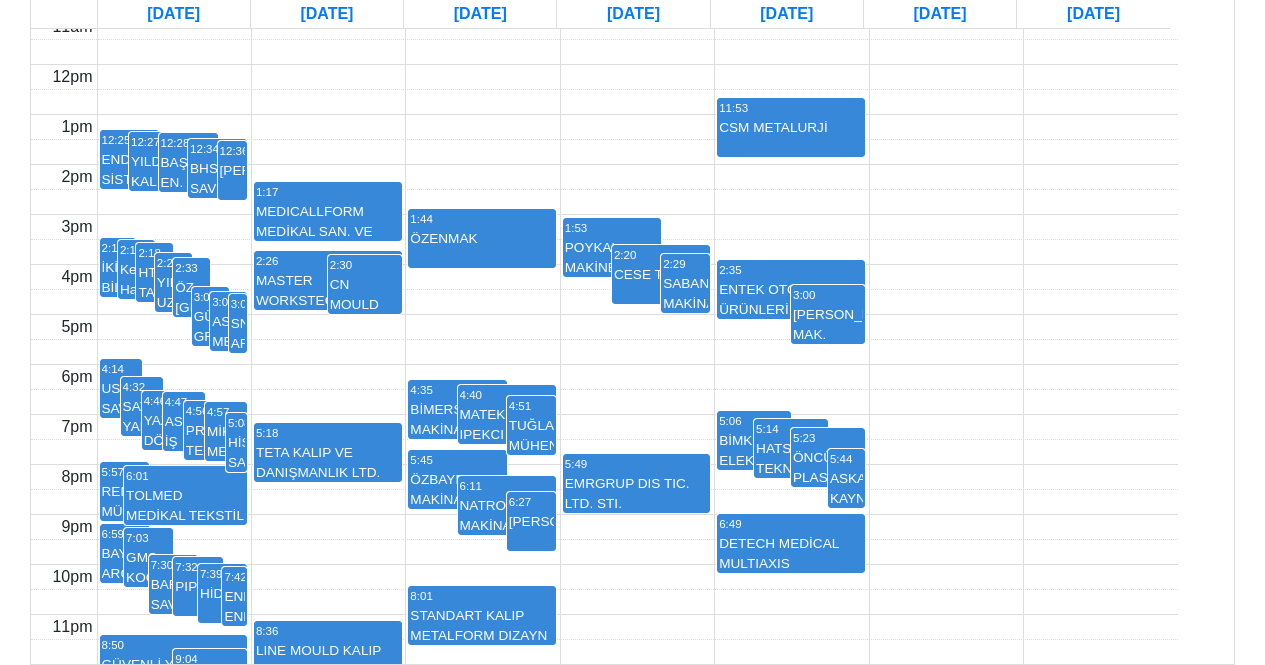 click on "DETECH MEDİCAL MULTIAXIS MACHINING CO." at bounding box center [791, 553] 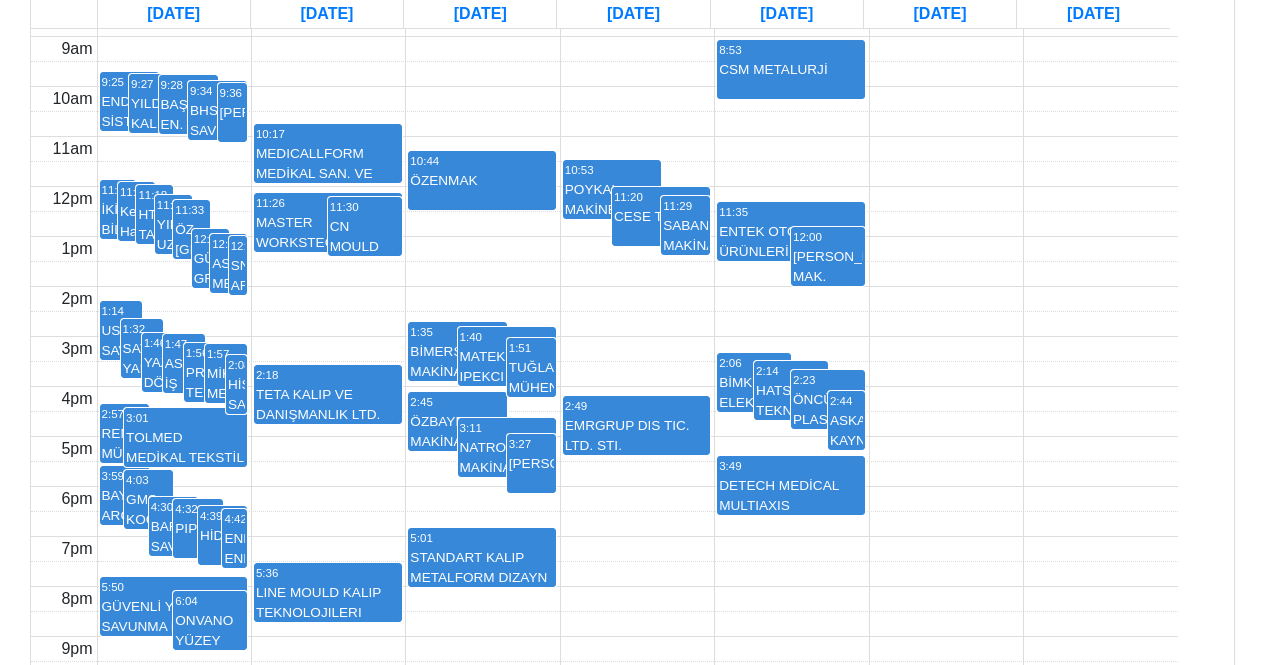 scroll, scrollTop: 240, scrollLeft: 0, axis: vertical 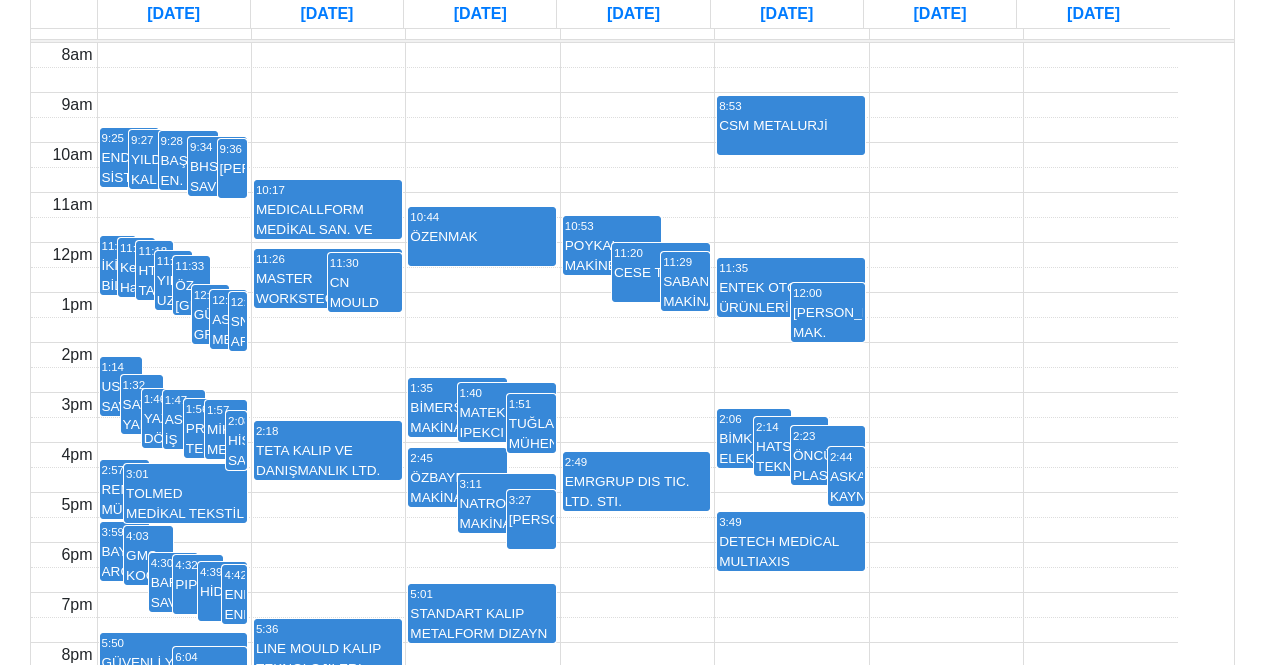 click on "CSM METALURJİ" at bounding box center [791, 126] 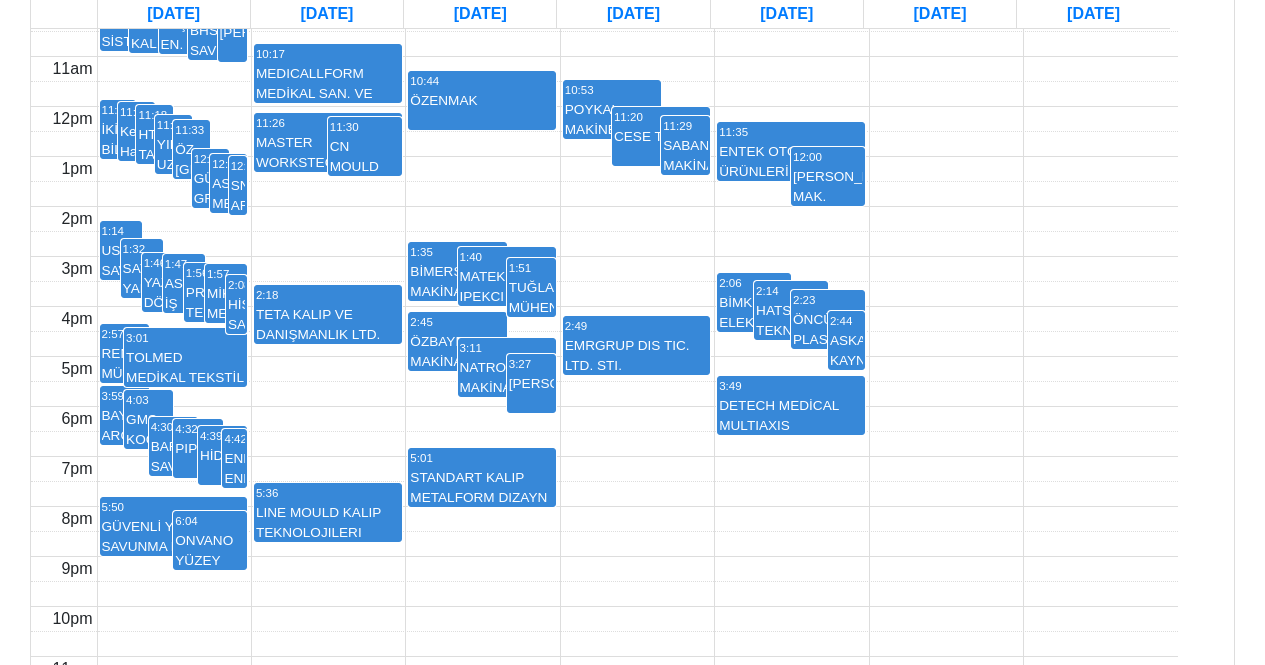 scroll, scrollTop: 440, scrollLeft: 0, axis: vertical 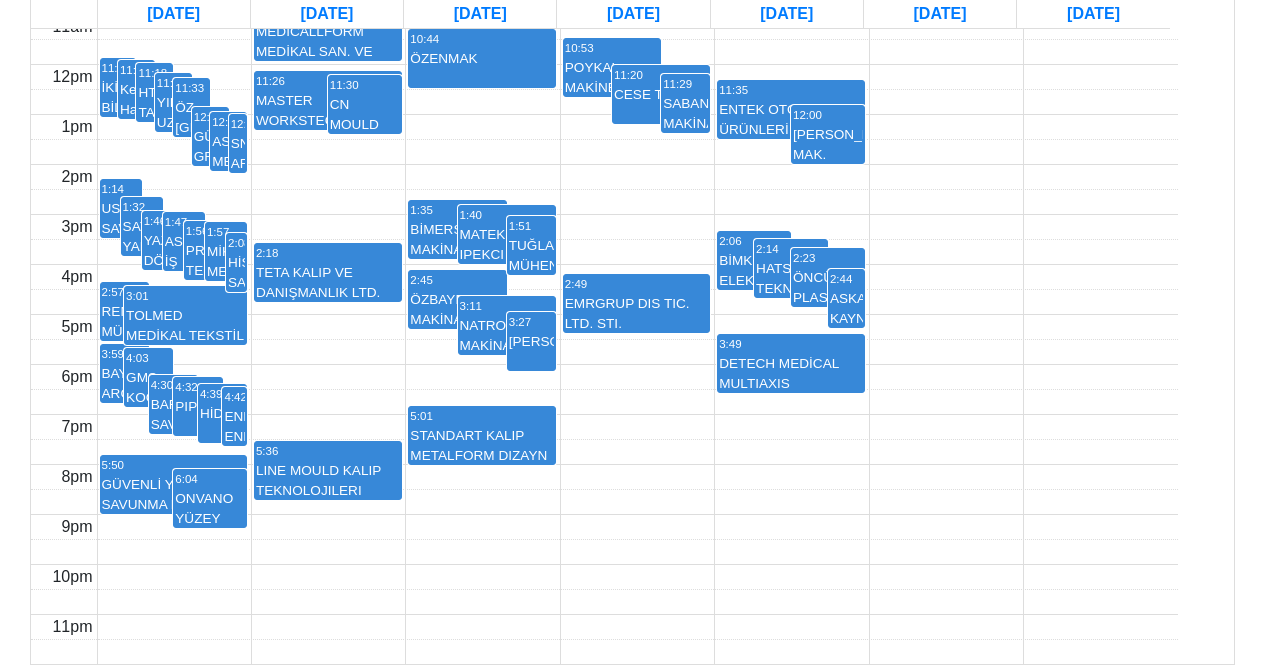 click on "ASKA KAYNAK" at bounding box center [846, 308] 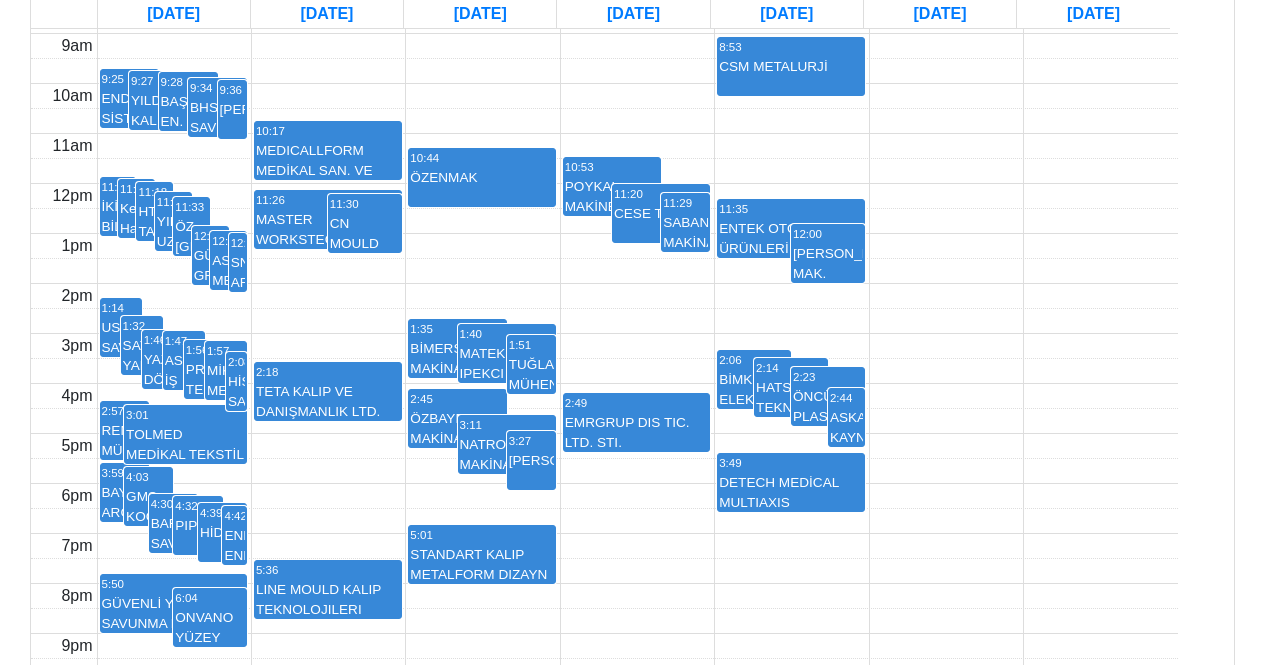 scroll, scrollTop: 340, scrollLeft: 0, axis: vertical 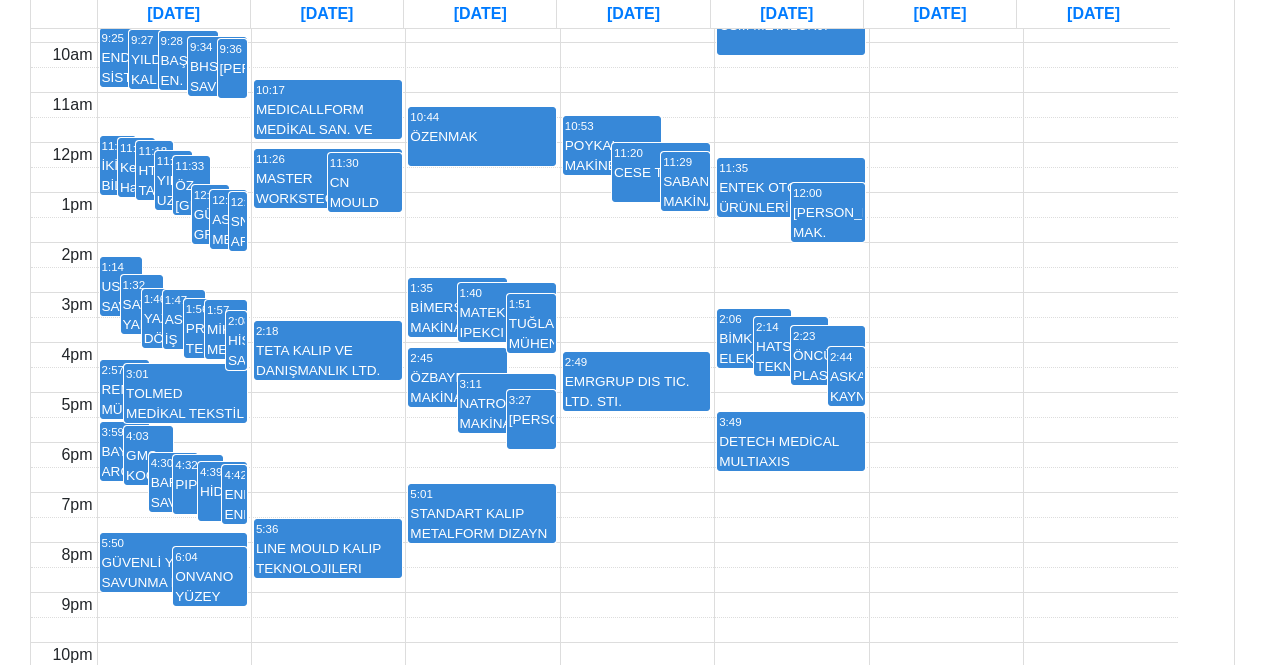 click on "BİMERSAN MAKİNA TEKNOLOJİ" at bounding box center [457, 317] 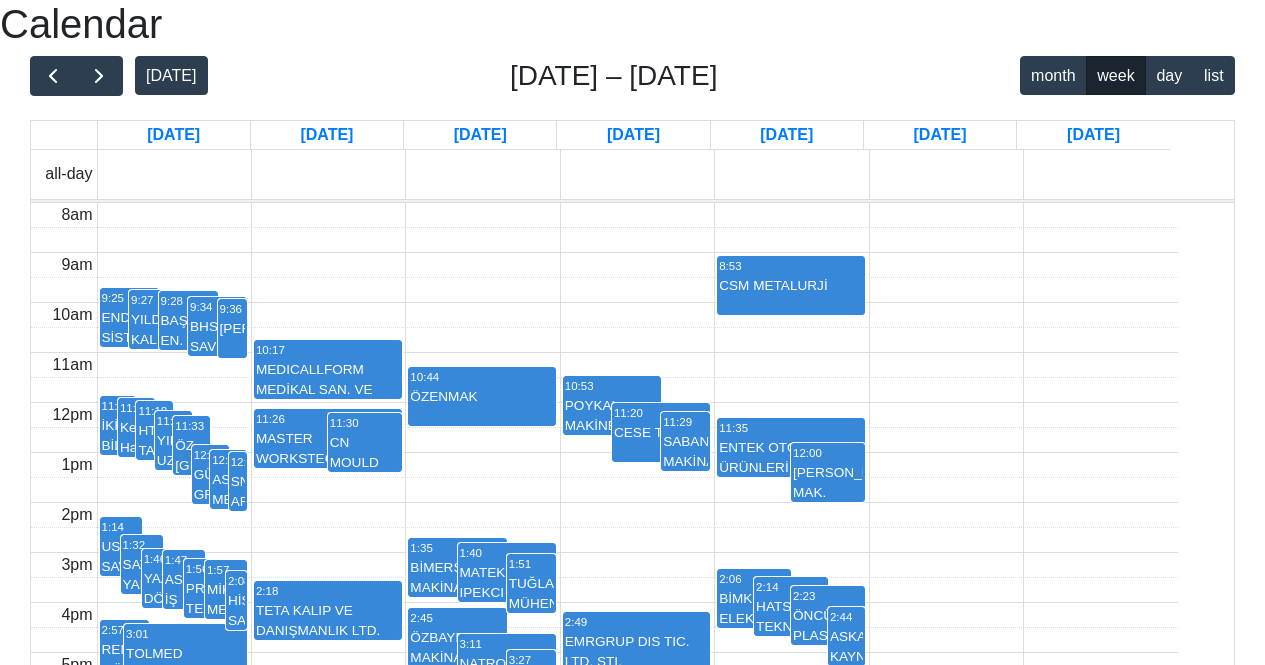 scroll, scrollTop: 40, scrollLeft: 0, axis: vertical 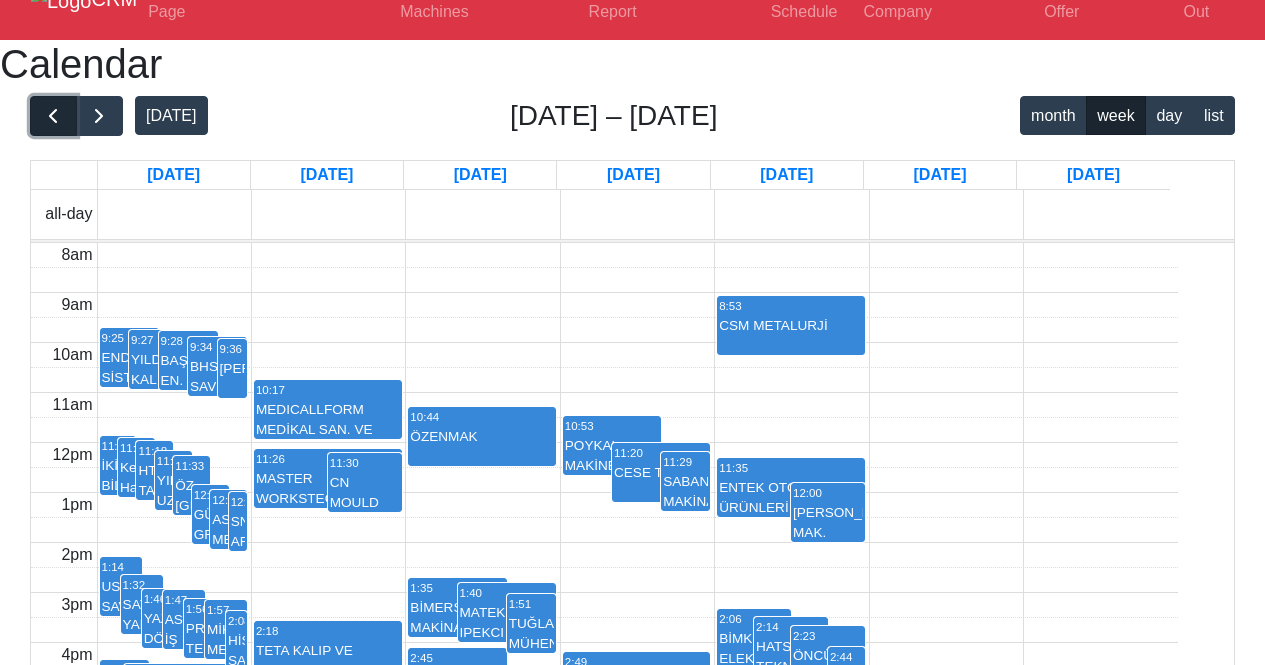 click at bounding box center [53, 116] 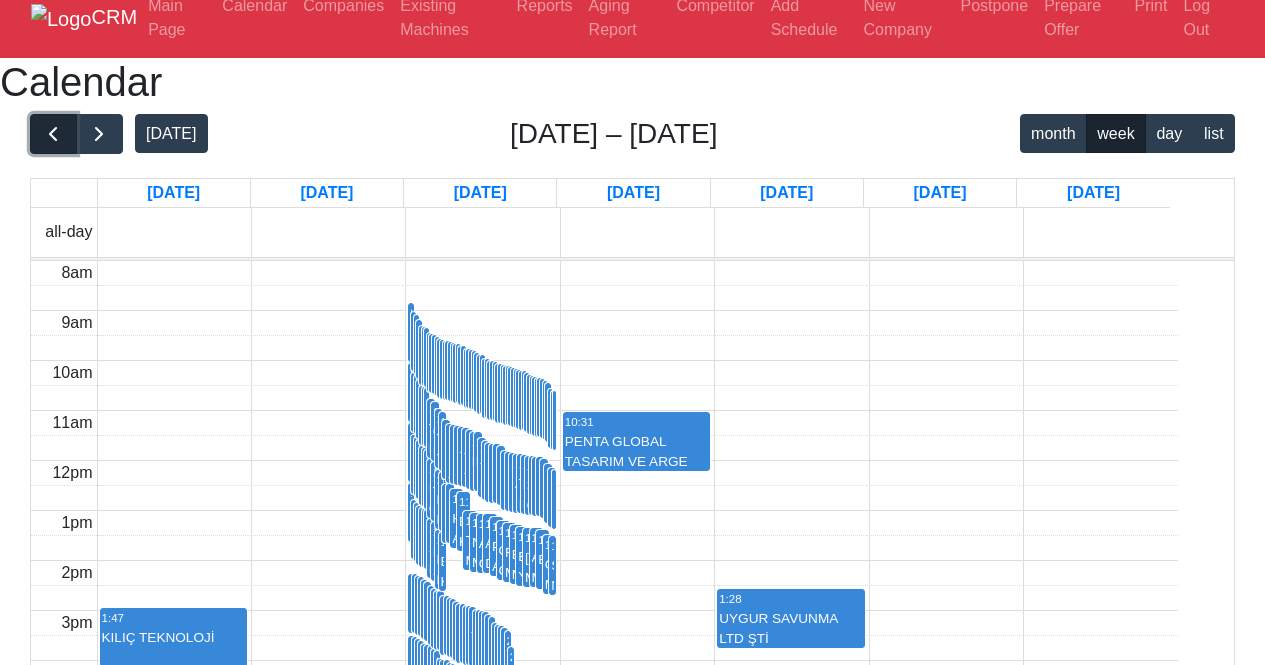 scroll, scrollTop: 0, scrollLeft: 0, axis: both 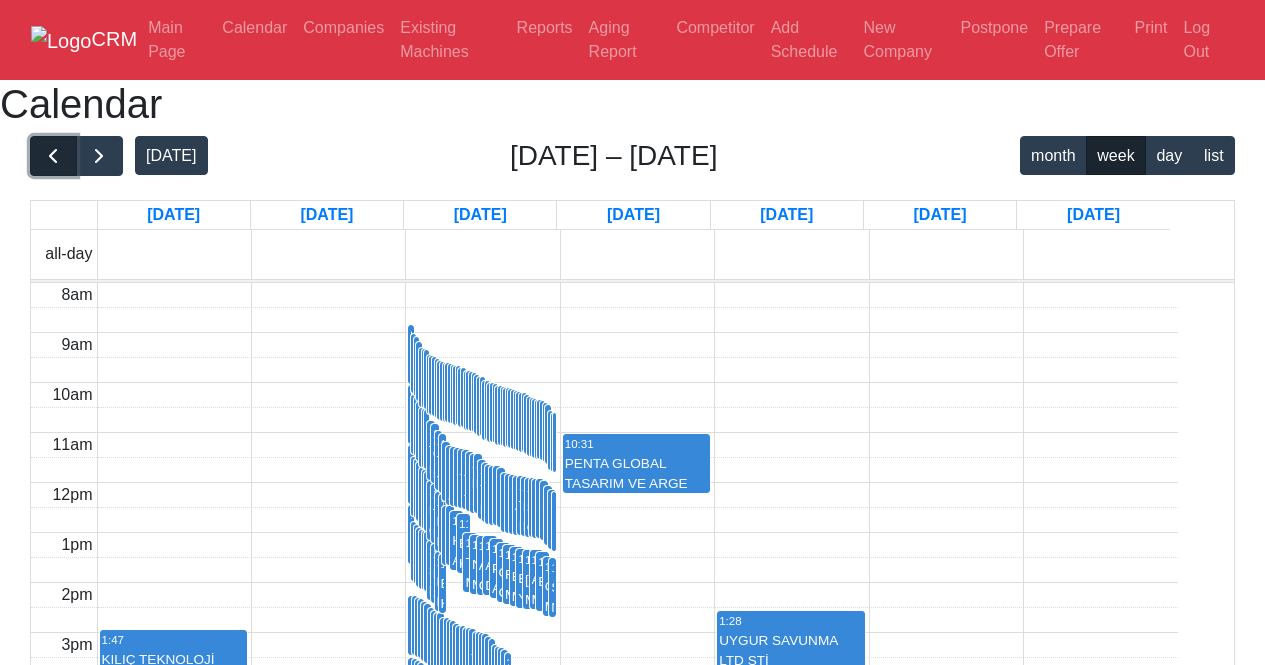 click at bounding box center [53, 156] 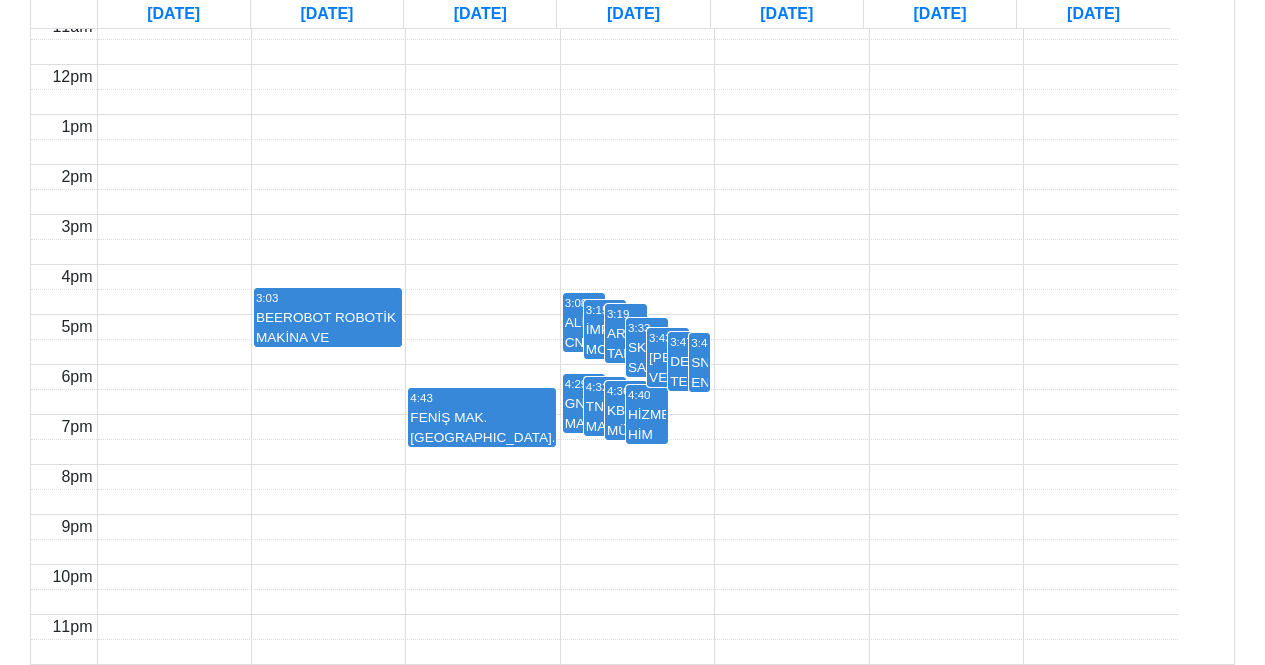 scroll, scrollTop: 740, scrollLeft: 0, axis: vertical 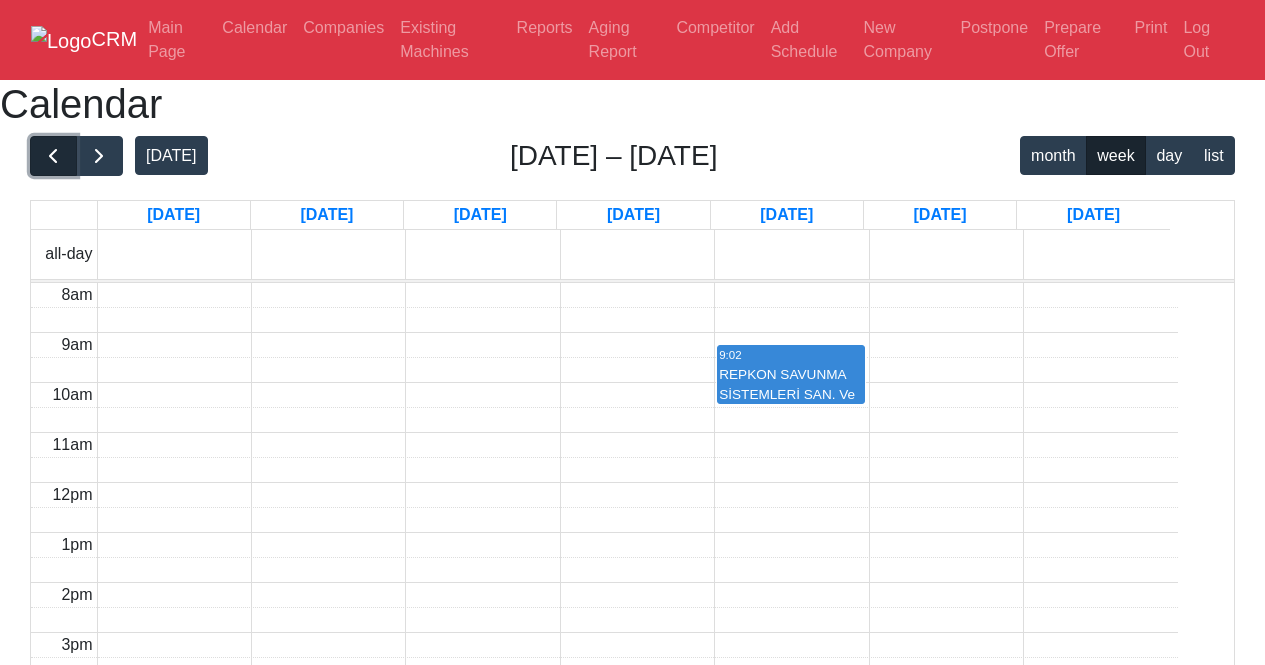 click at bounding box center (53, 156) 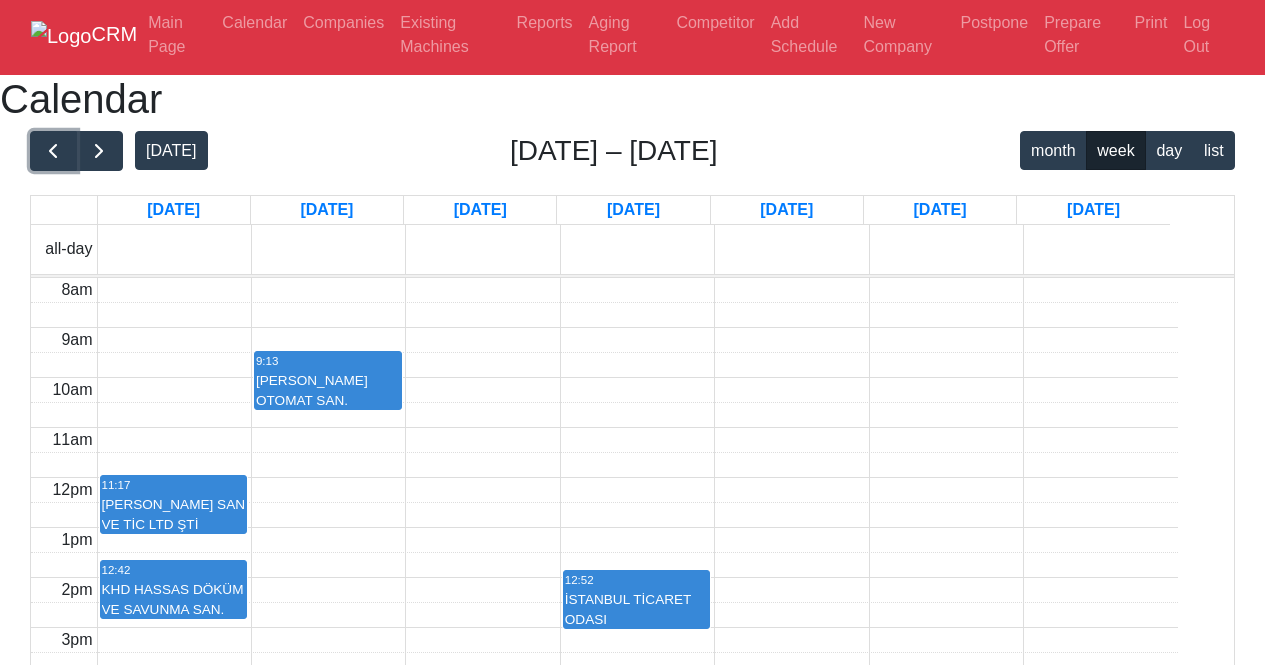 scroll, scrollTop: 0, scrollLeft: 0, axis: both 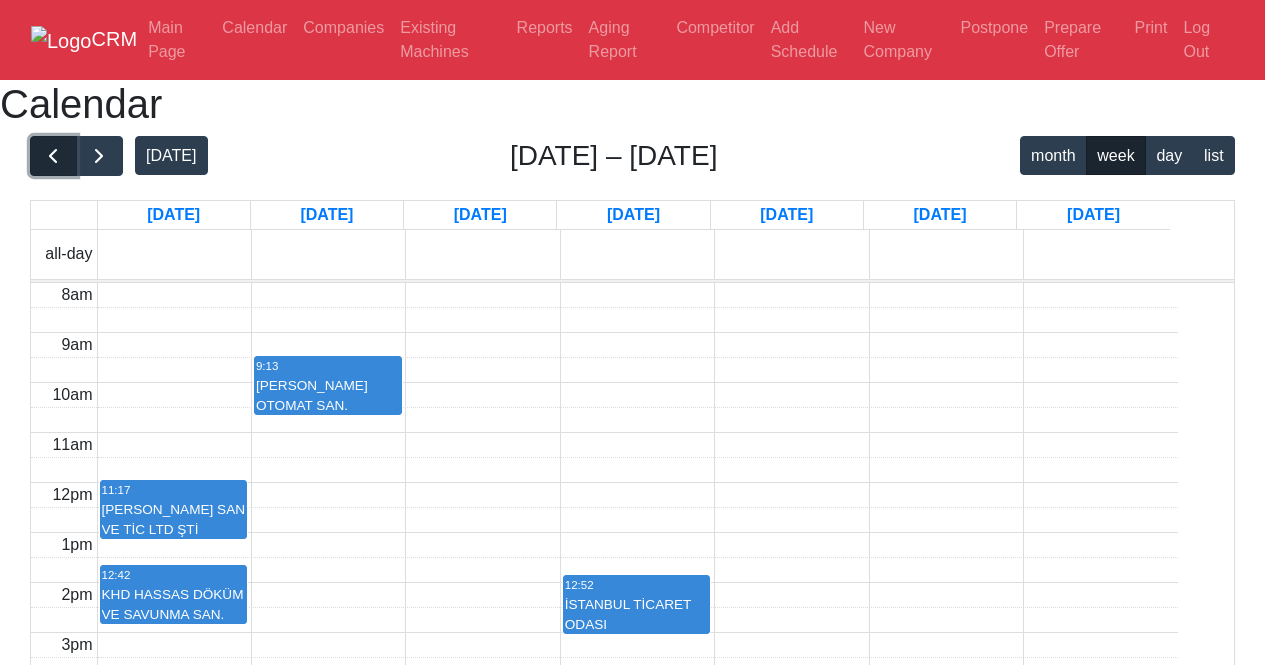 click at bounding box center [53, 156] 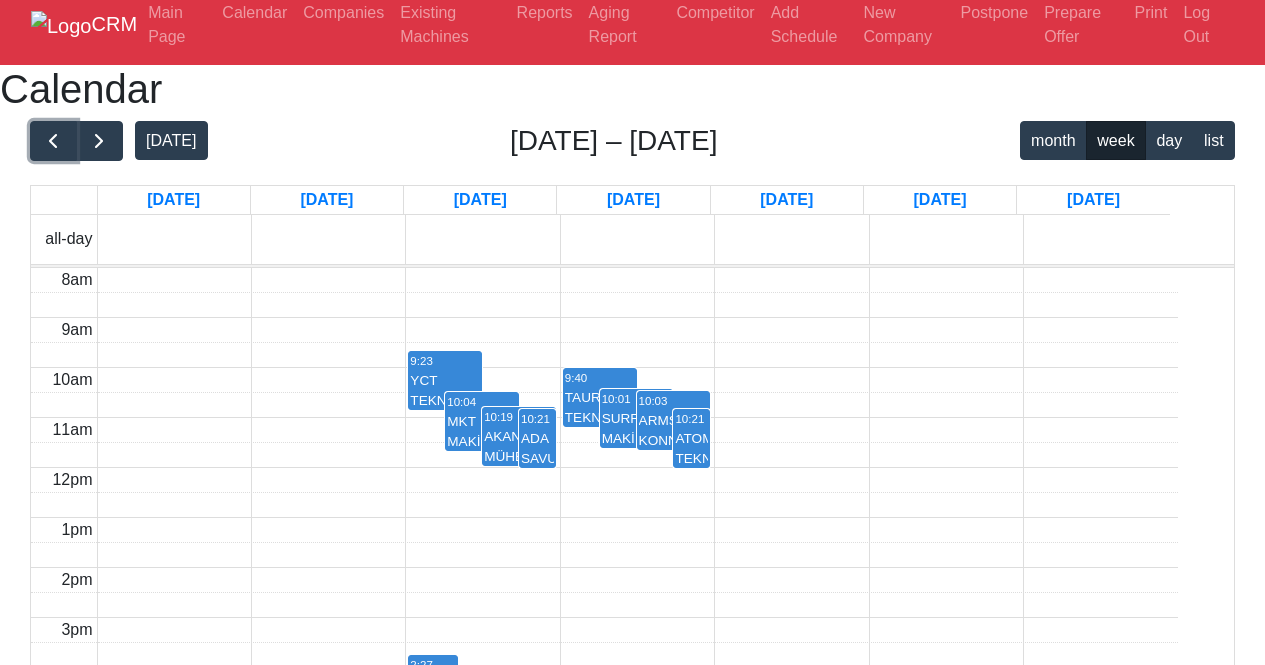 scroll, scrollTop: 0, scrollLeft: 0, axis: both 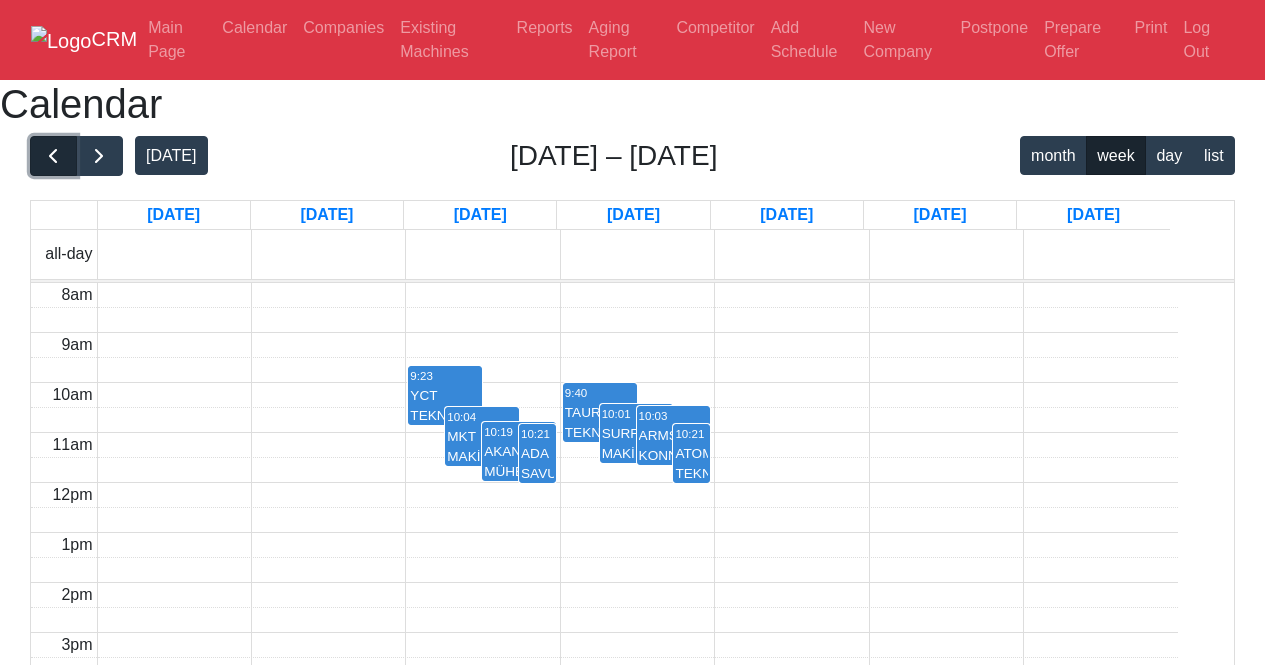 click at bounding box center [53, 156] 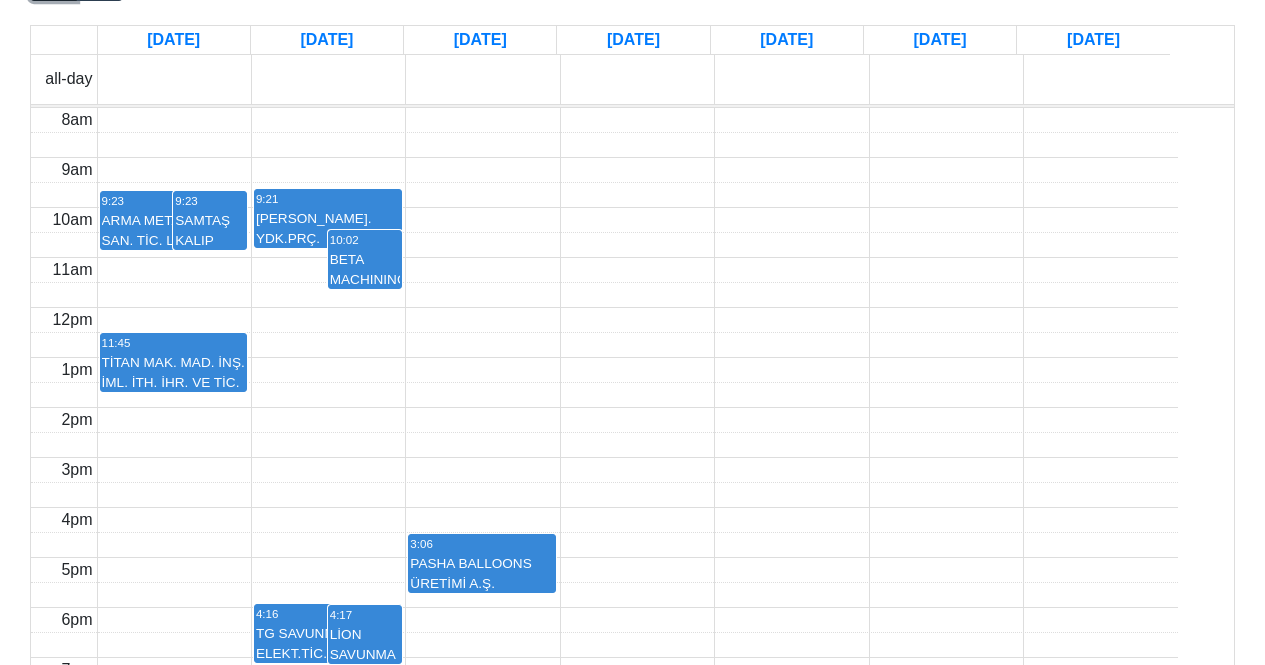 scroll, scrollTop: 140, scrollLeft: 0, axis: vertical 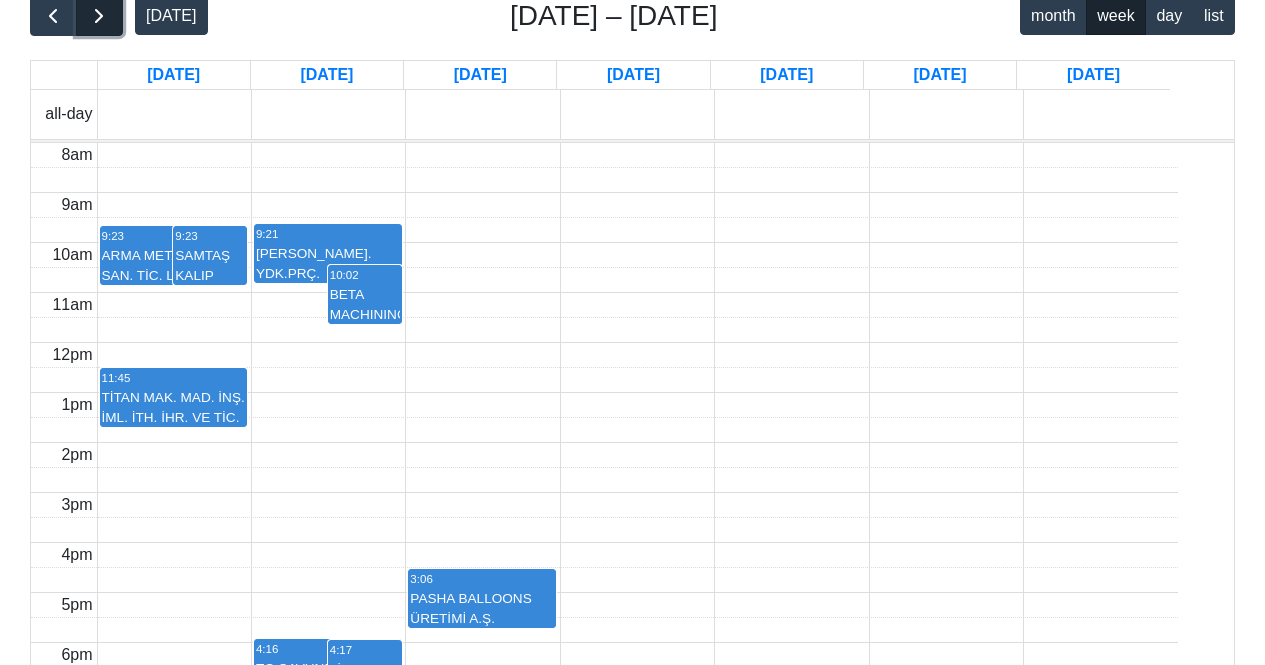 click at bounding box center (99, 16) 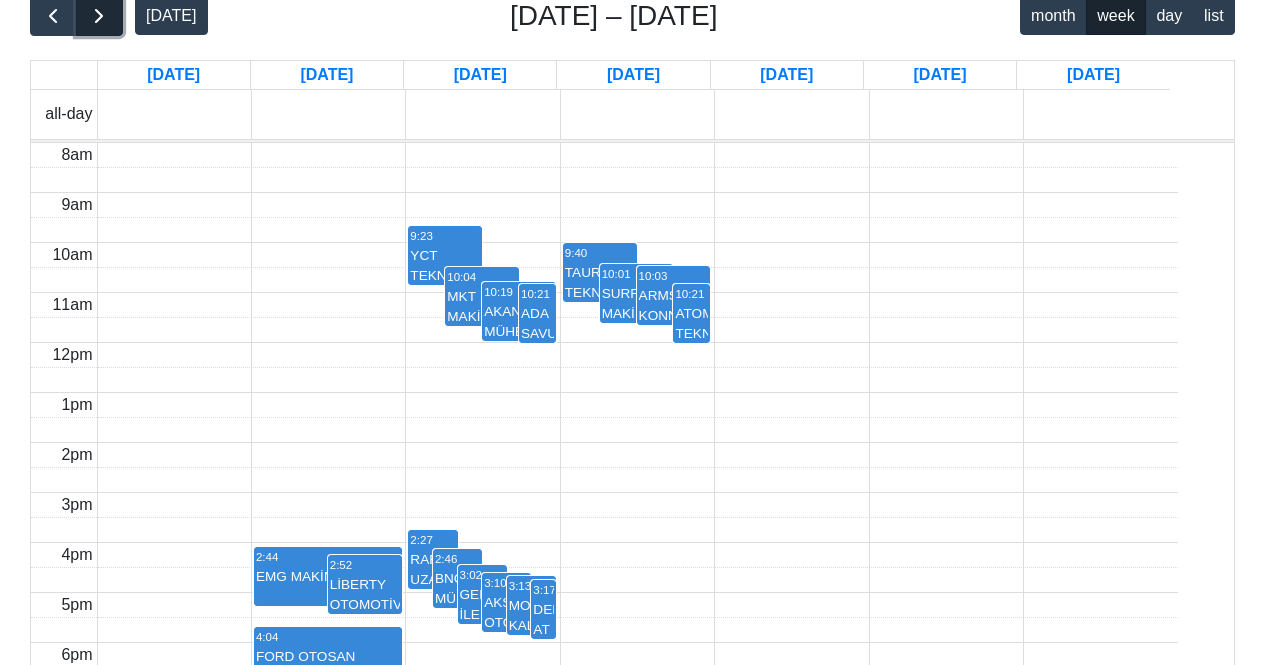 click at bounding box center (99, 16) 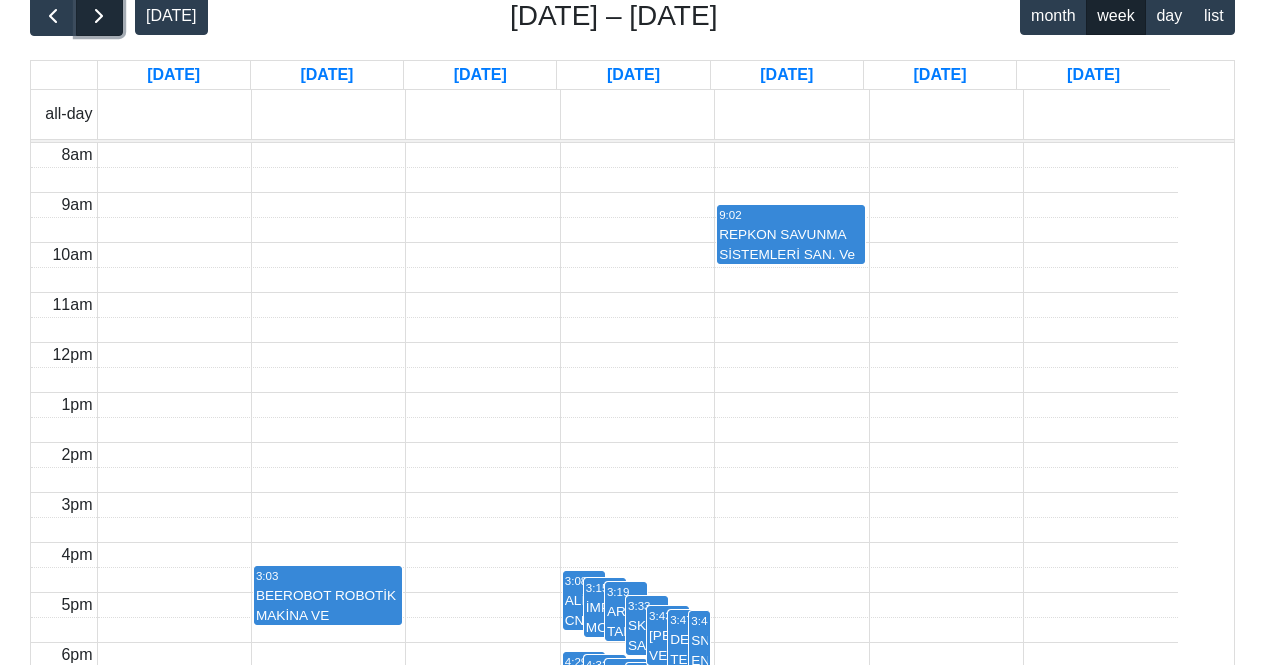 click at bounding box center (99, 16) 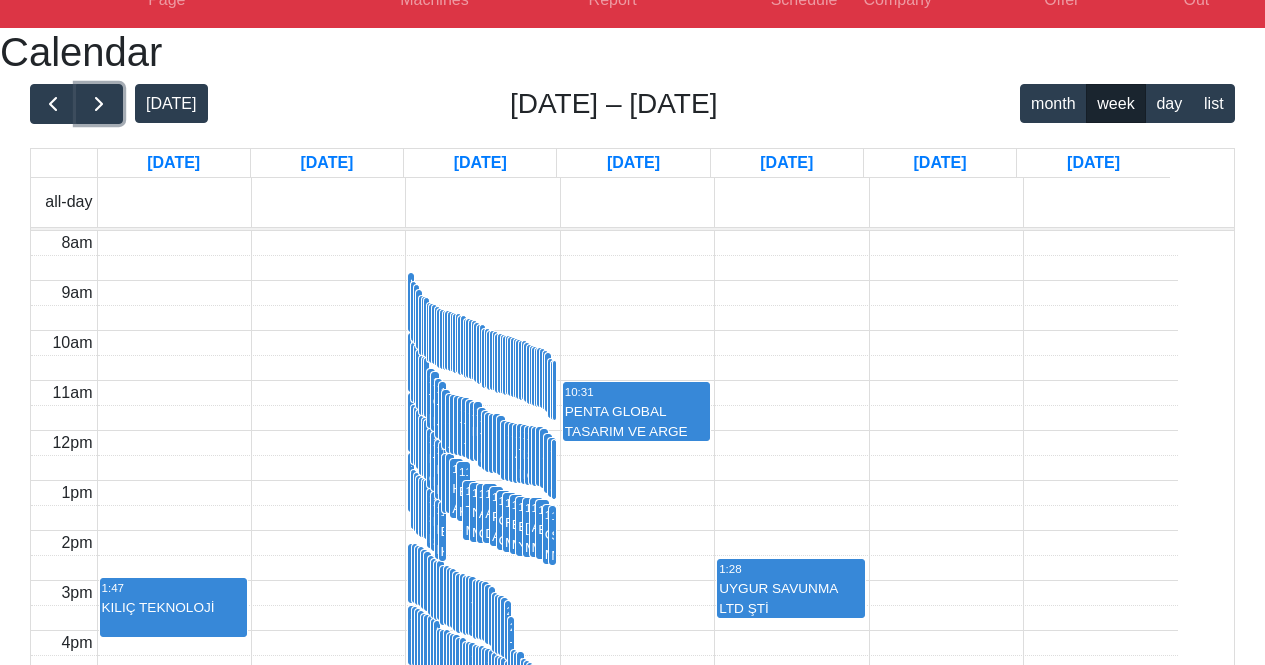scroll, scrollTop: 0, scrollLeft: 0, axis: both 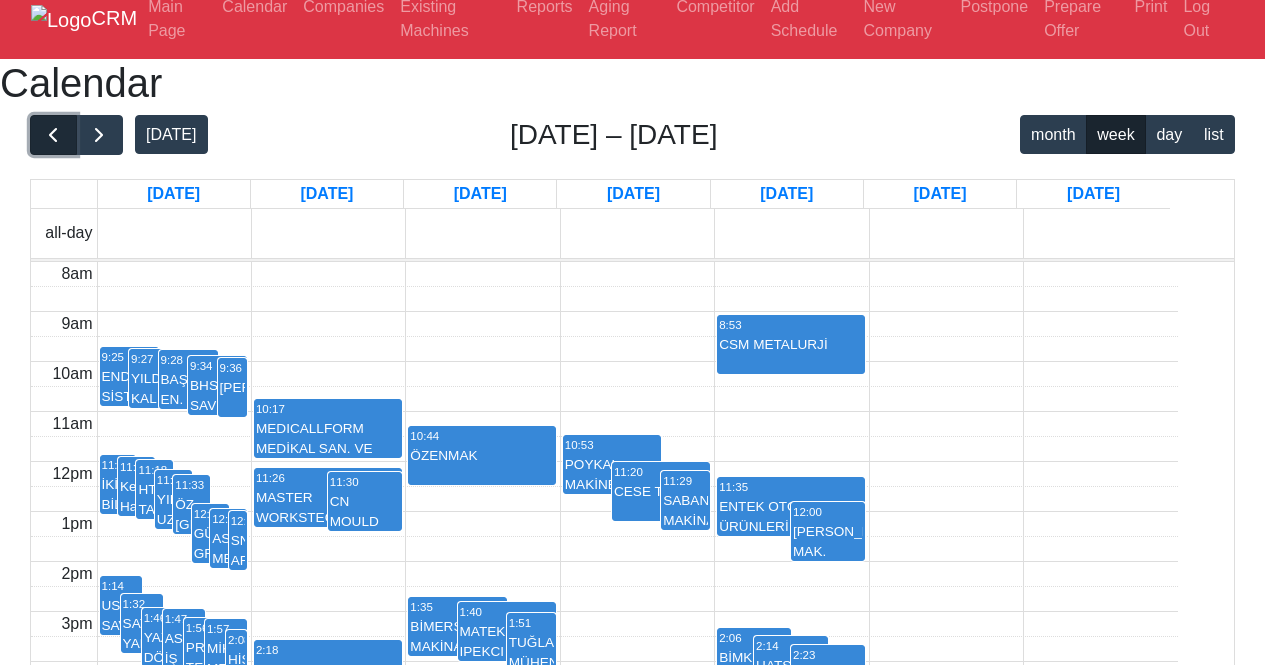 click at bounding box center [53, 135] 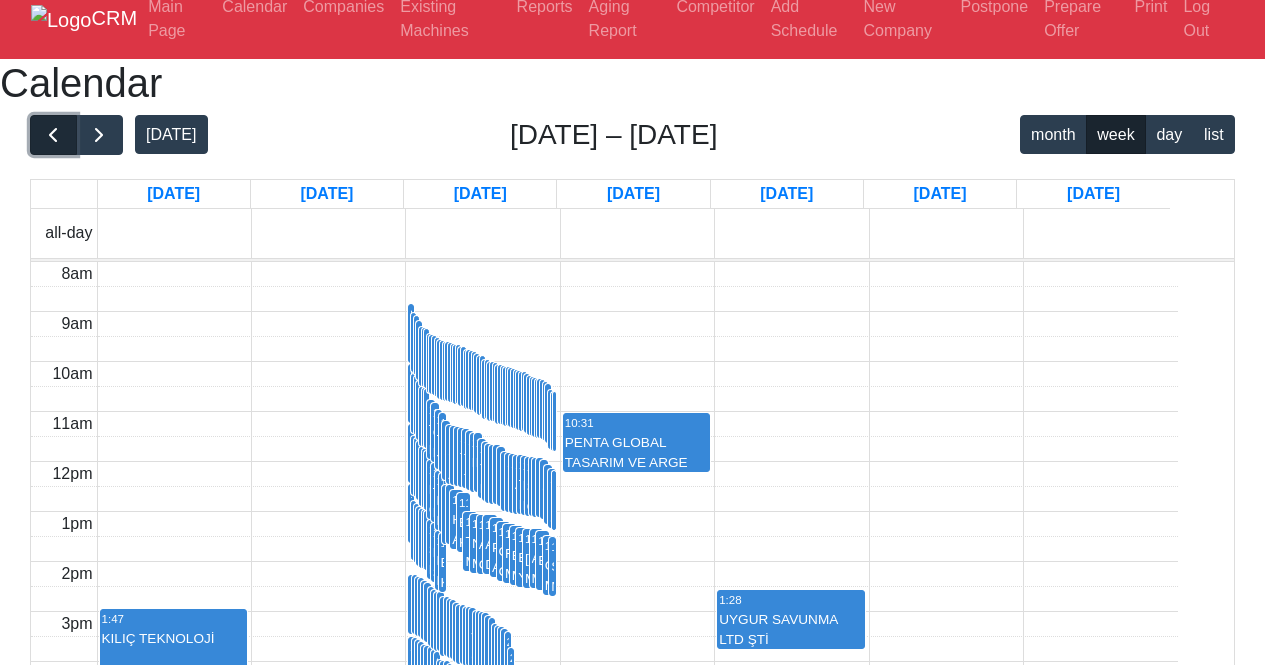 click at bounding box center (53, 135) 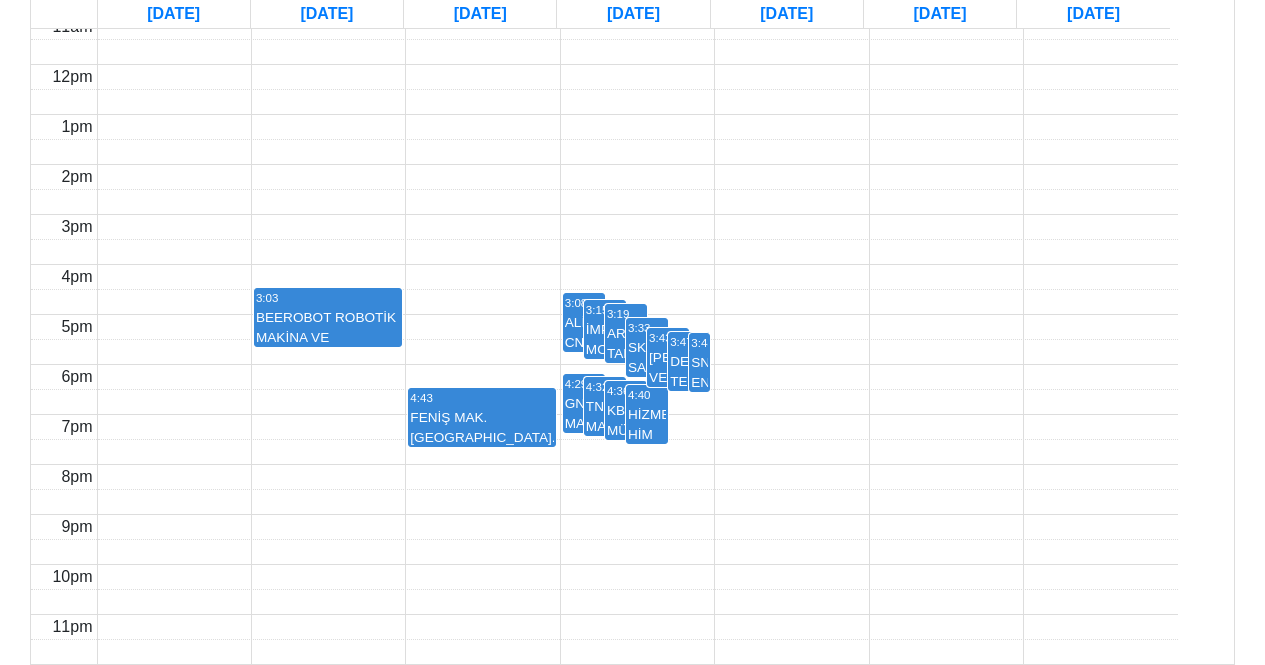 scroll, scrollTop: 740, scrollLeft: 0, axis: vertical 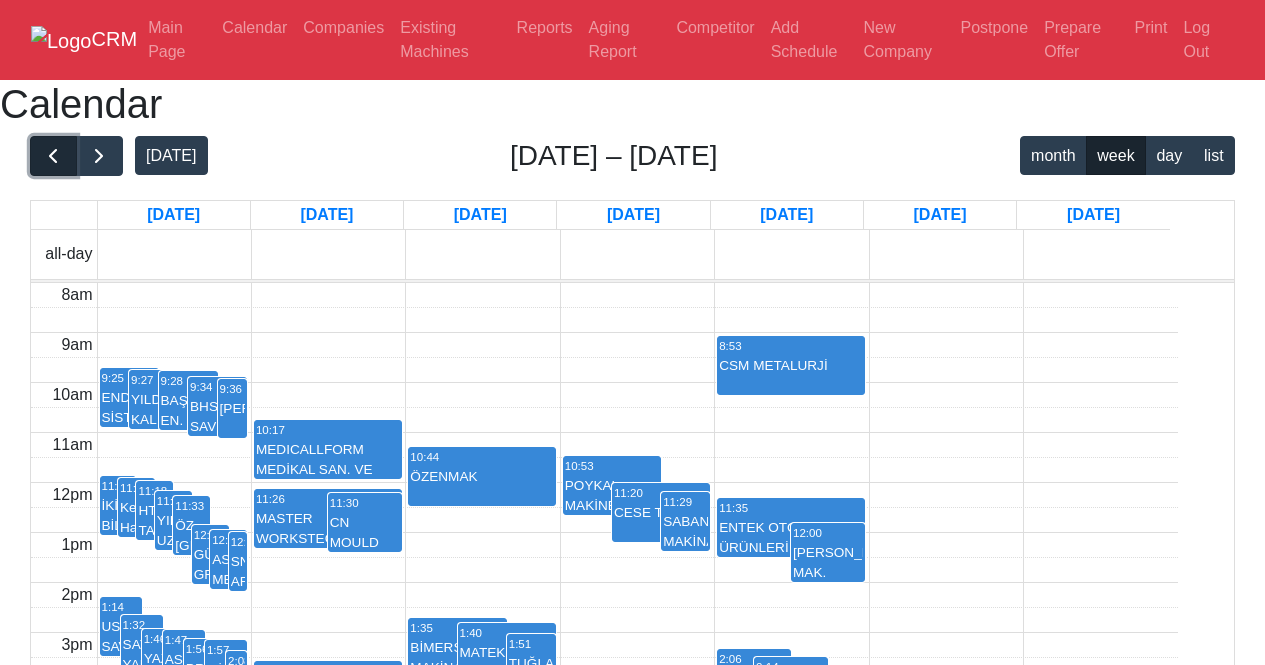 click at bounding box center [53, 156] 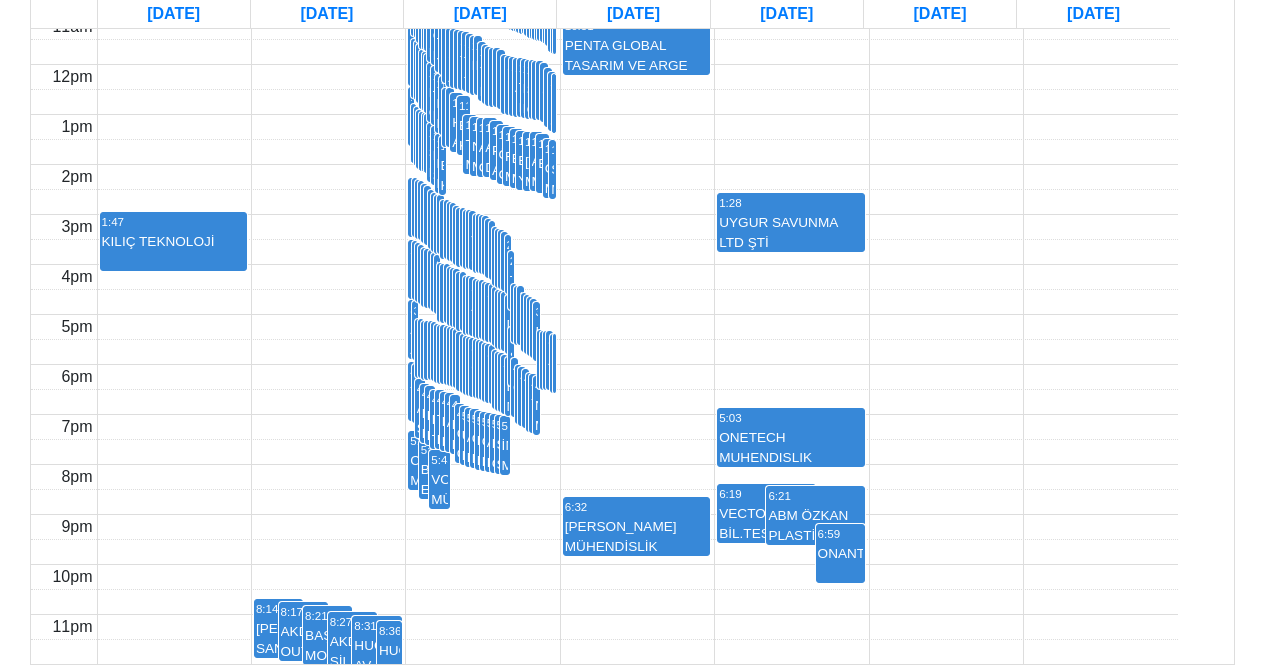 scroll, scrollTop: 0, scrollLeft: 0, axis: both 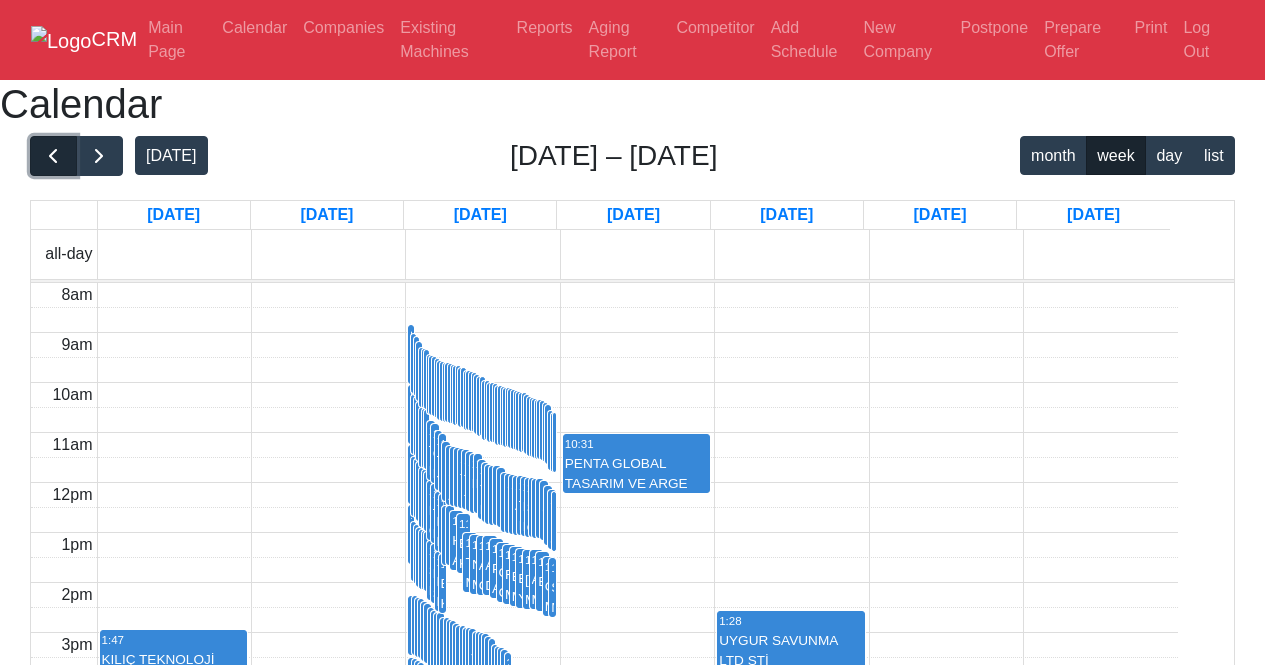 click at bounding box center [53, 156] 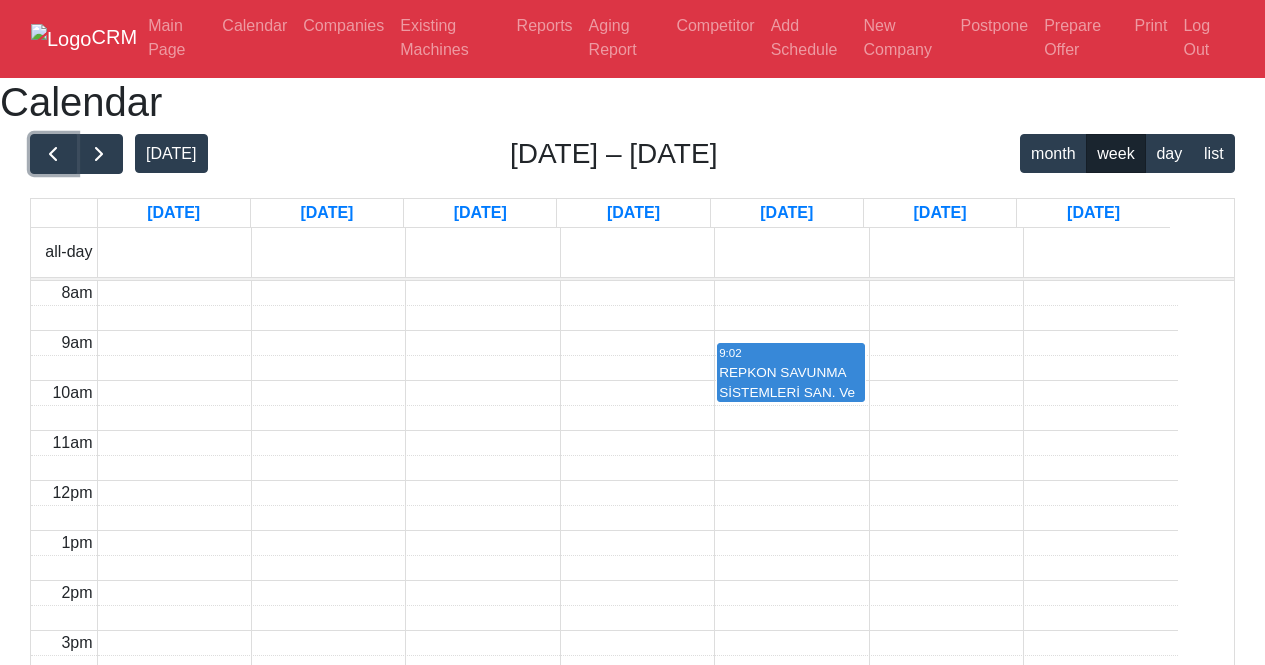 scroll, scrollTop: 0, scrollLeft: 0, axis: both 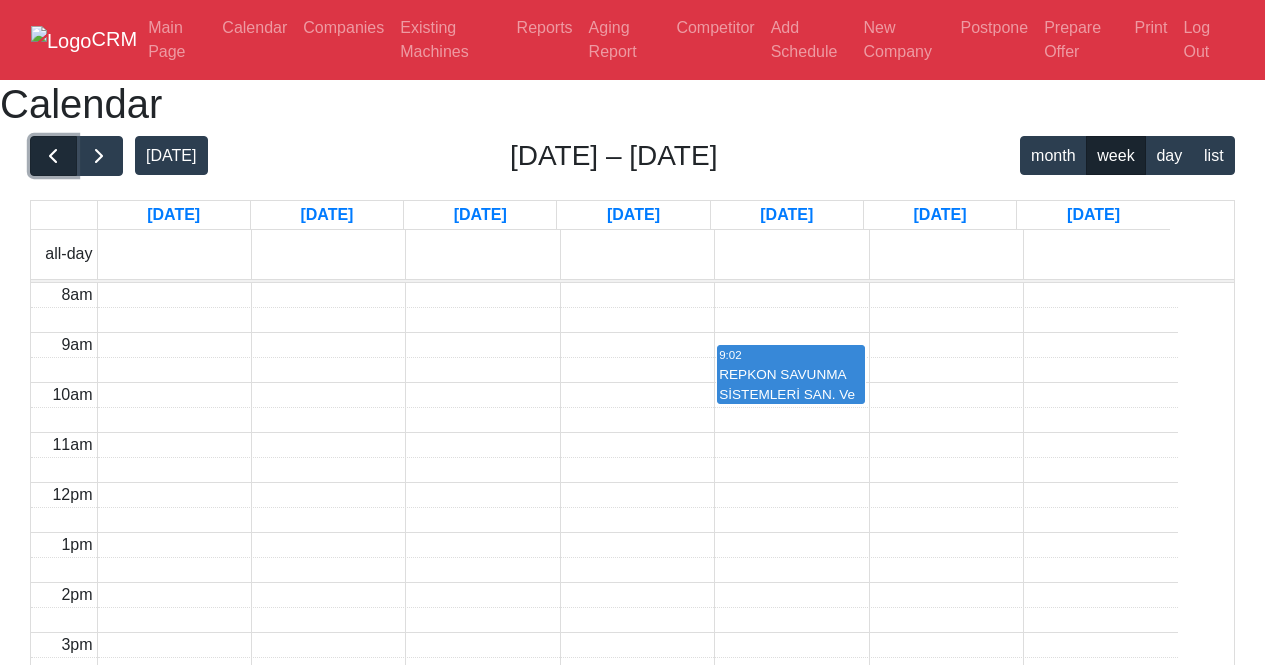 click at bounding box center [53, 156] 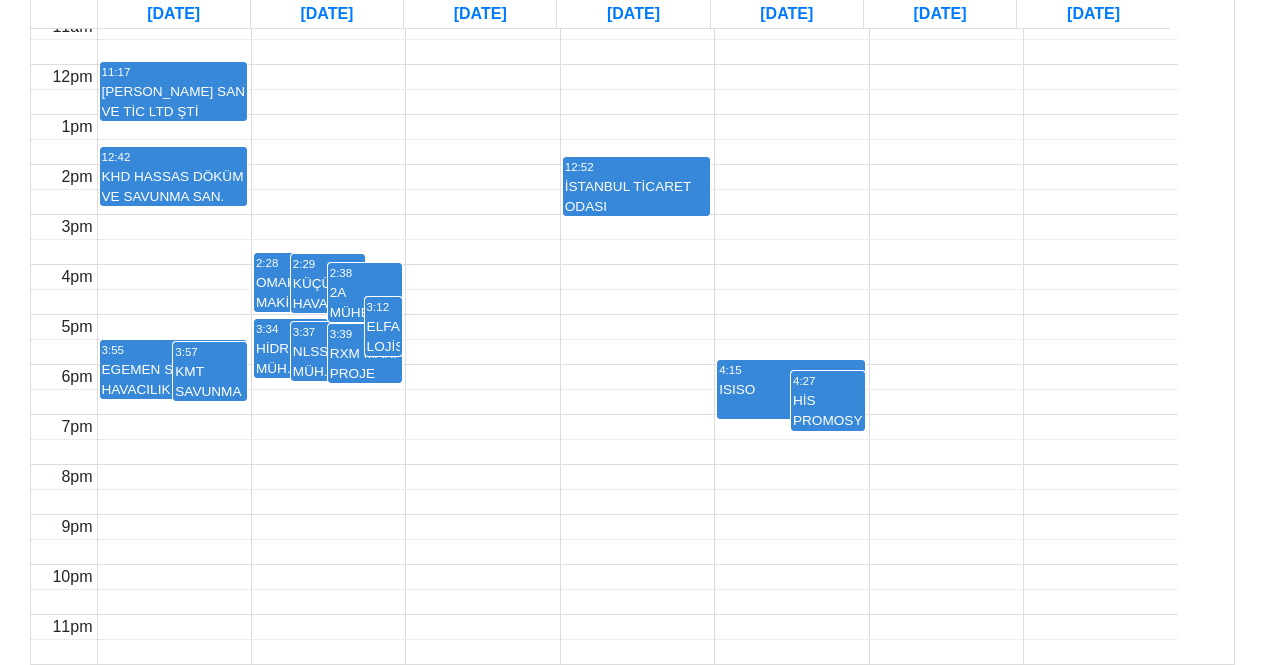 scroll, scrollTop: 0, scrollLeft: 0, axis: both 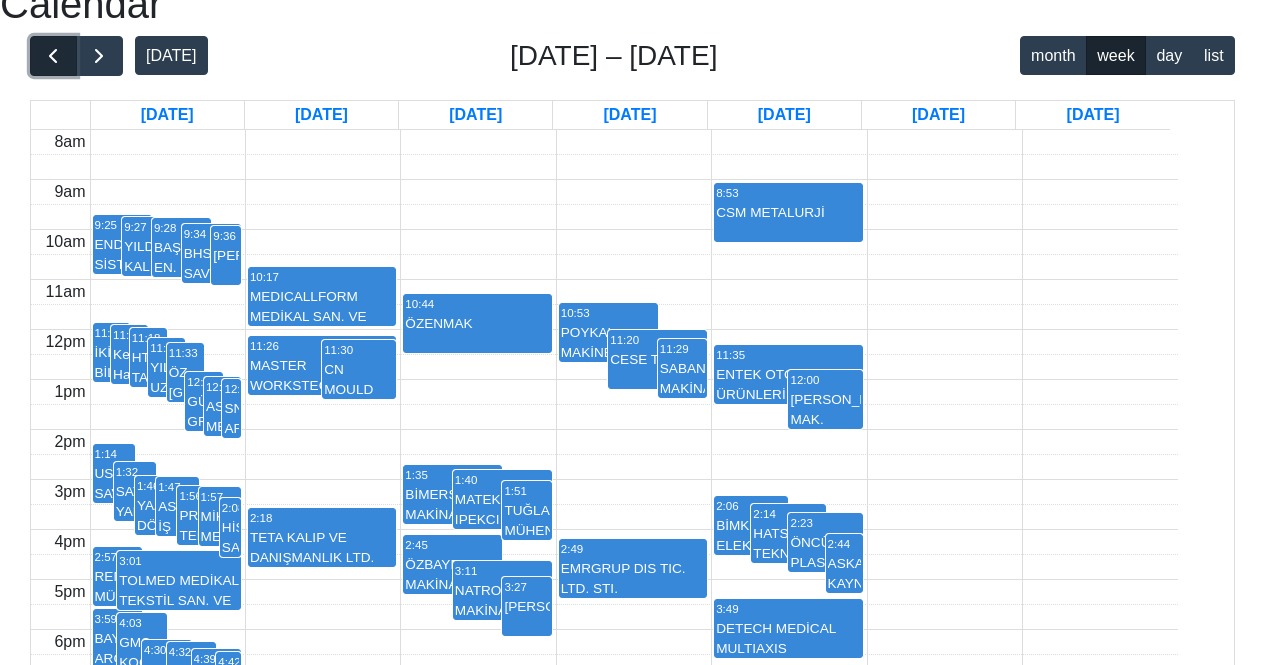 click at bounding box center [53, 56] 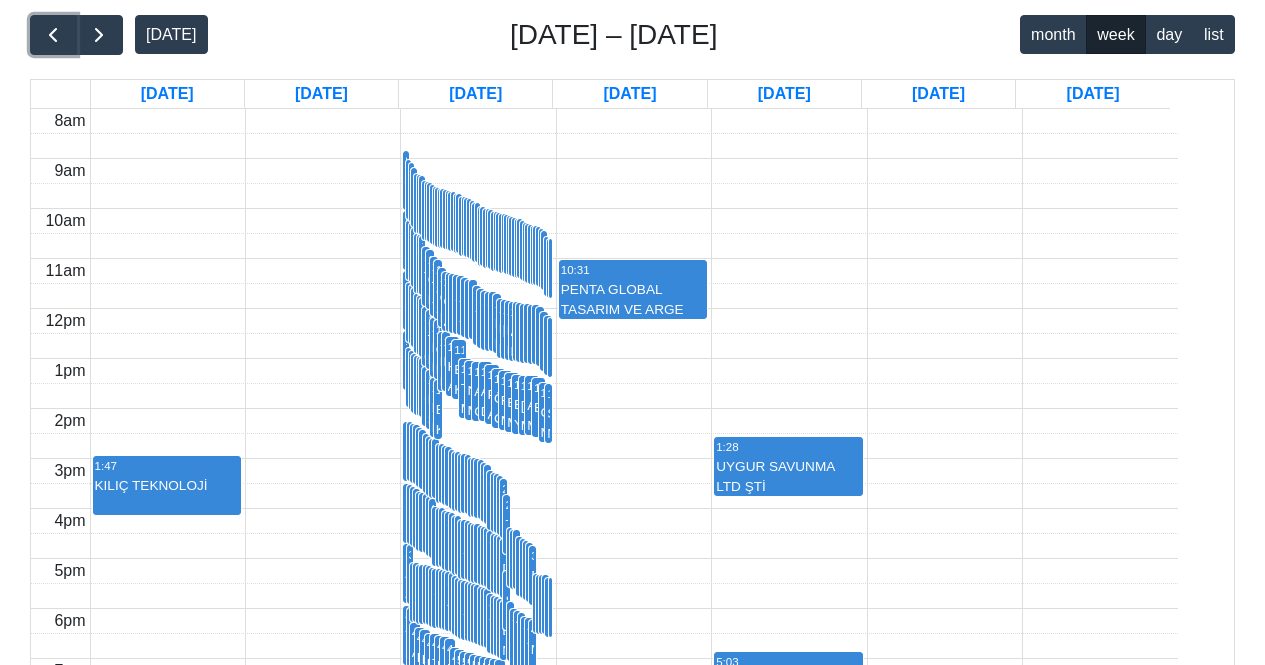 scroll, scrollTop: 0, scrollLeft: 0, axis: both 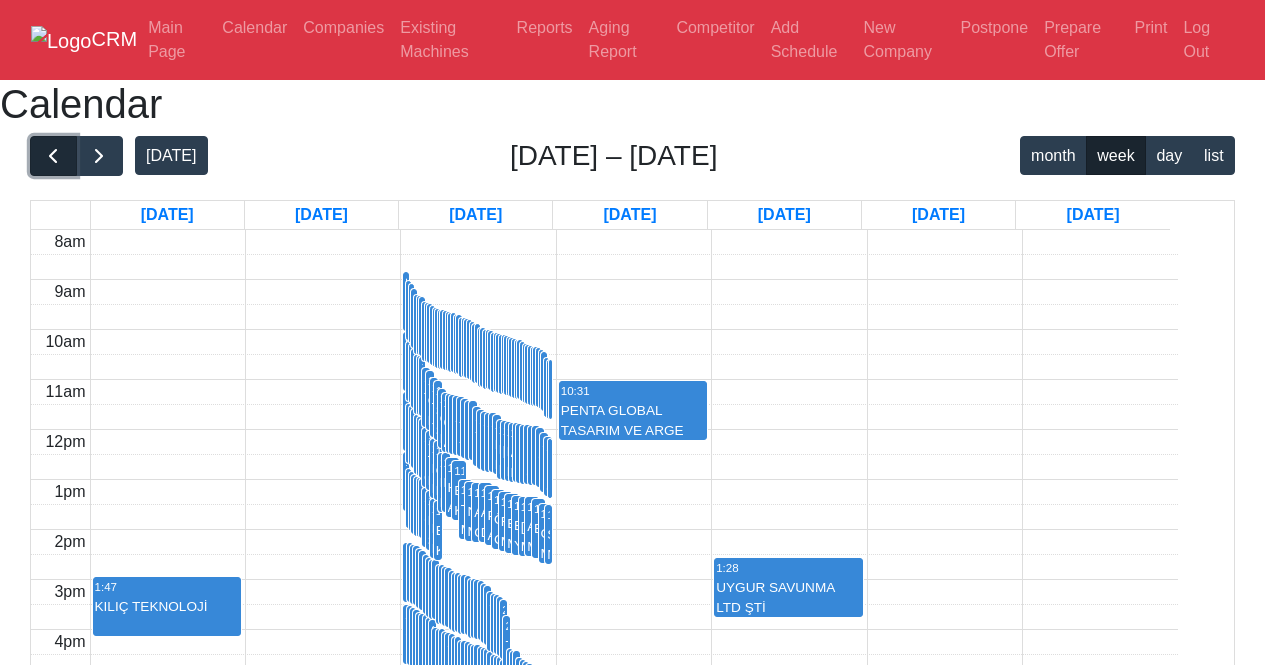 click at bounding box center [53, 156] 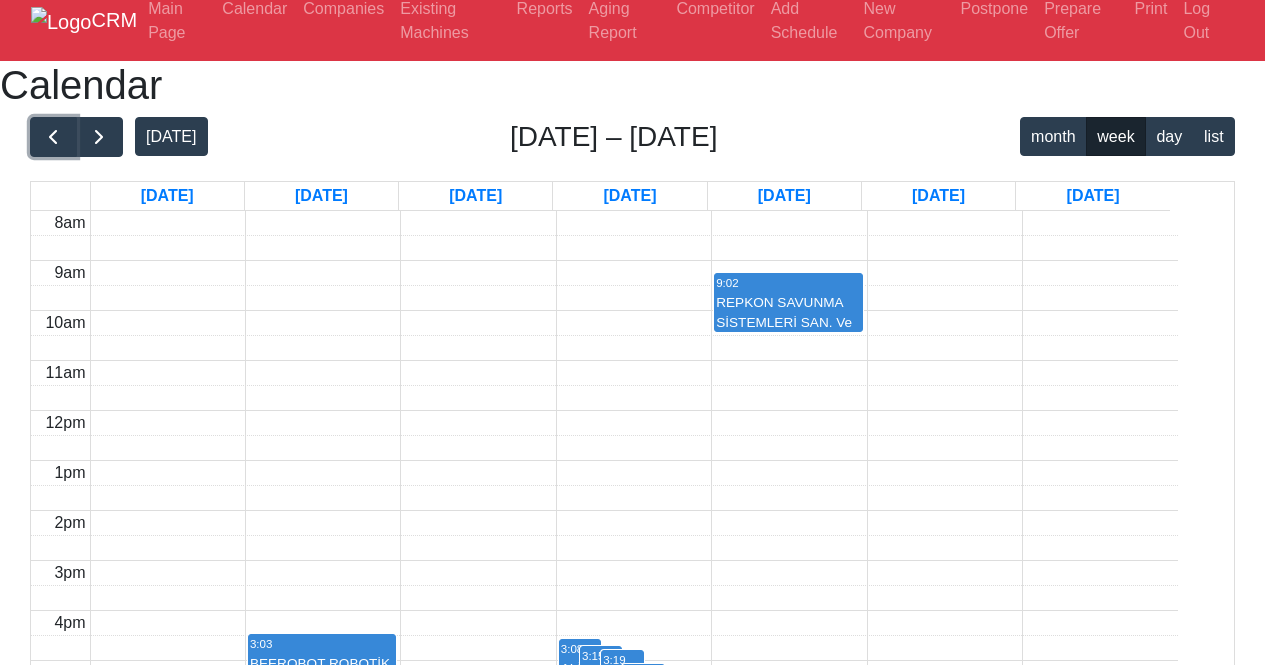 scroll, scrollTop: 0, scrollLeft: 0, axis: both 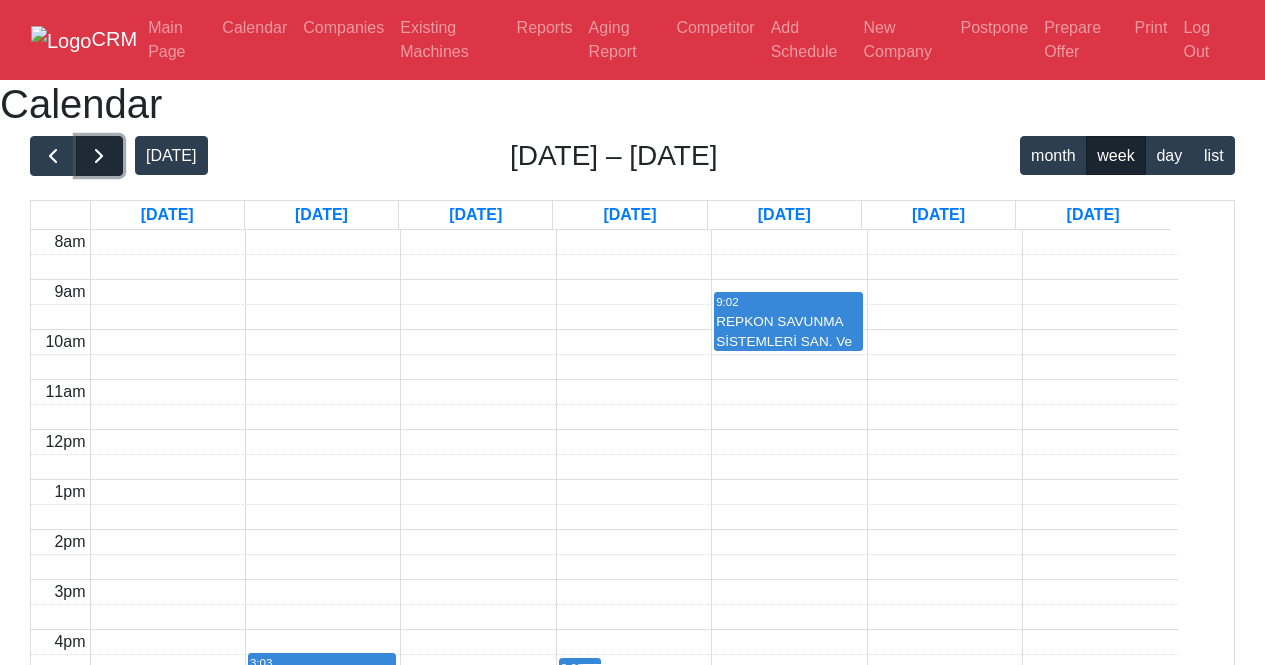 click at bounding box center (99, 156) 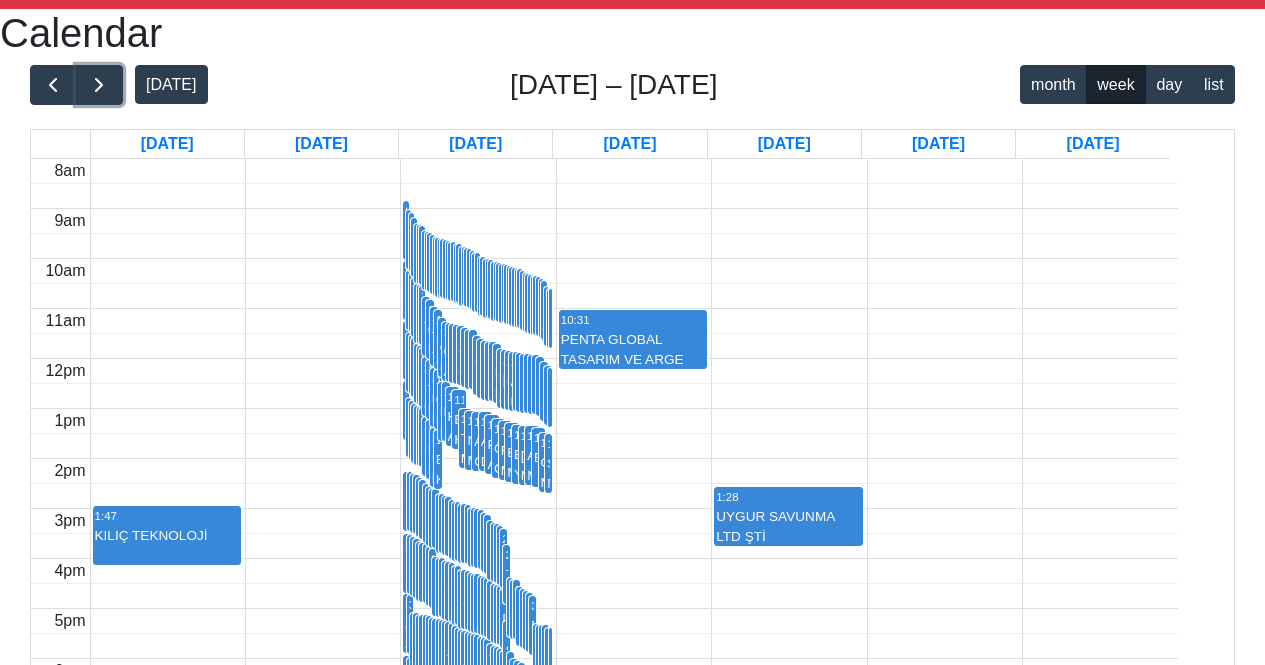 scroll, scrollTop: 70, scrollLeft: 0, axis: vertical 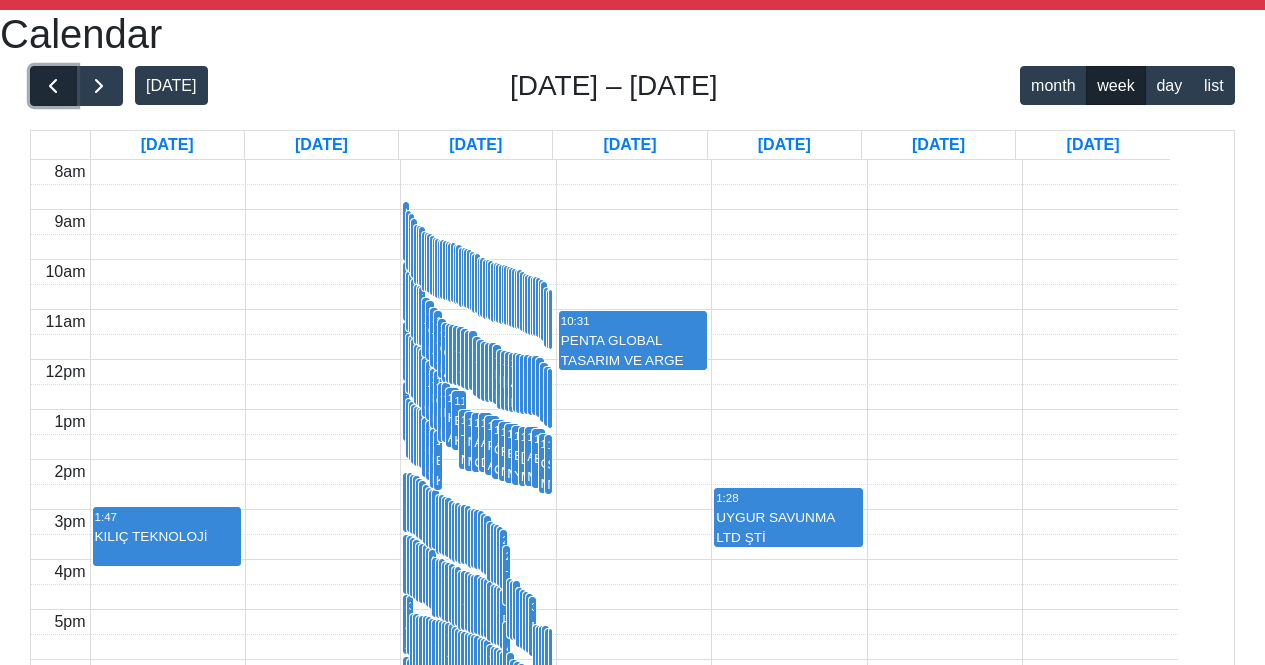 click at bounding box center [53, 86] 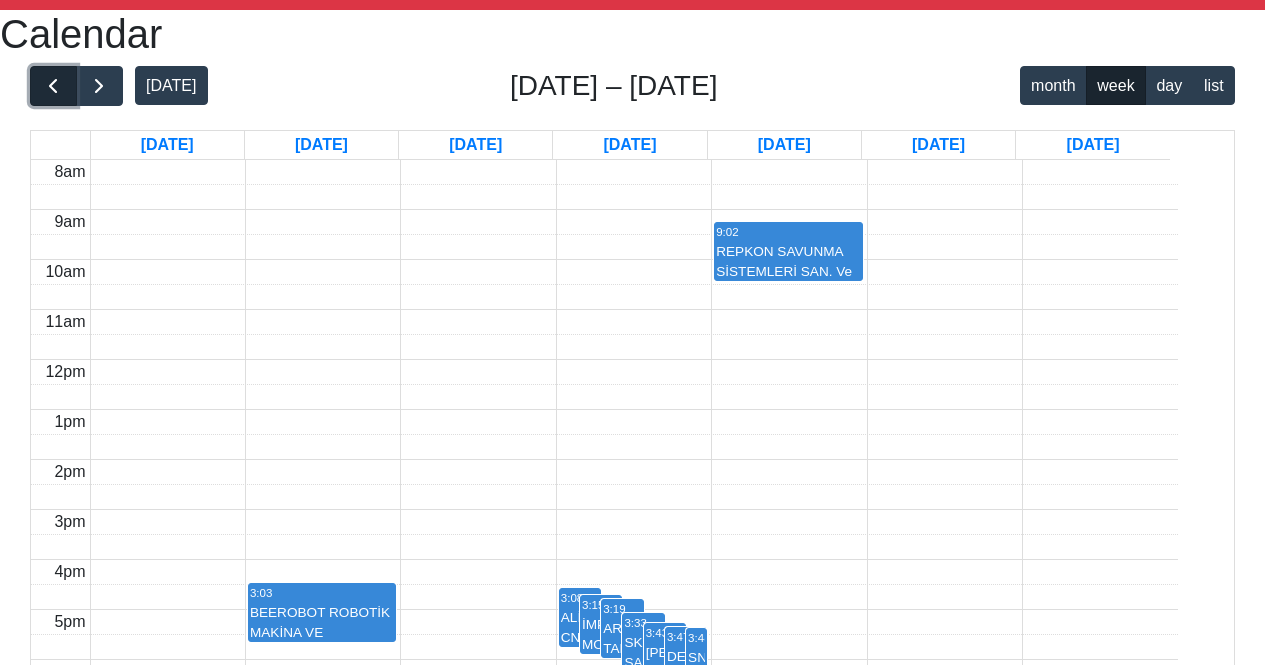 click at bounding box center [53, 86] 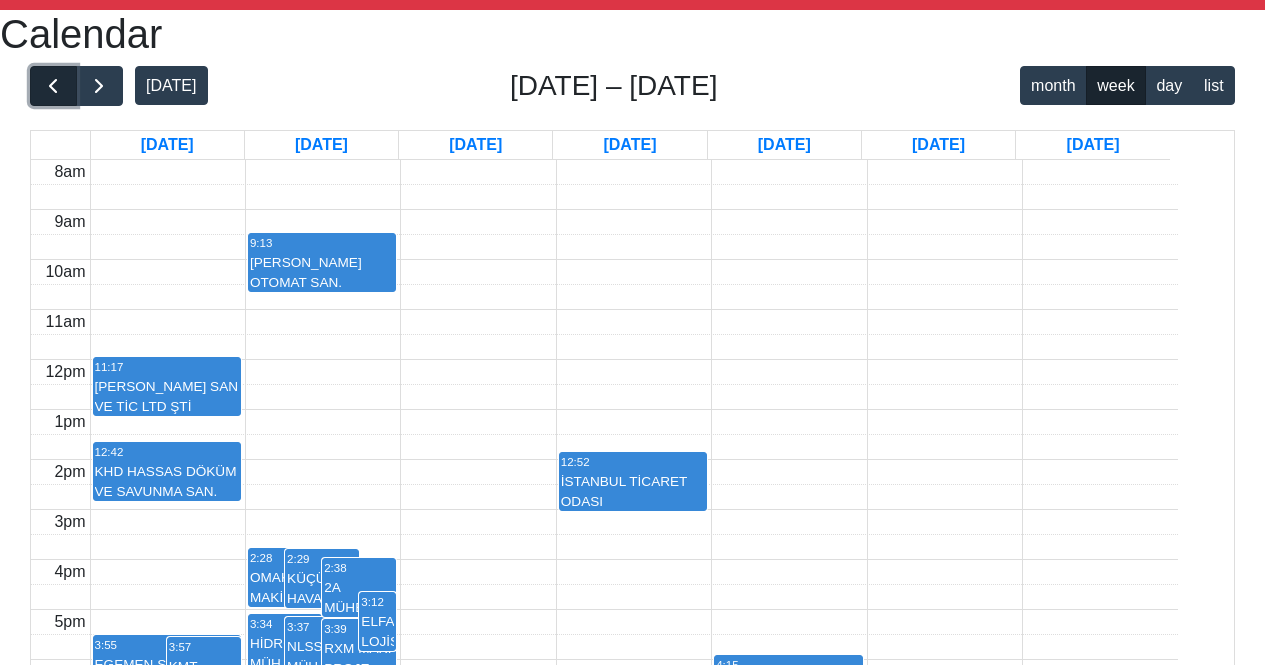 click at bounding box center [53, 86] 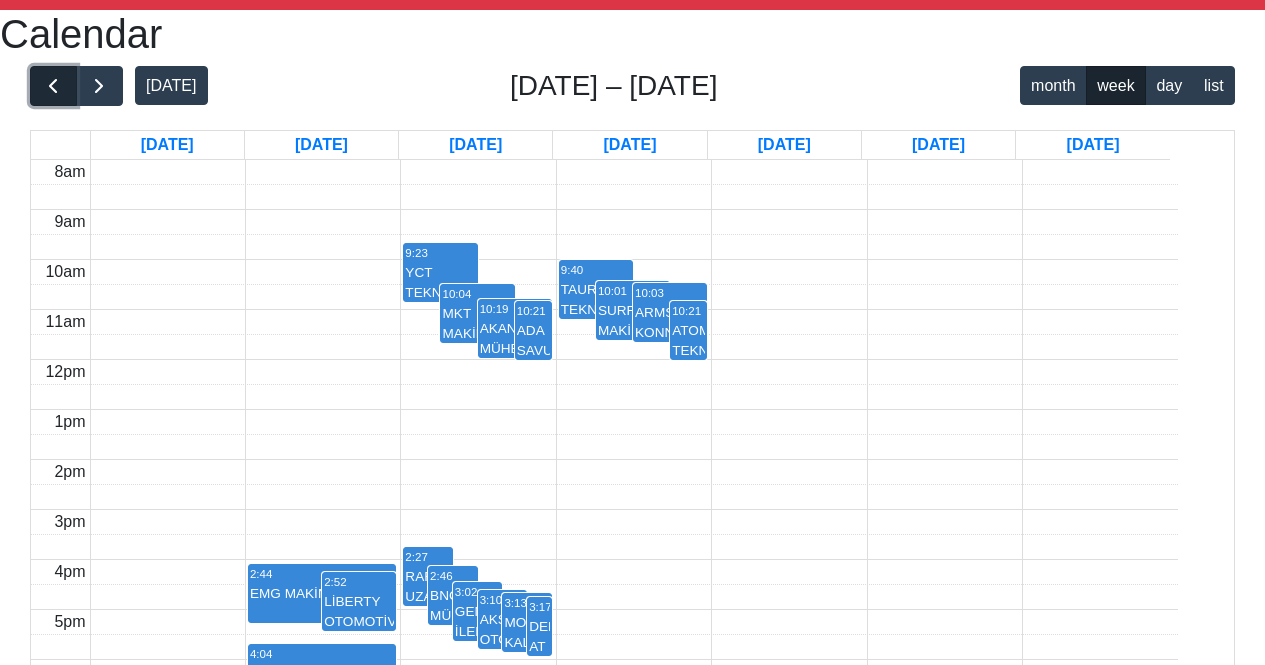 click at bounding box center [53, 86] 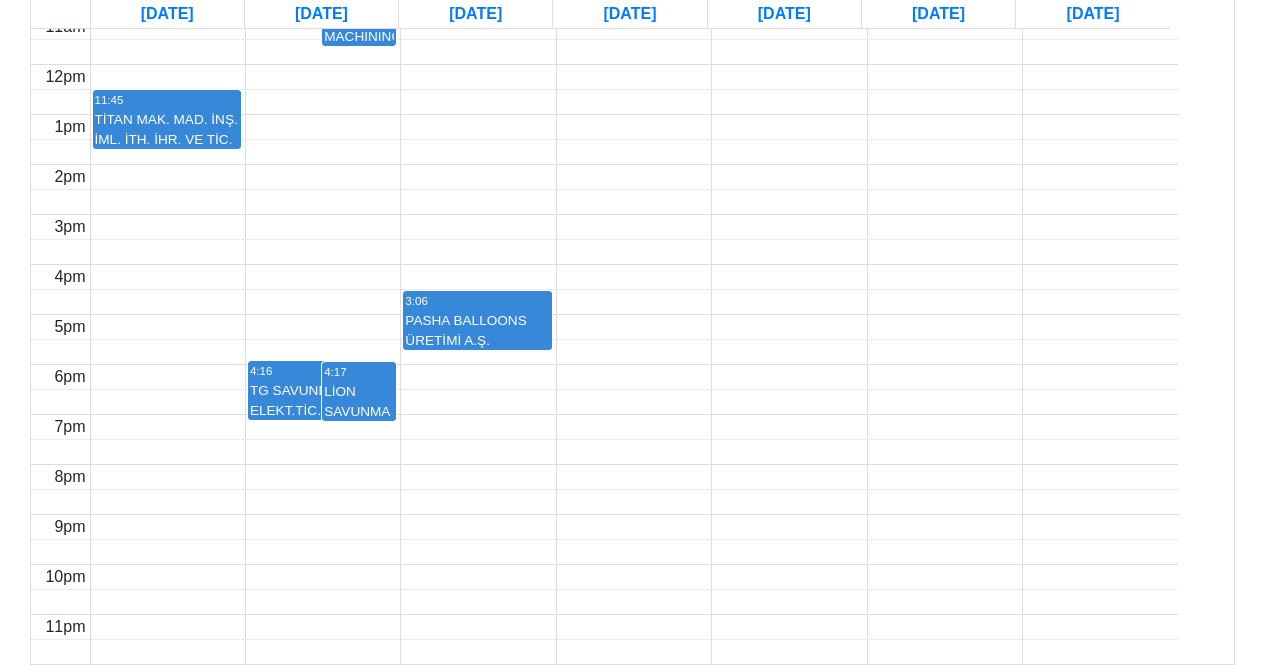 scroll, scrollTop: 0, scrollLeft: 0, axis: both 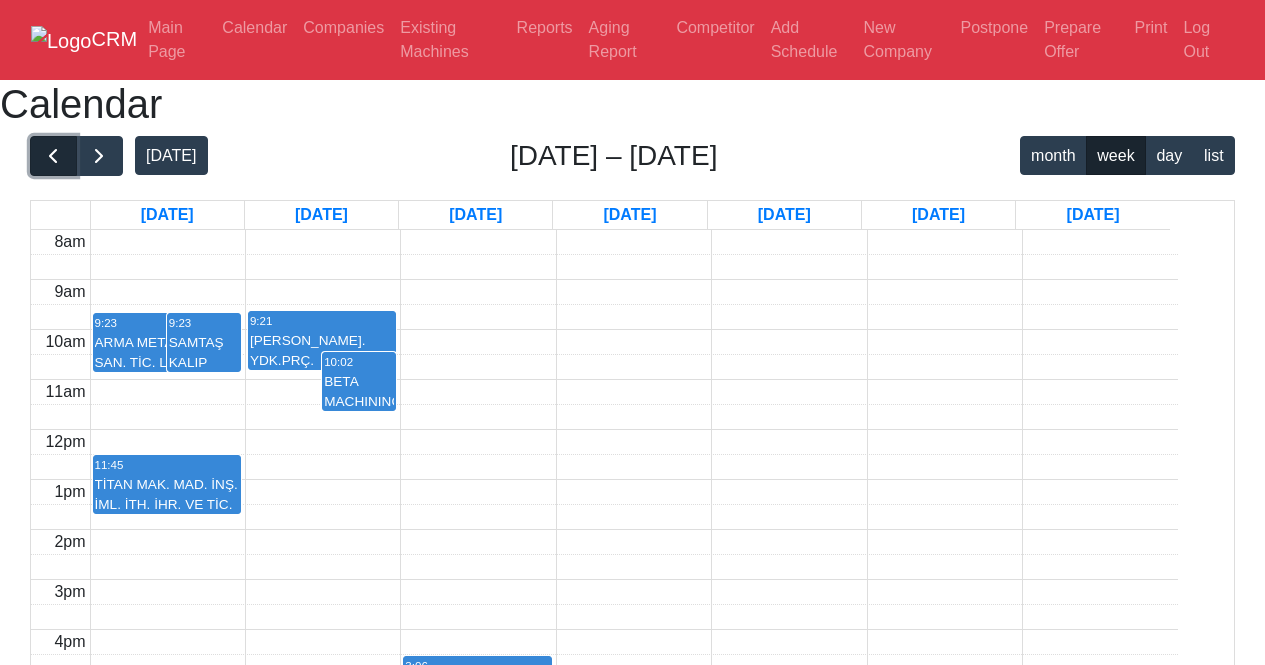 click at bounding box center [53, 156] 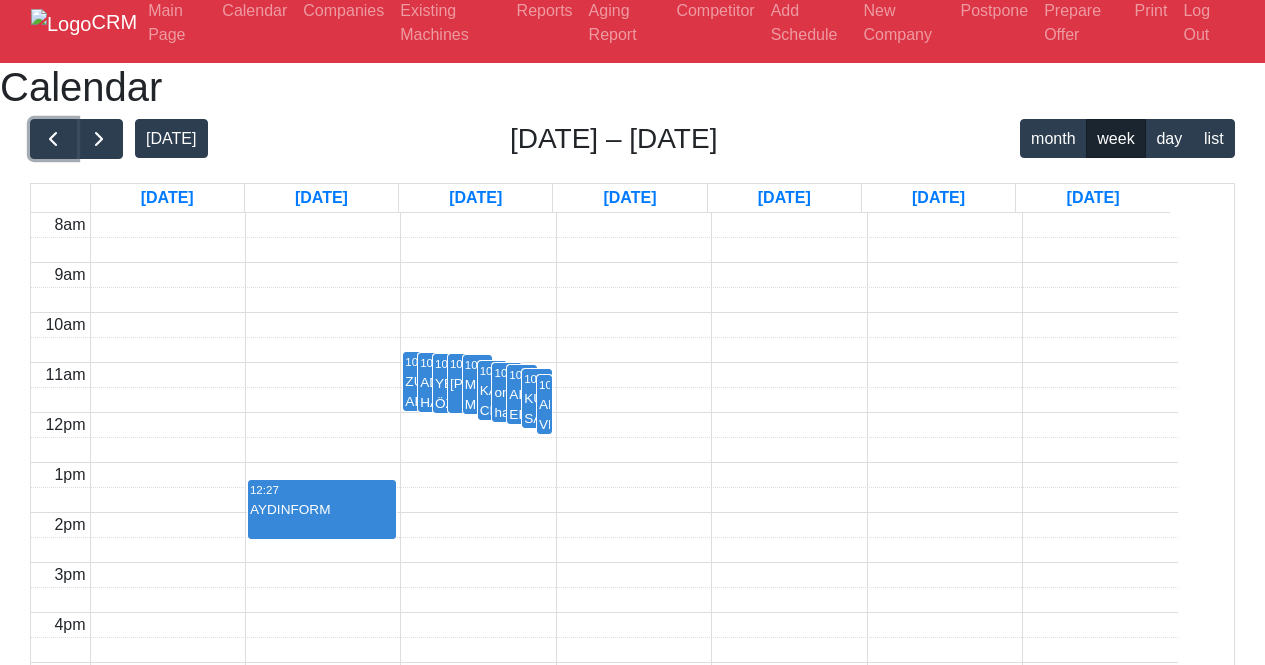 scroll, scrollTop: 0, scrollLeft: 0, axis: both 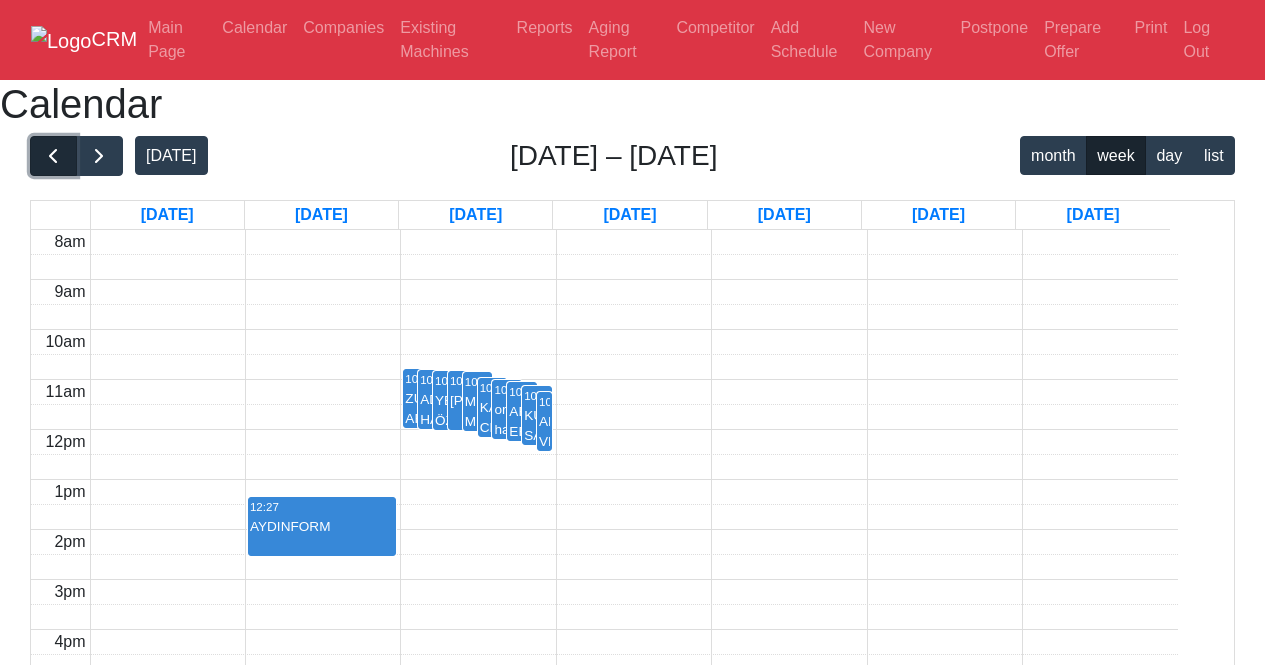 click at bounding box center (53, 156) 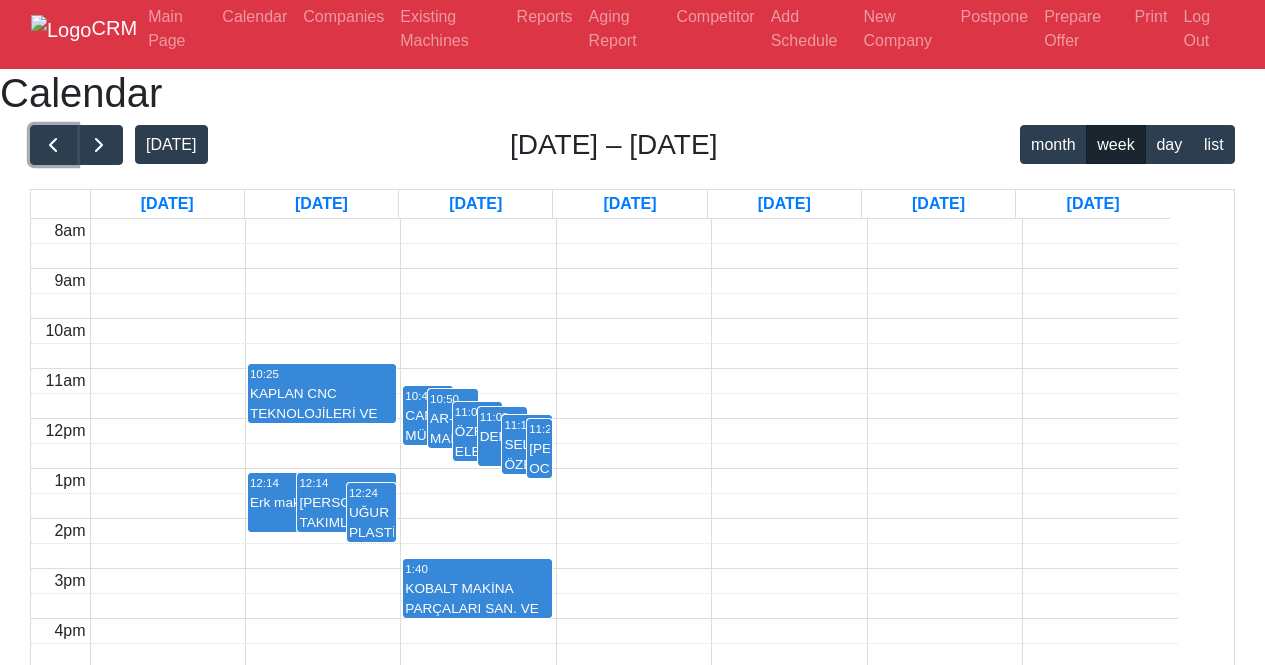 scroll, scrollTop: 0, scrollLeft: 0, axis: both 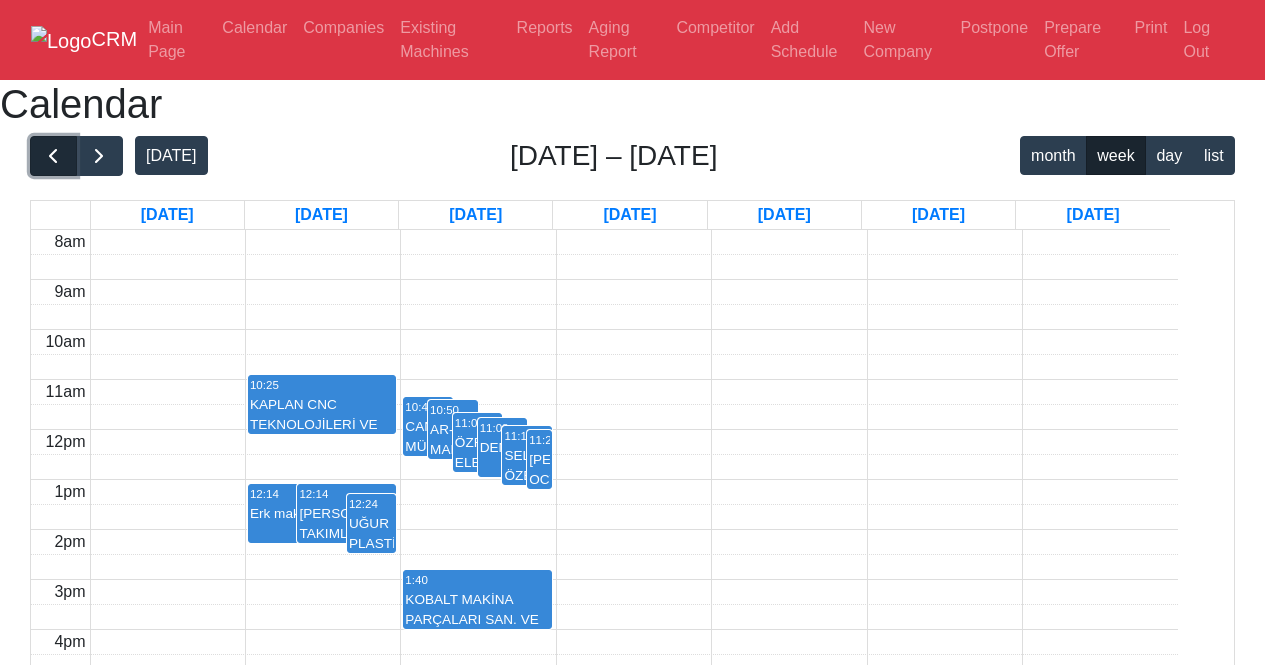 click at bounding box center (53, 156) 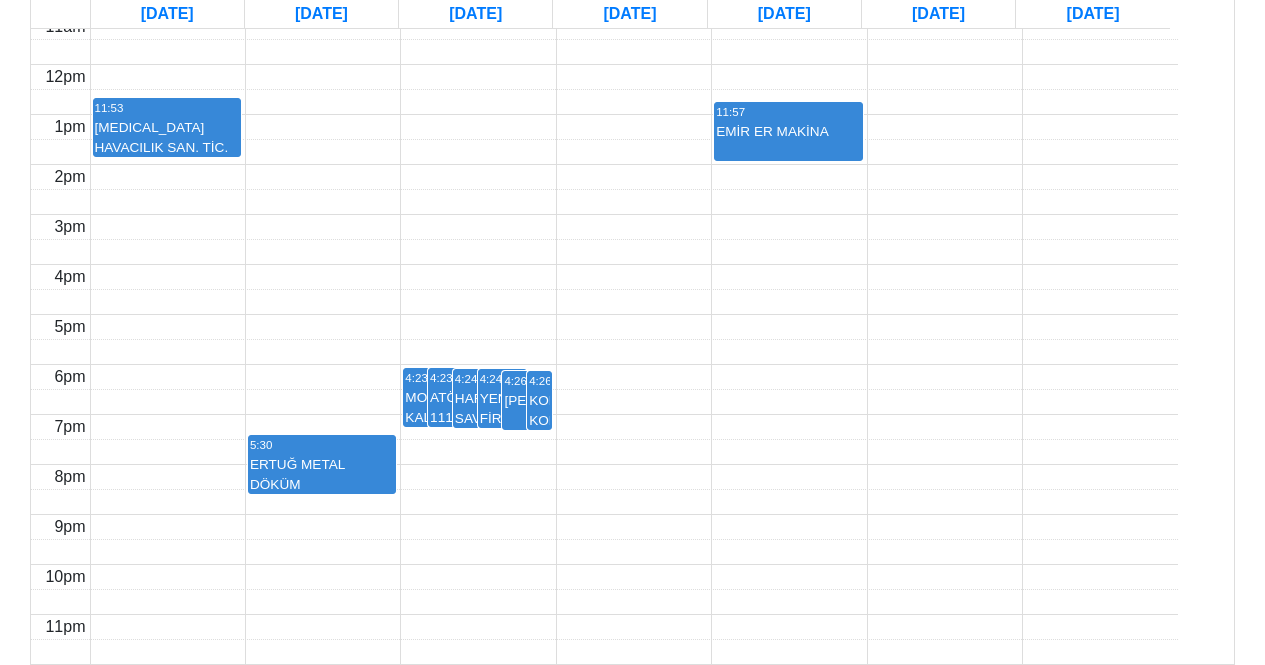 scroll, scrollTop: 0, scrollLeft: 0, axis: both 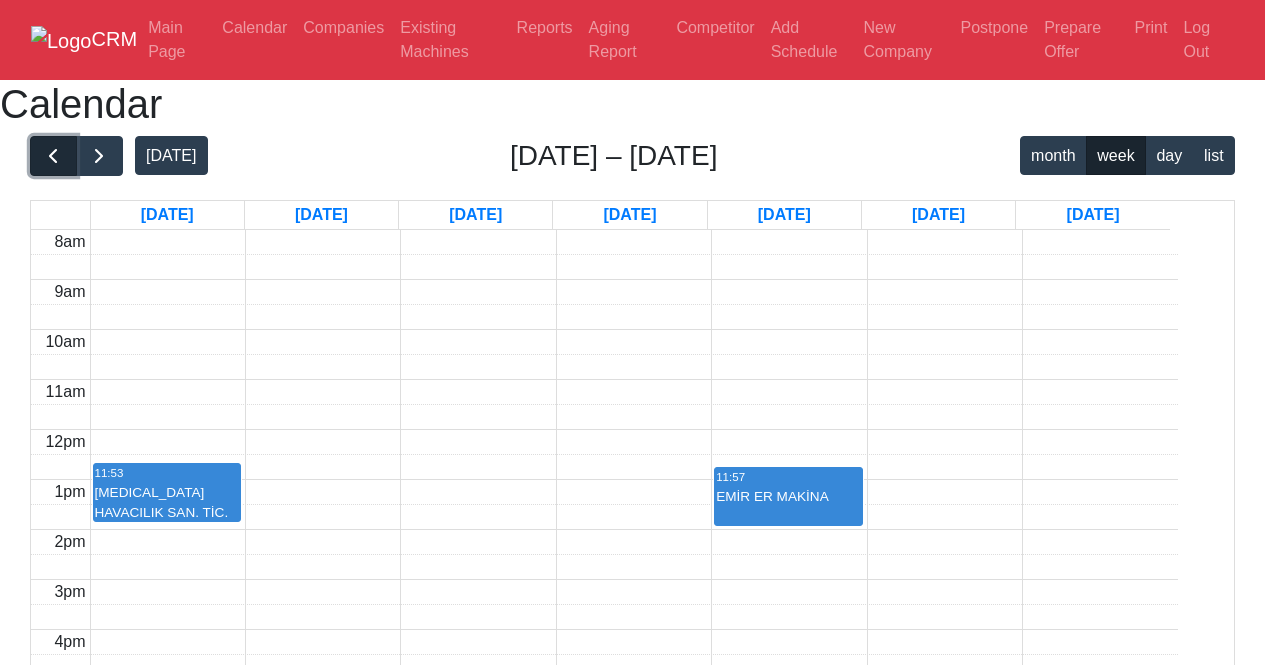 click at bounding box center (53, 156) 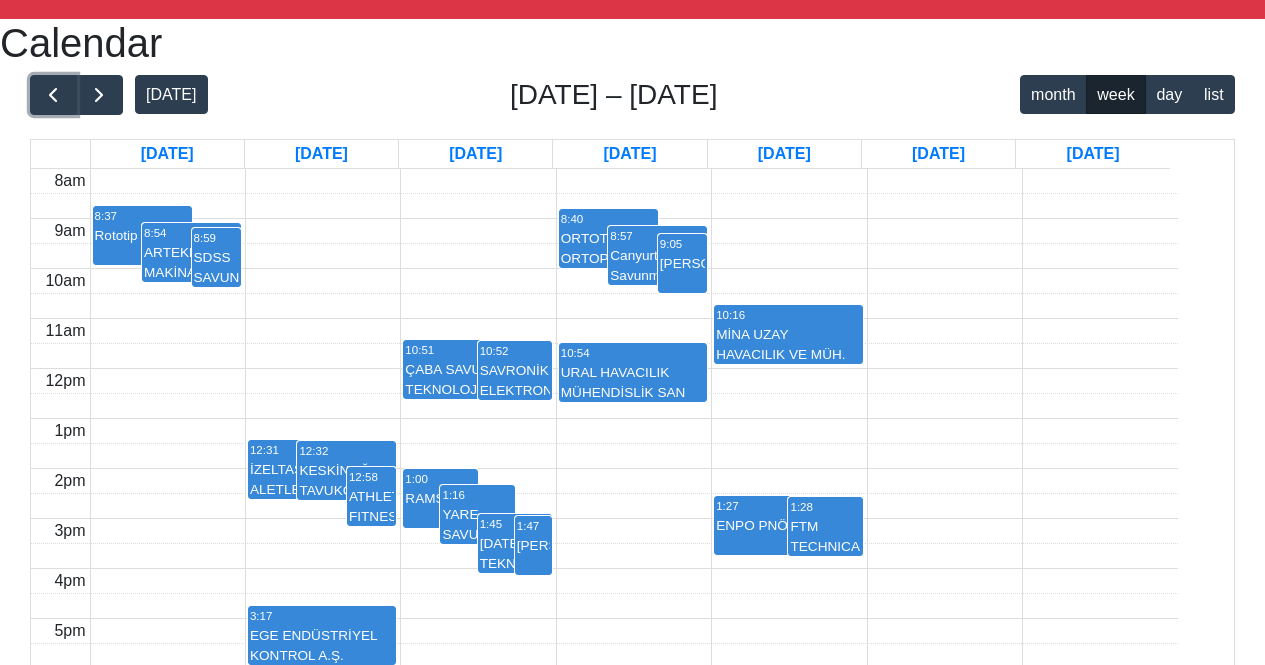 scroll, scrollTop: 0, scrollLeft: 0, axis: both 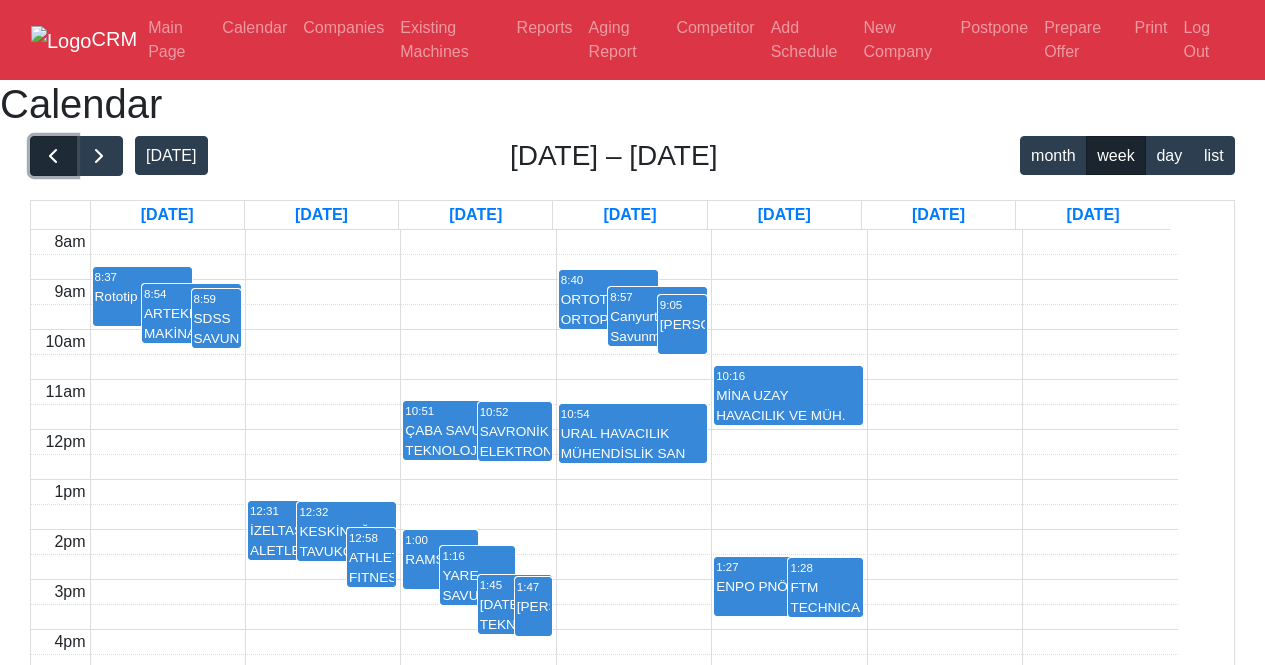 click at bounding box center (53, 156) 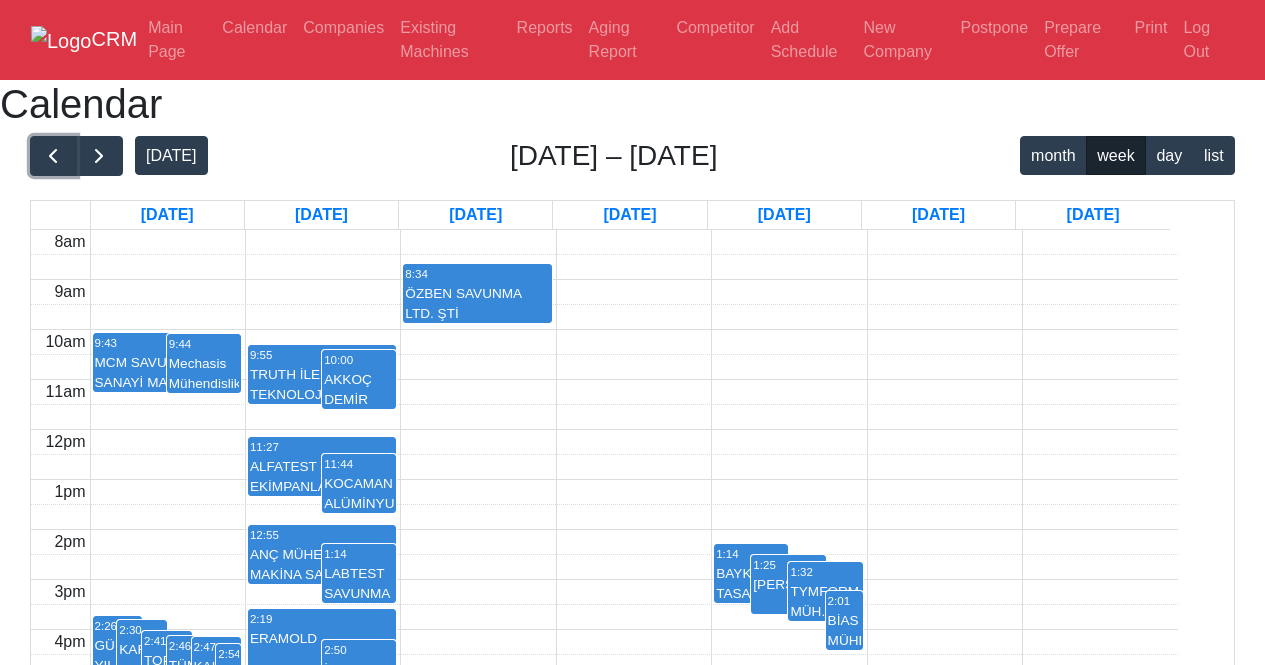 scroll, scrollTop: 100, scrollLeft: 0, axis: vertical 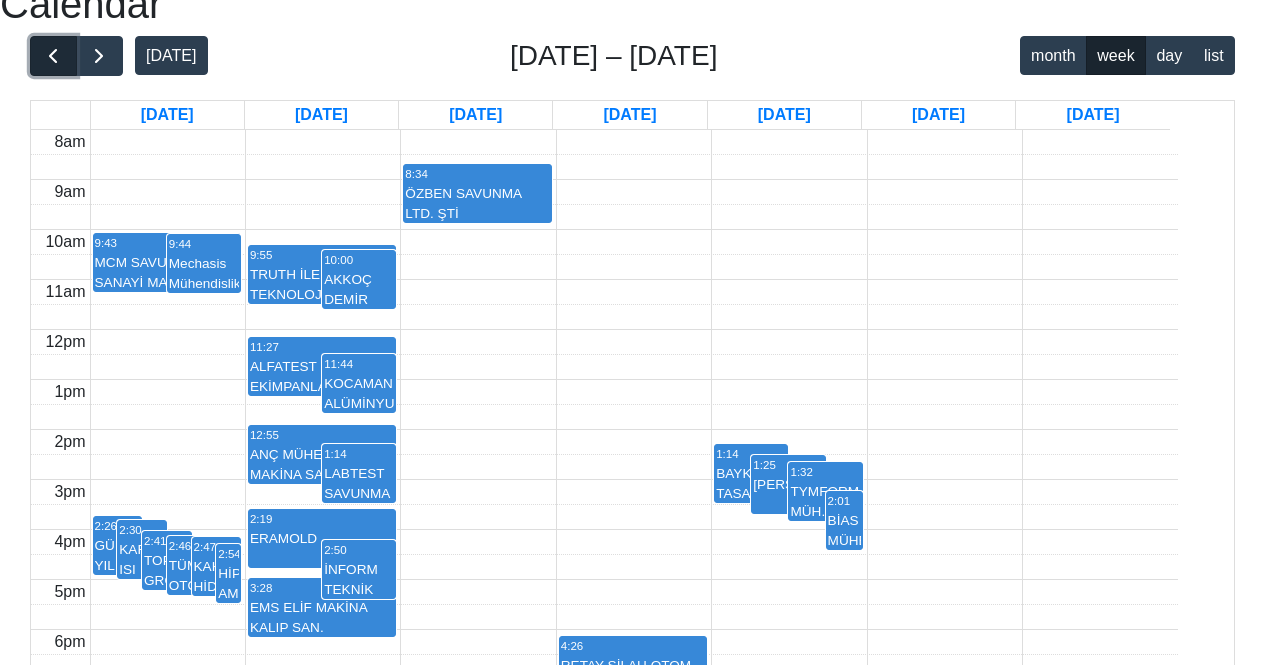 click at bounding box center [53, 56] 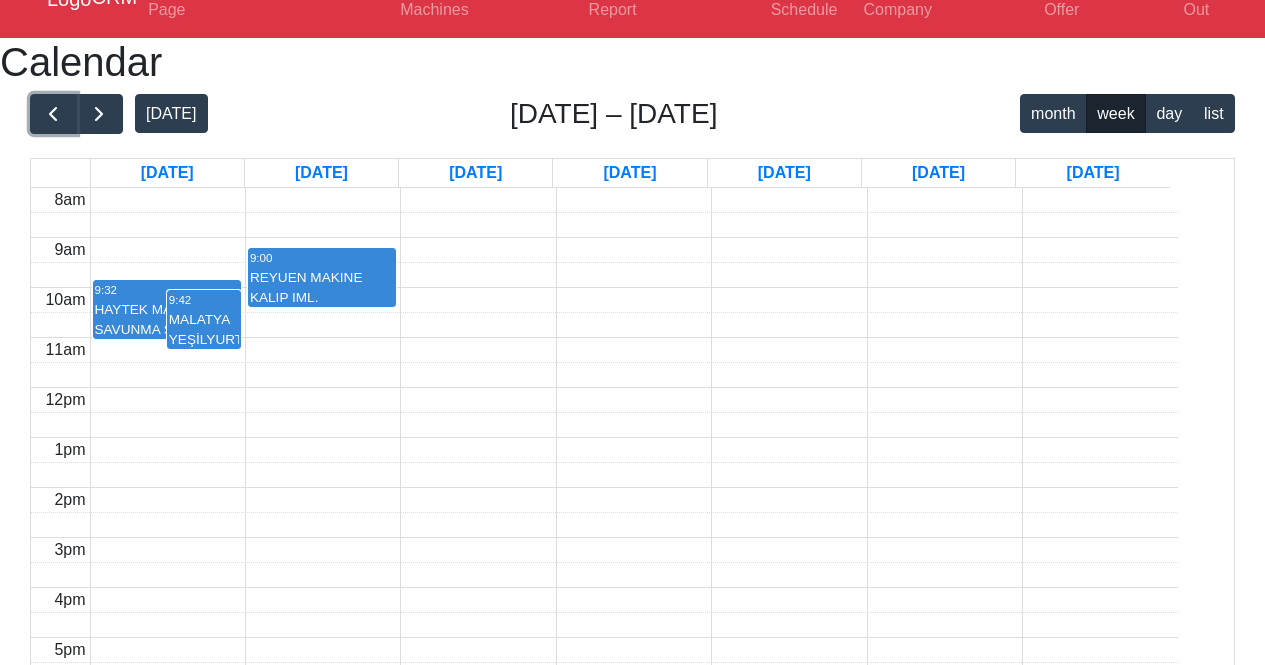 scroll, scrollTop: 0, scrollLeft: 0, axis: both 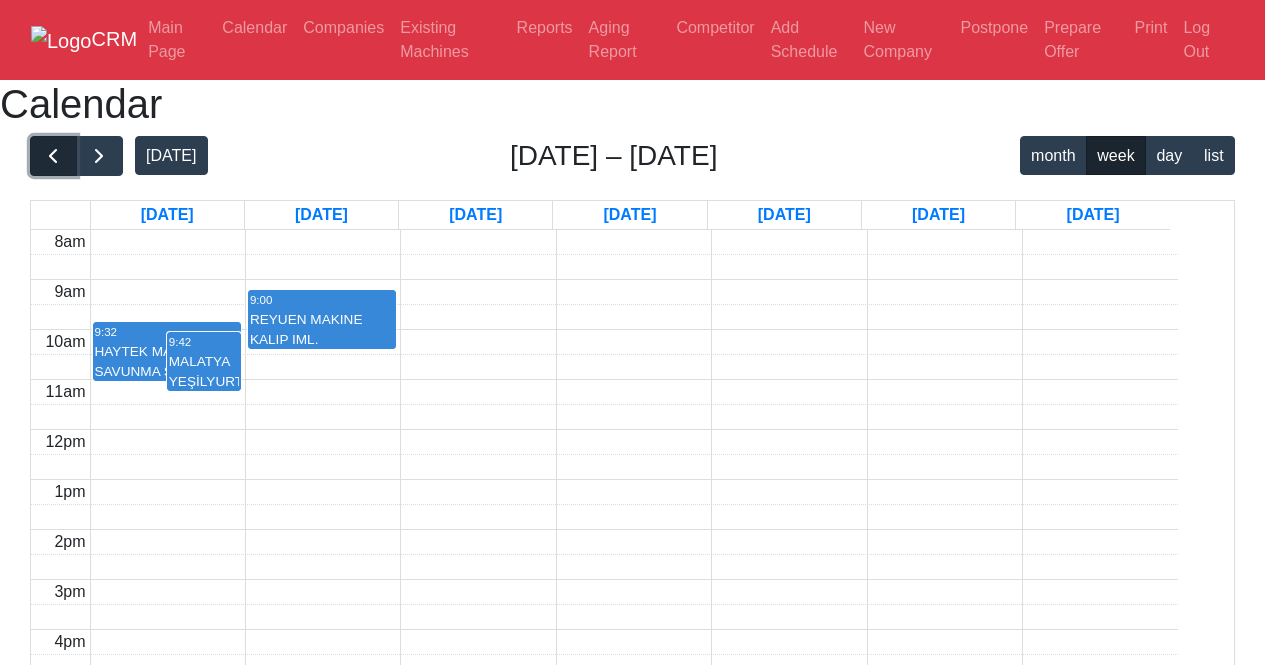 click at bounding box center [53, 156] 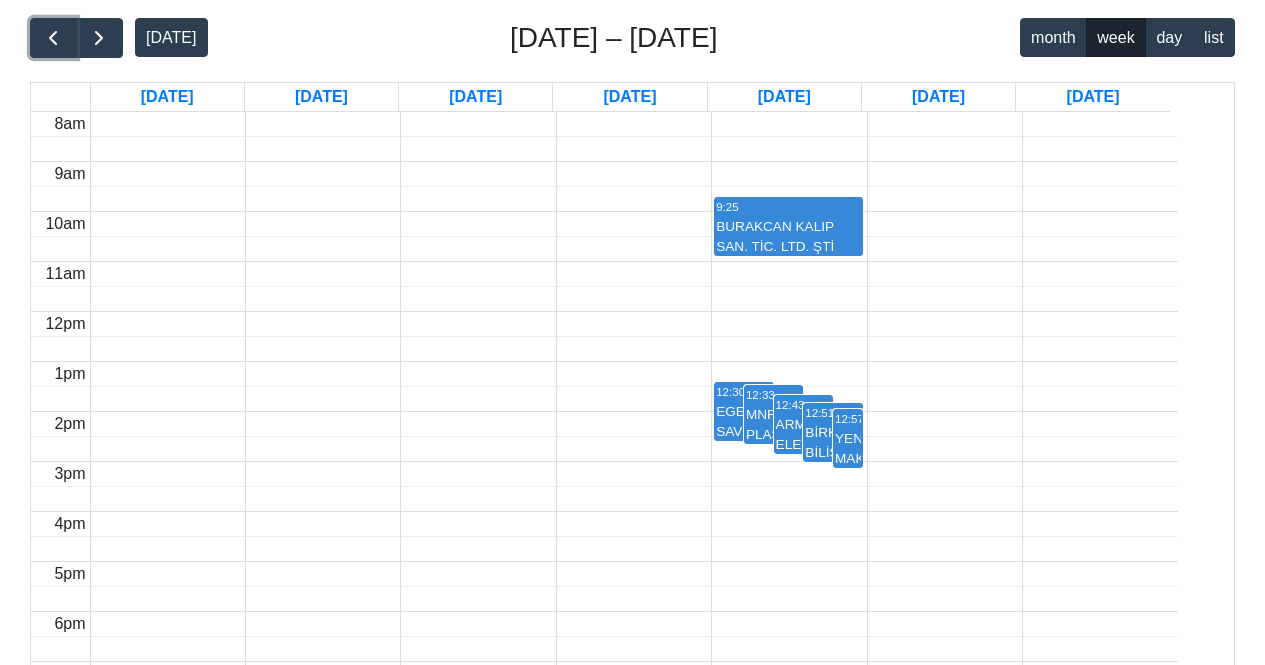 scroll, scrollTop: 100, scrollLeft: 0, axis: vertical 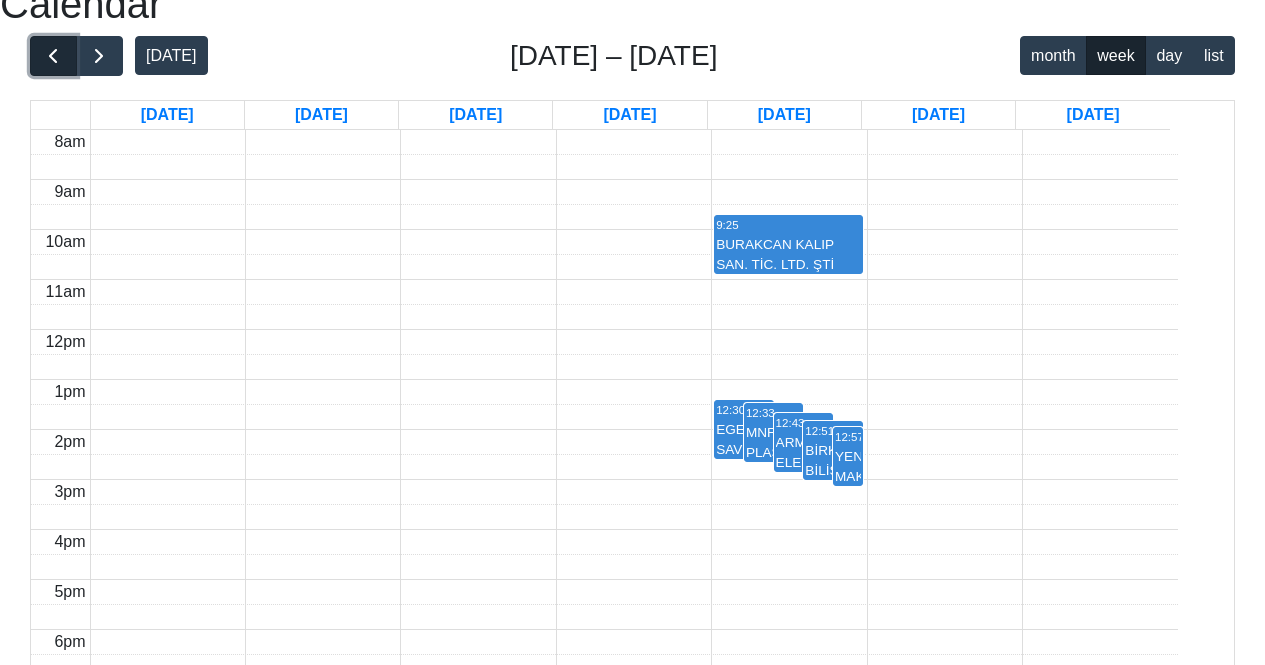 click at bounding box center (53, 56) 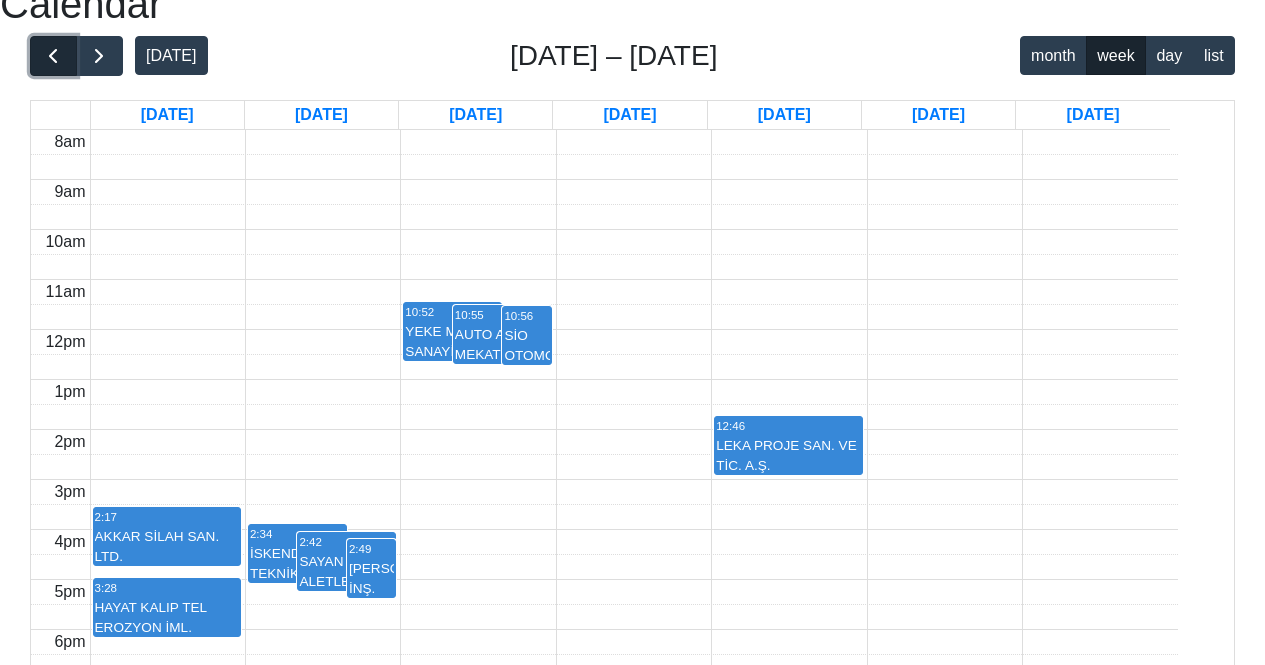 click at bounding box center (53, 56) 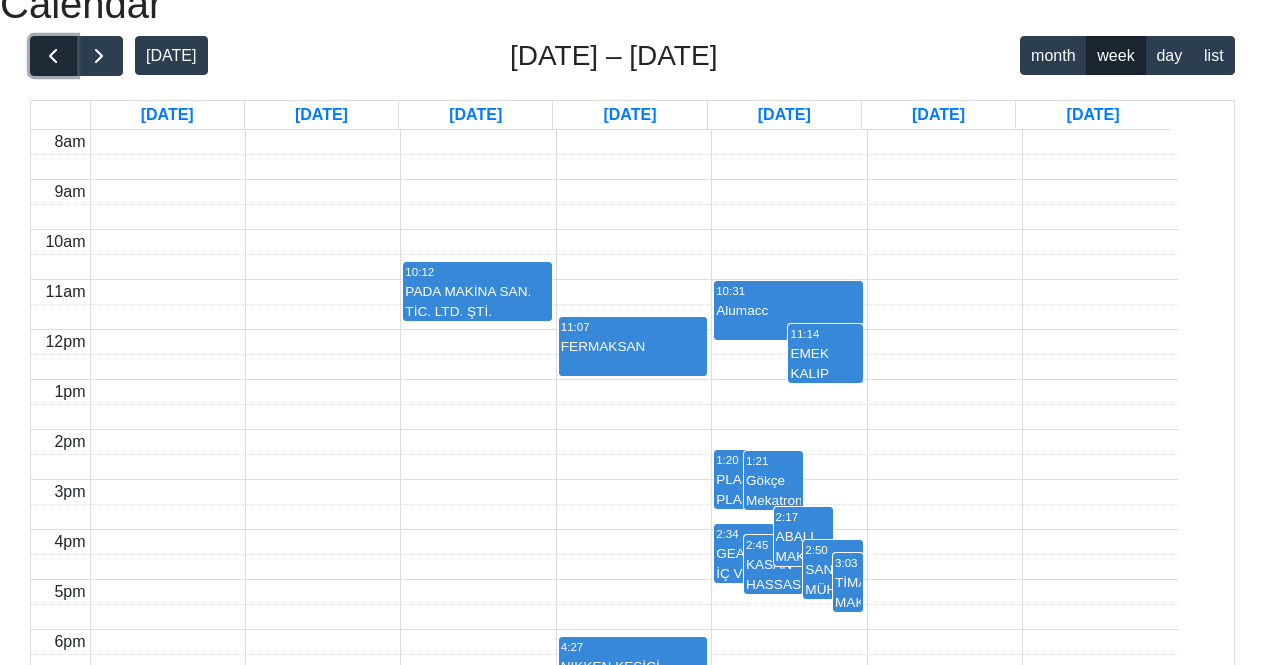 click at bounding box center [53, 56] 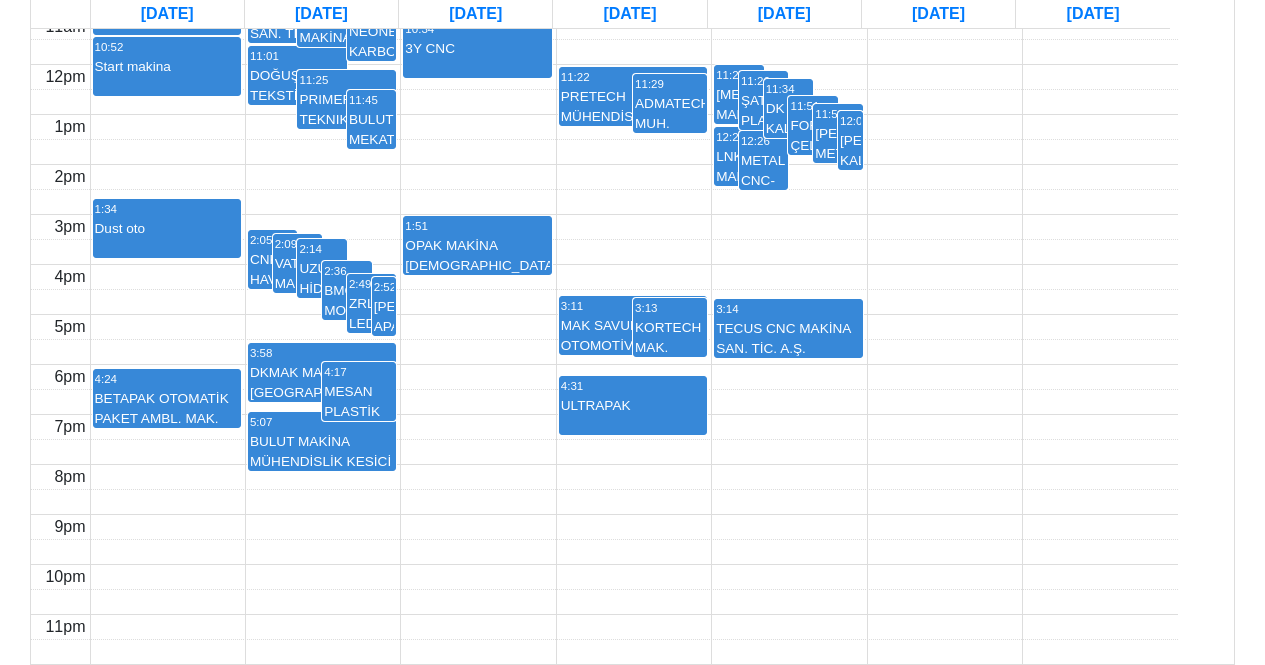 scroll, scrollTop: 300, scrollLeft: 0, axis: vertical 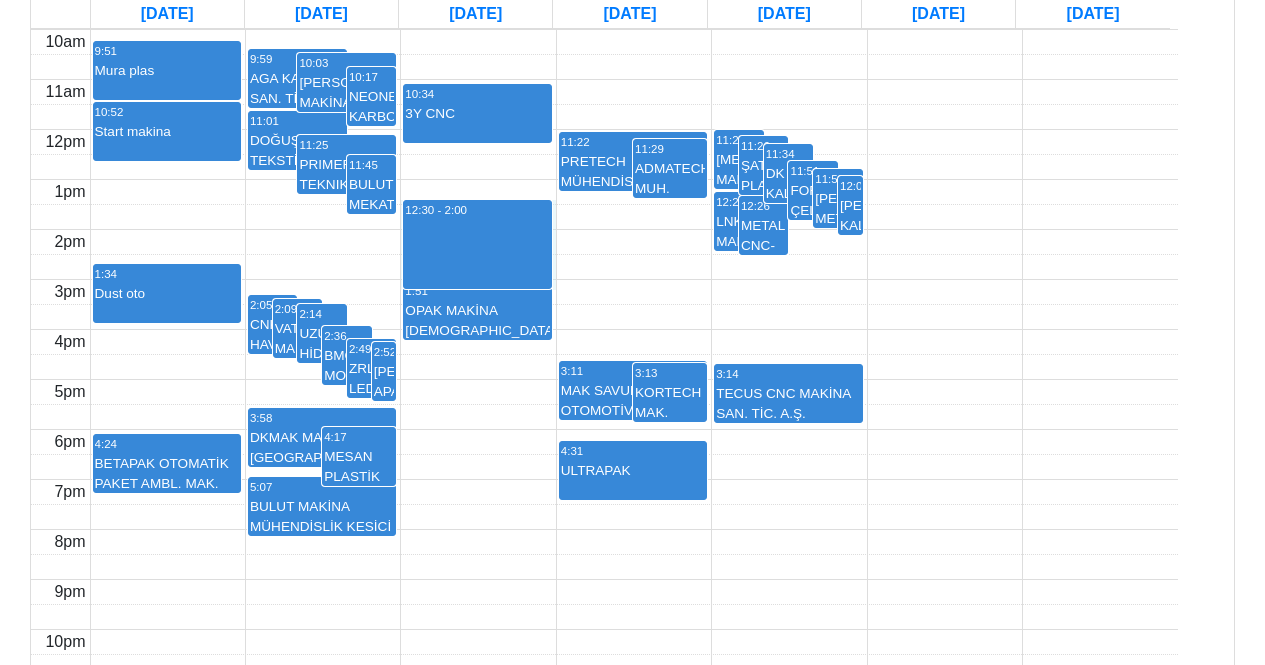 drag, startPoint x: 475, startPoint y: 297, endPoint x: 478, endPoint y: 382, distance: 85.052925 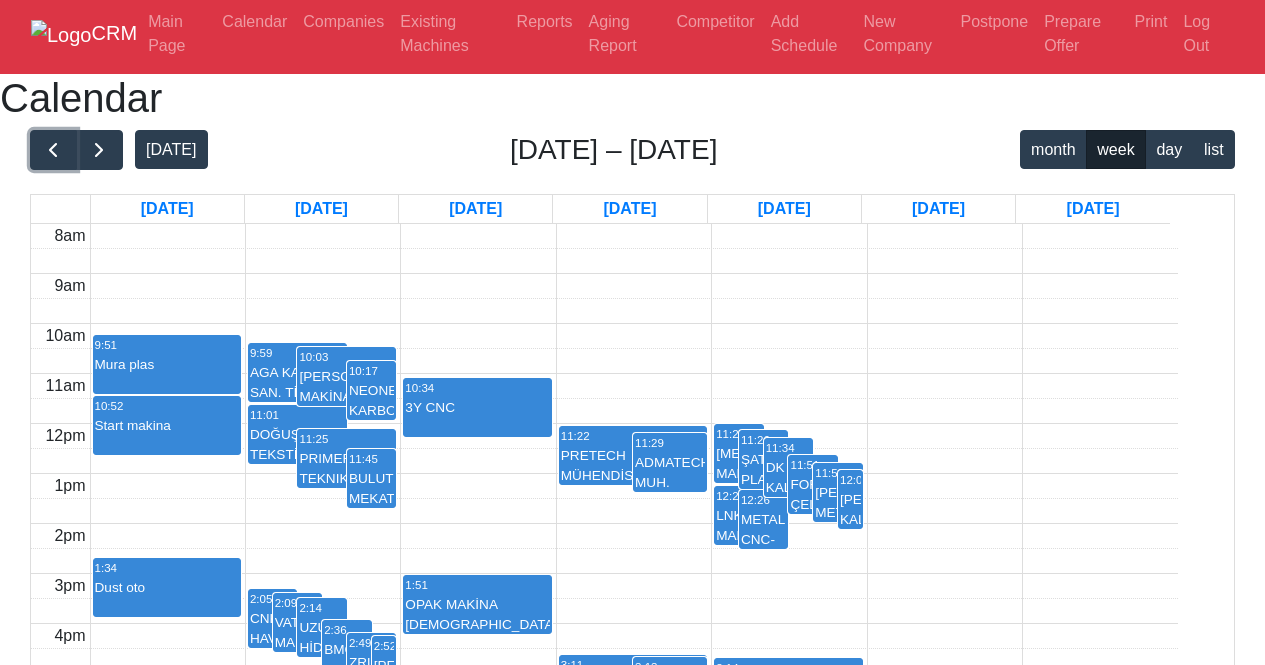 scroll, scrollTop: 0, scrollLeft: 0, axis: both 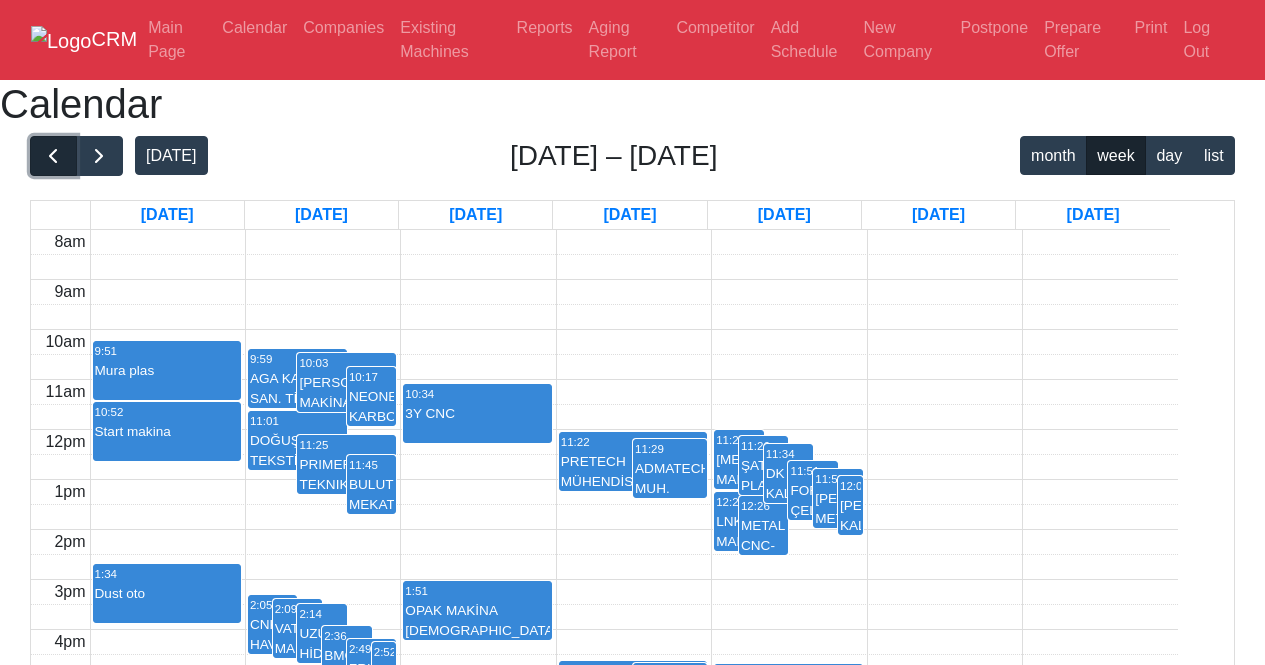 click at bounding box center (53, 156) 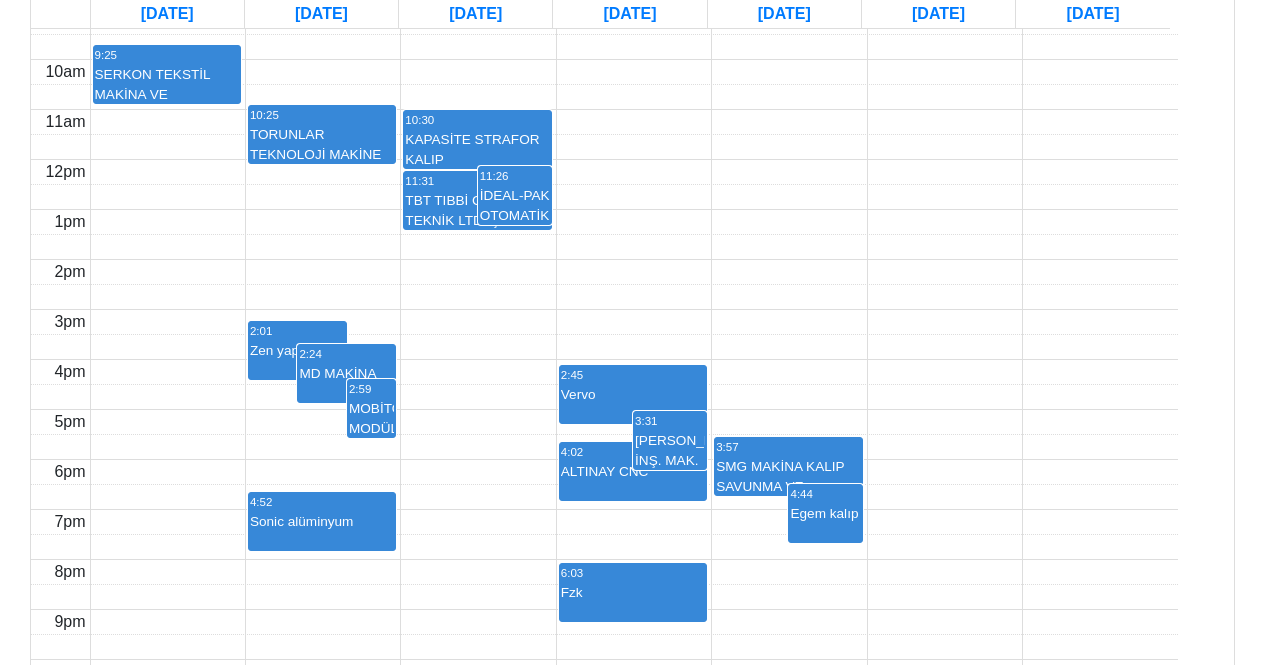 scroll, scrollTop: 170, scrollLeft: 0, axis: vertical 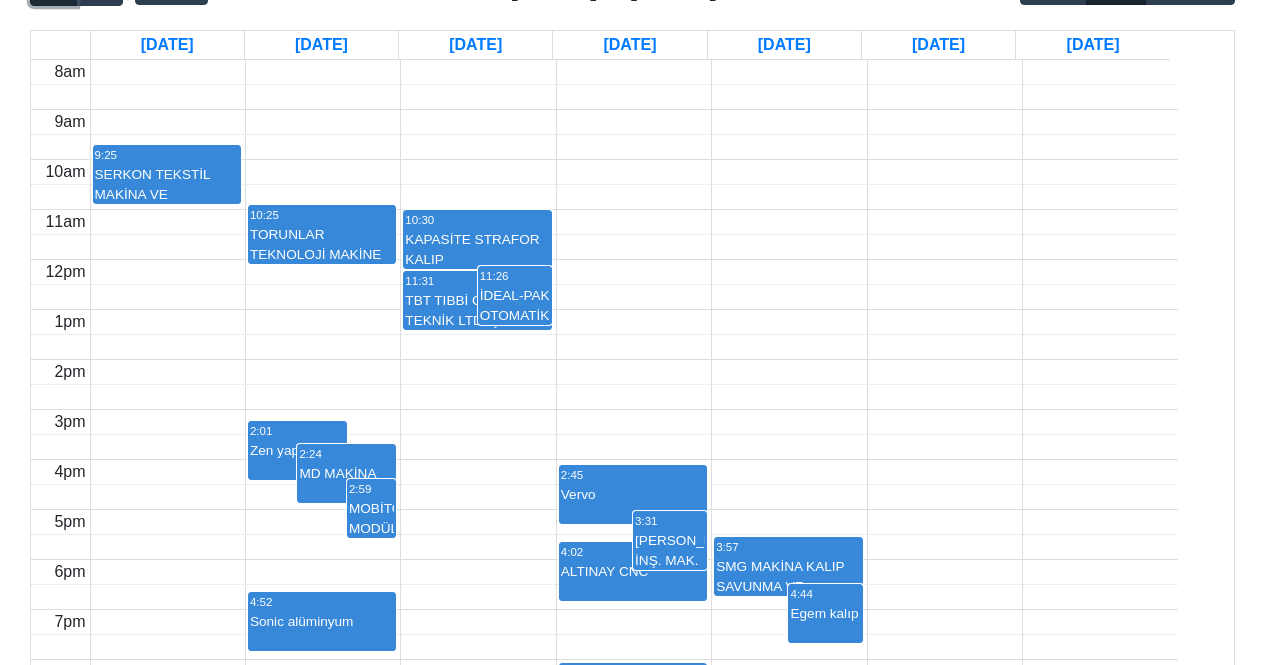 click at bounding box center [53, -14] 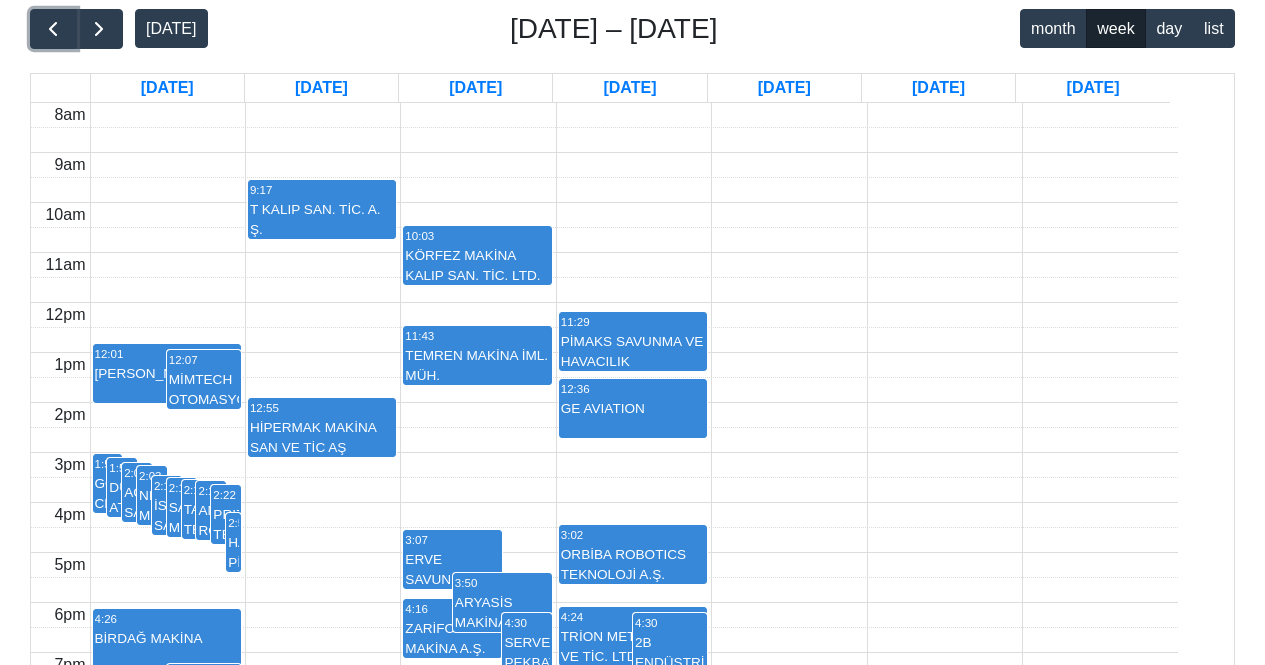 scroll, scrollTop: 0, scrollLeft: 0, axis: both 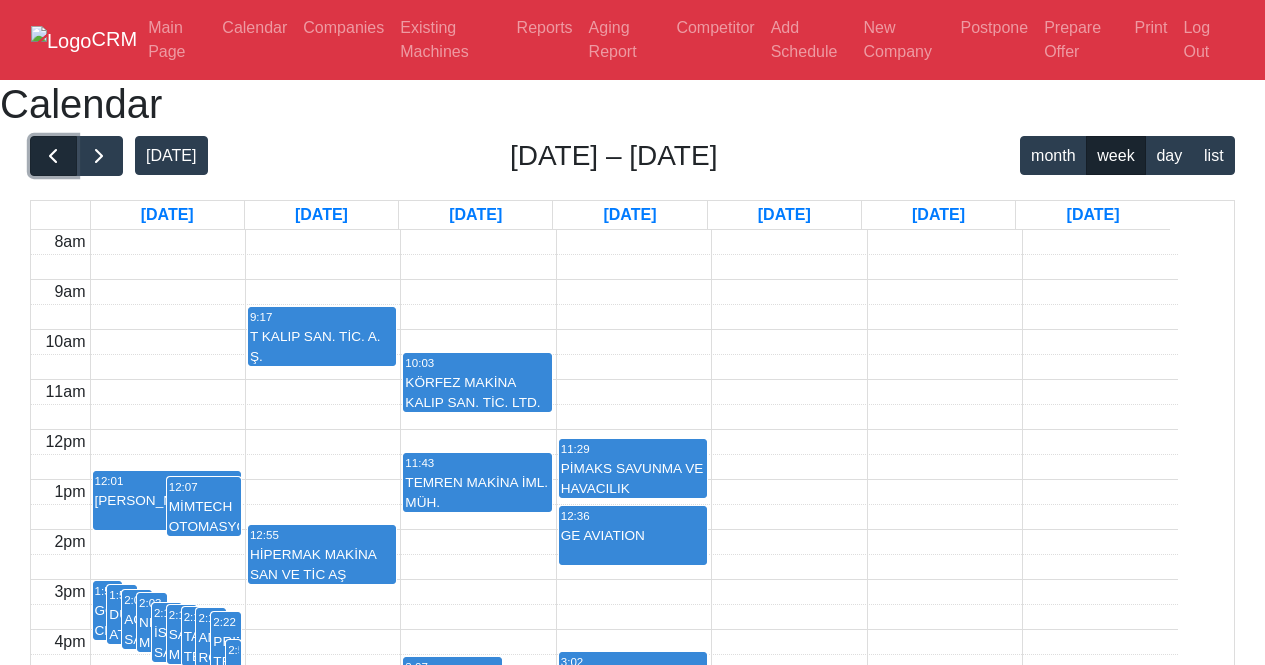 click at bounding box center (53, 156) 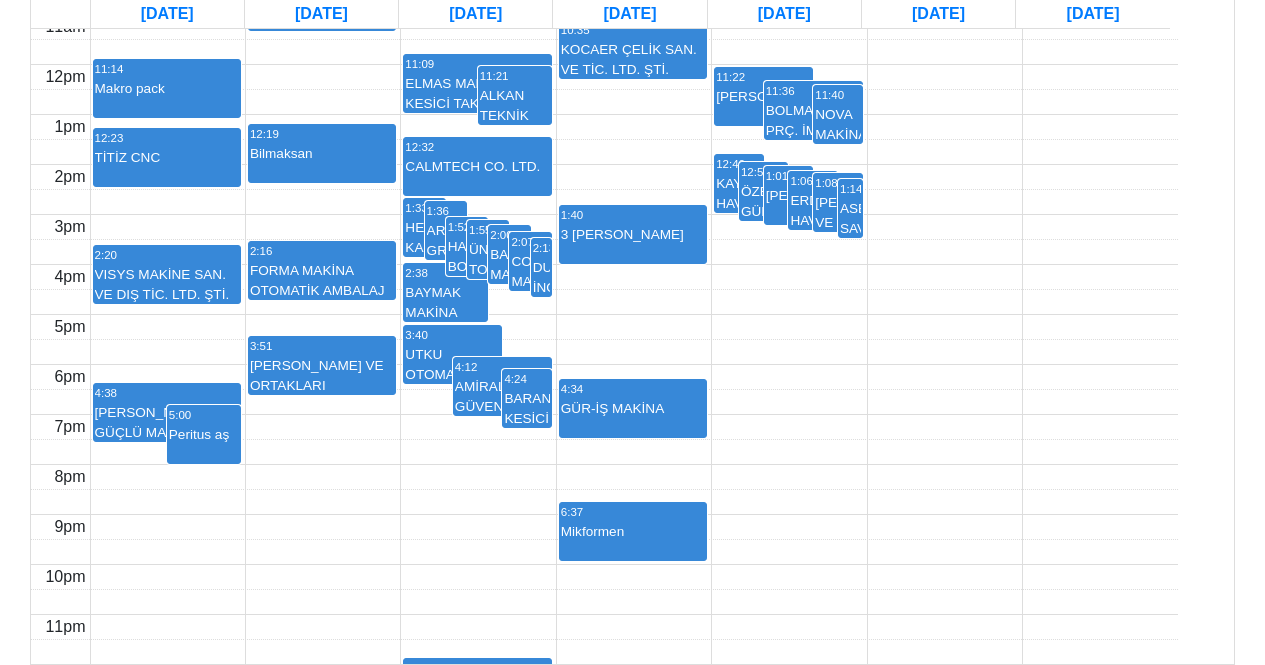 scroll, scrollTop: 0, scrollLeft: 0, axis: both 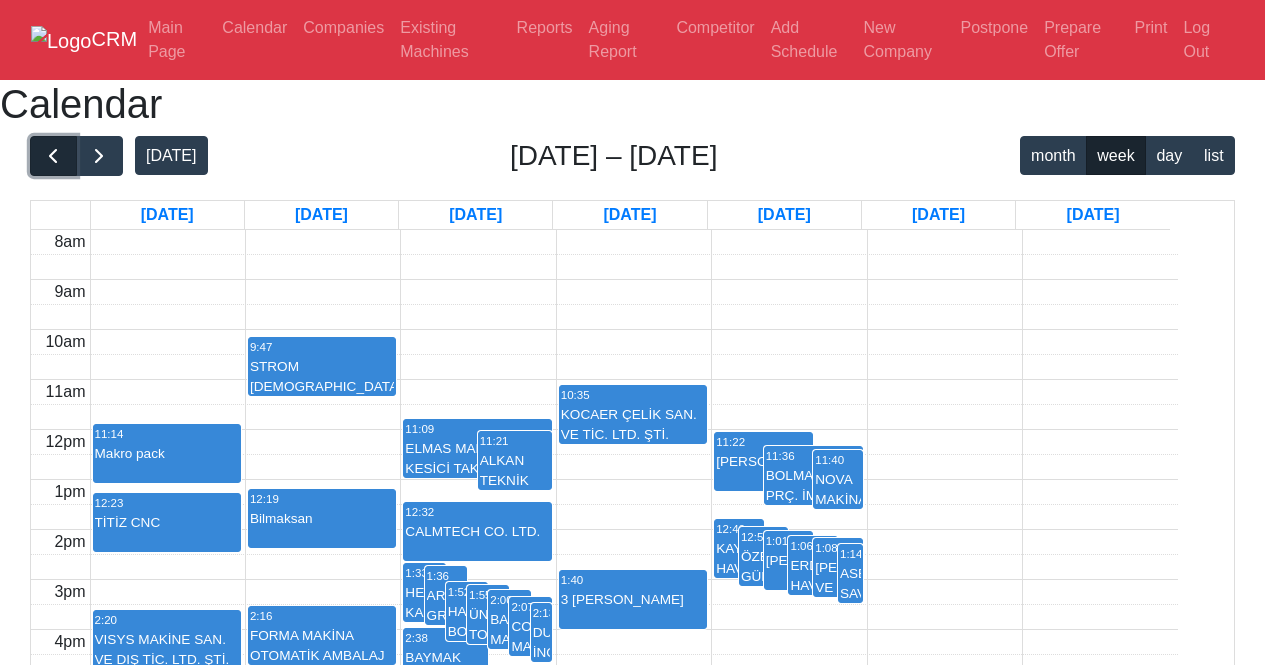 click at bounding box center (53, 156) 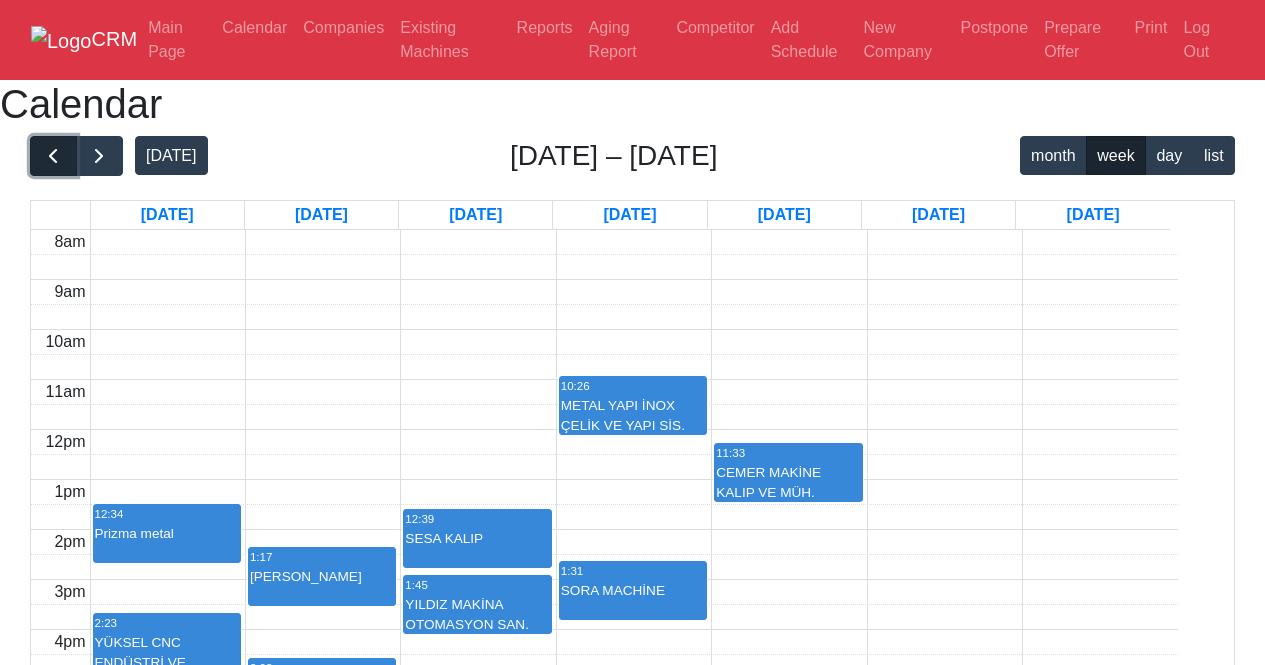 click at bounding box center (53, 156) 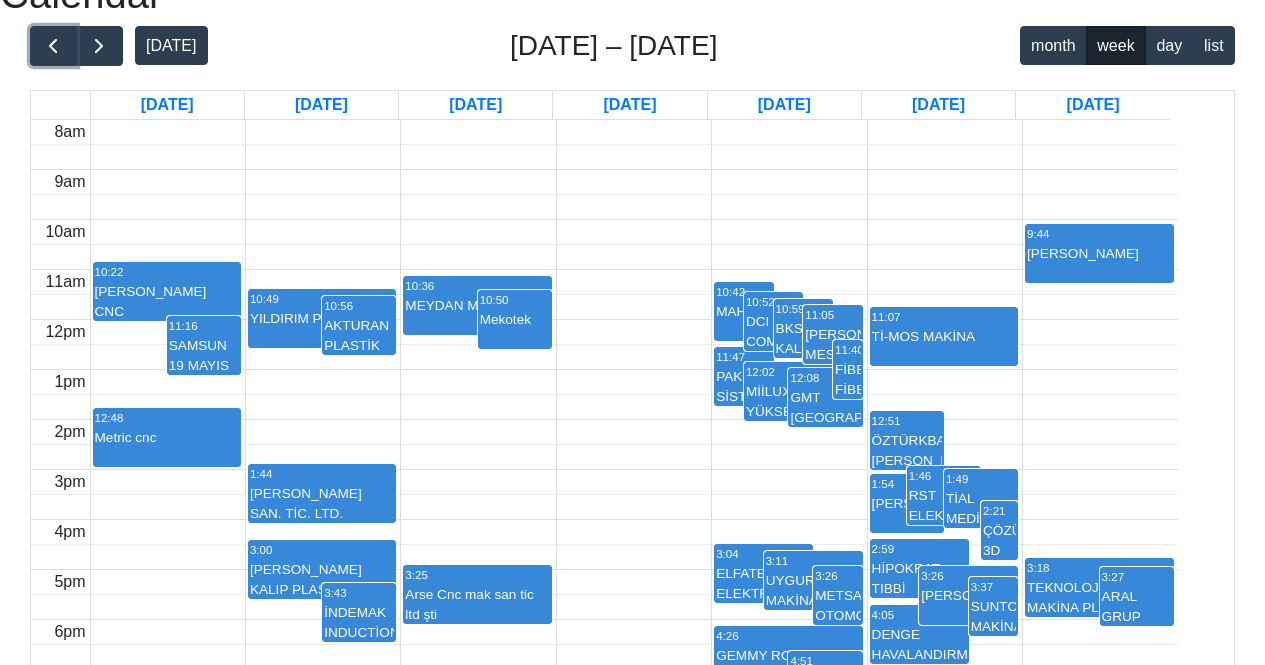 scroll, scrollTop: 100, scrollLeft: 0, axis: vertical 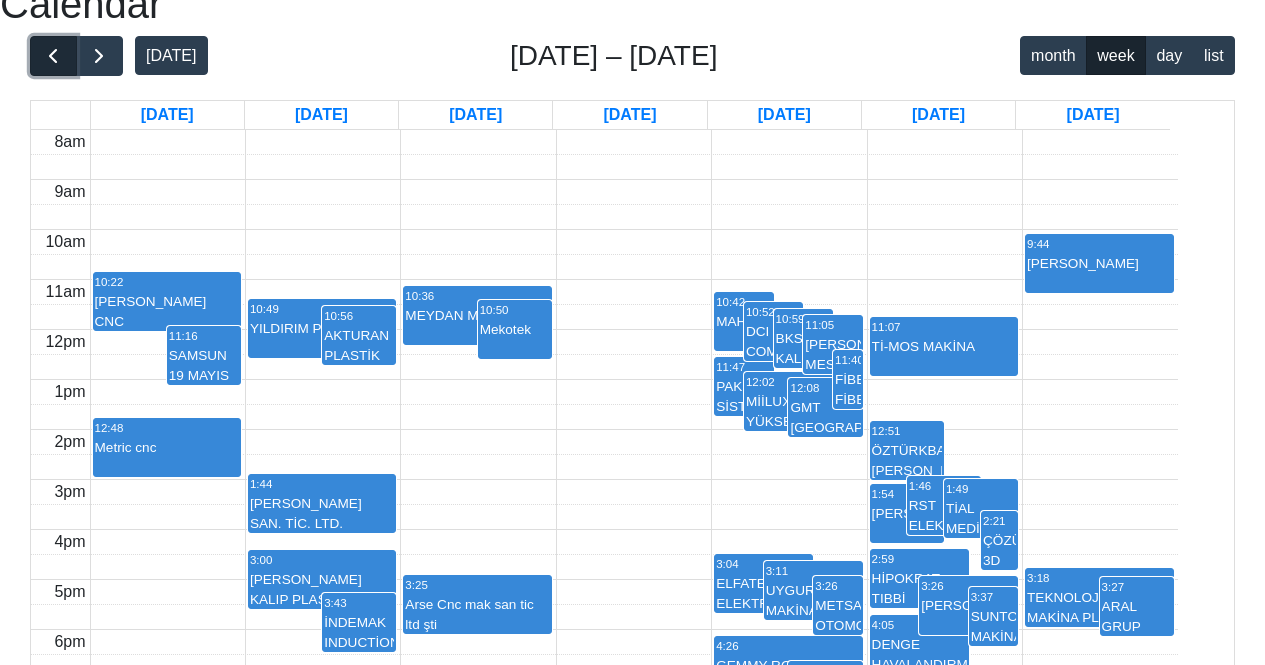 click at bounding box center (53, 56) 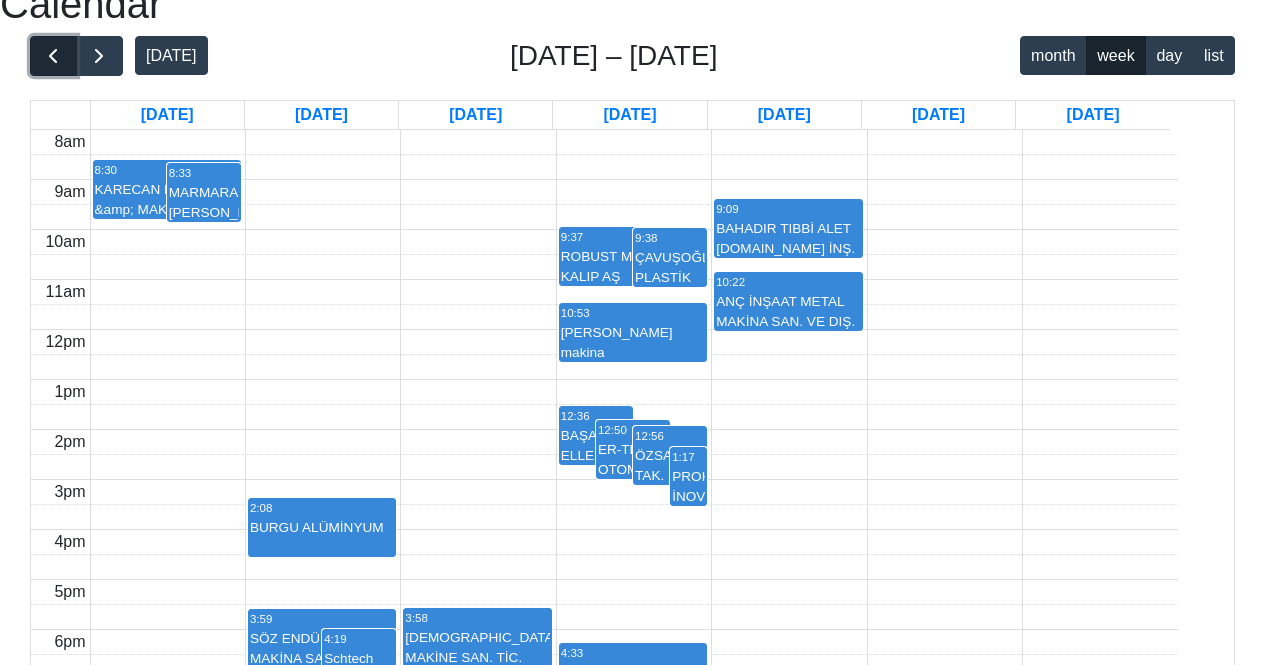 click at bounding box center (53, 56) 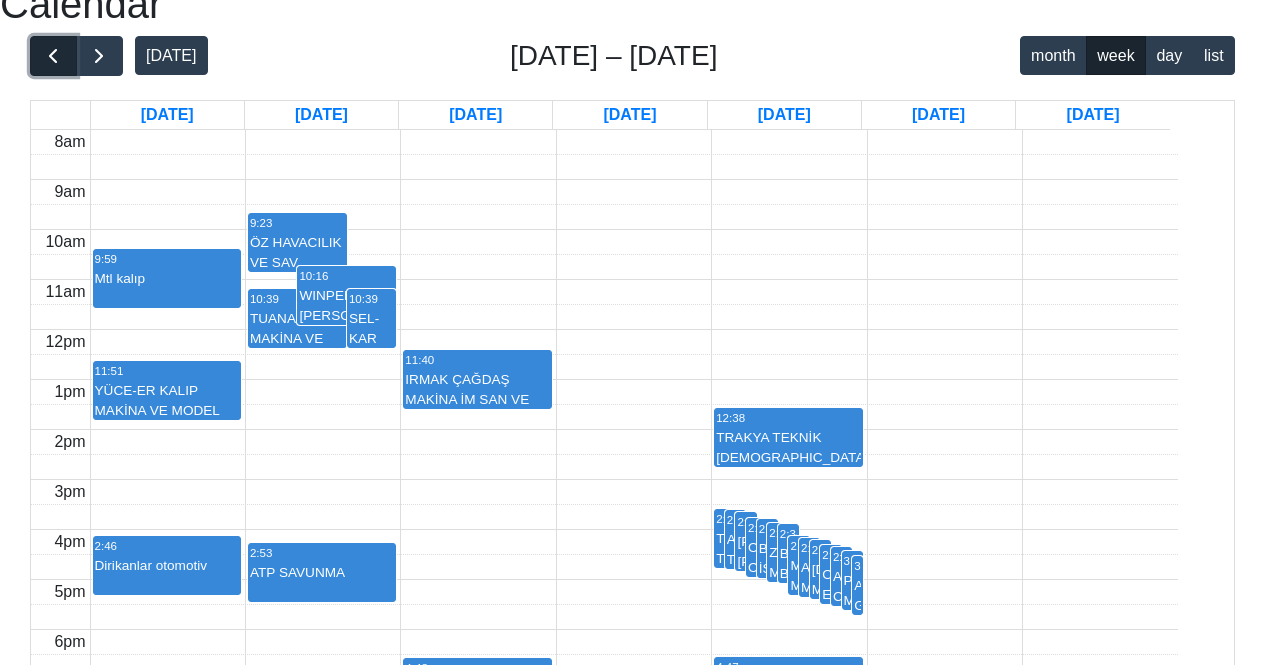 click at bounding box center [53, 56] 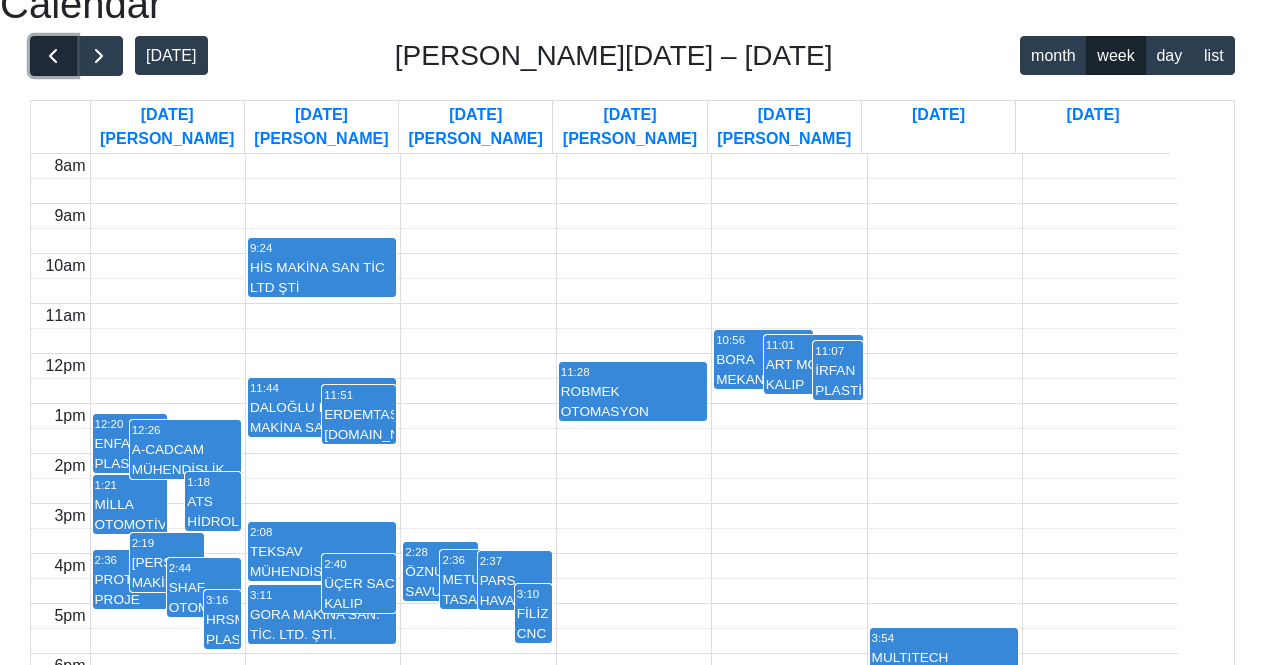 click at bounding box center (53, 56) 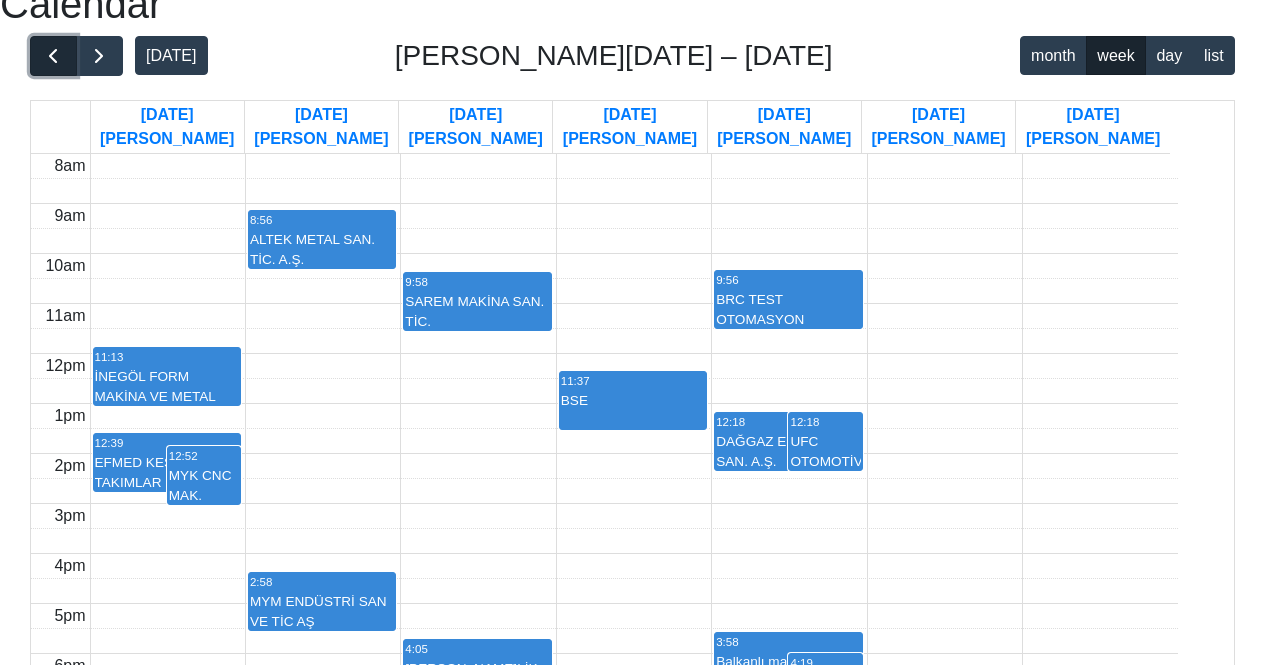 click at bounding box center (53, 56) 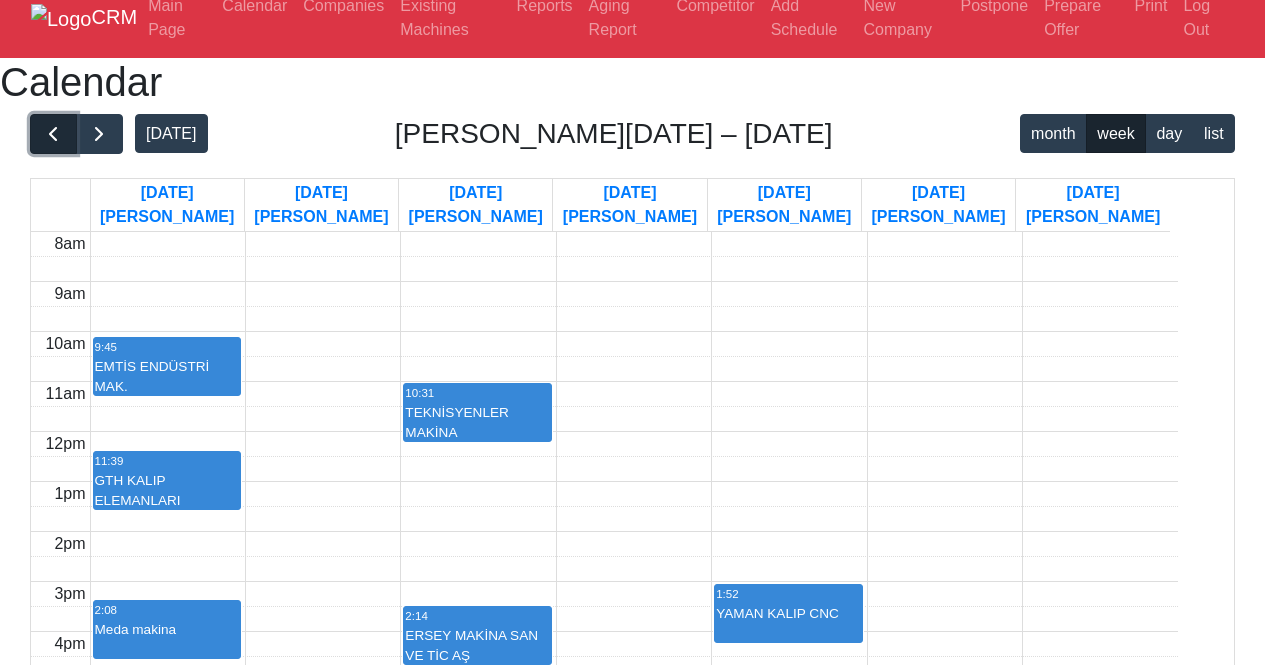 scroll, scrollTop: 0, scrollLeft: 0, axis: both 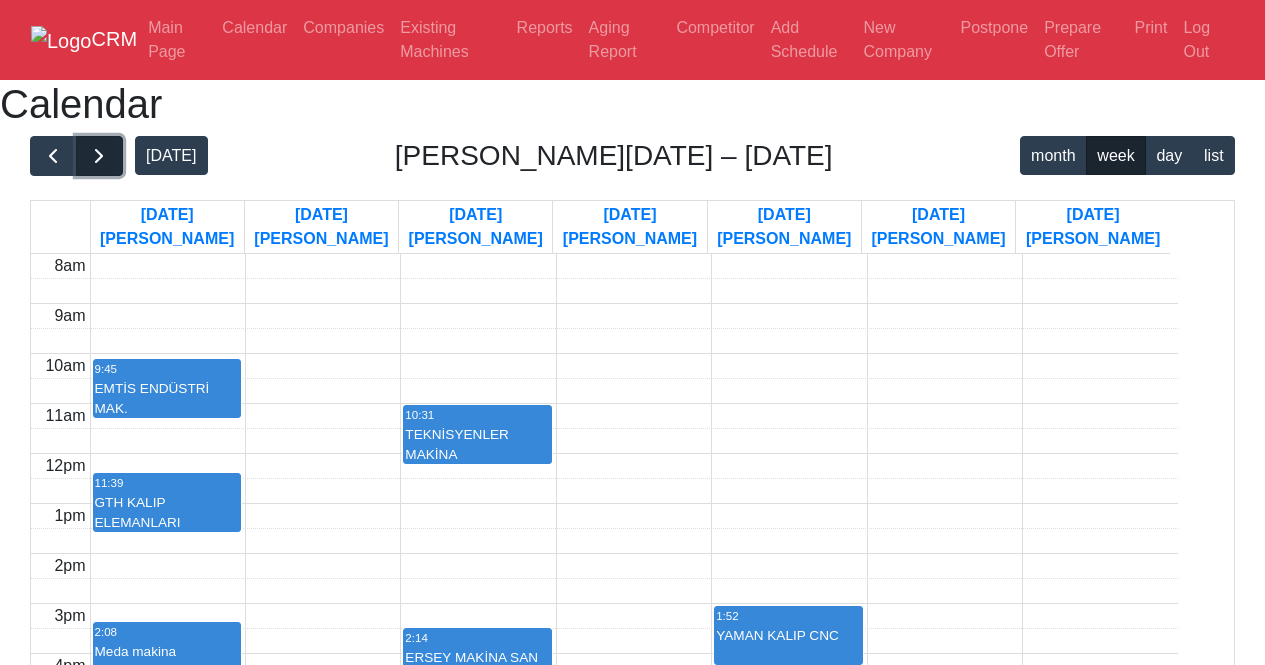 click at bounding box center [99, 156] 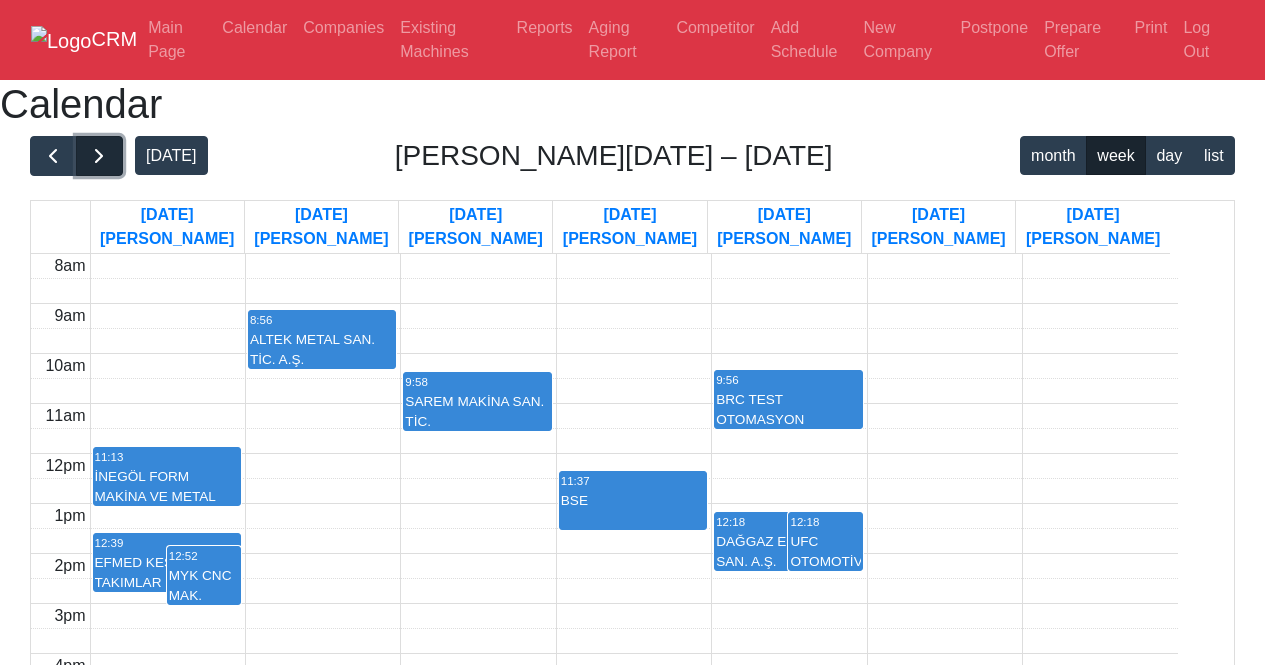 click at bounding box center [99, 156] 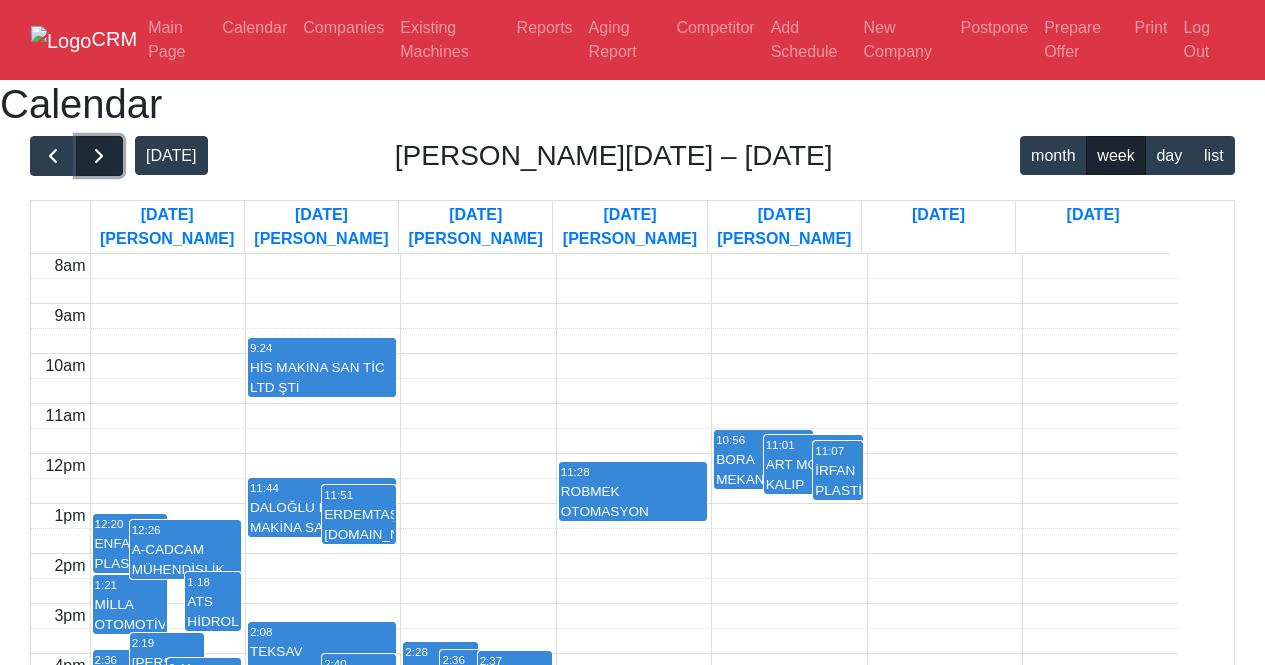 click at bounding box center (99, 156) 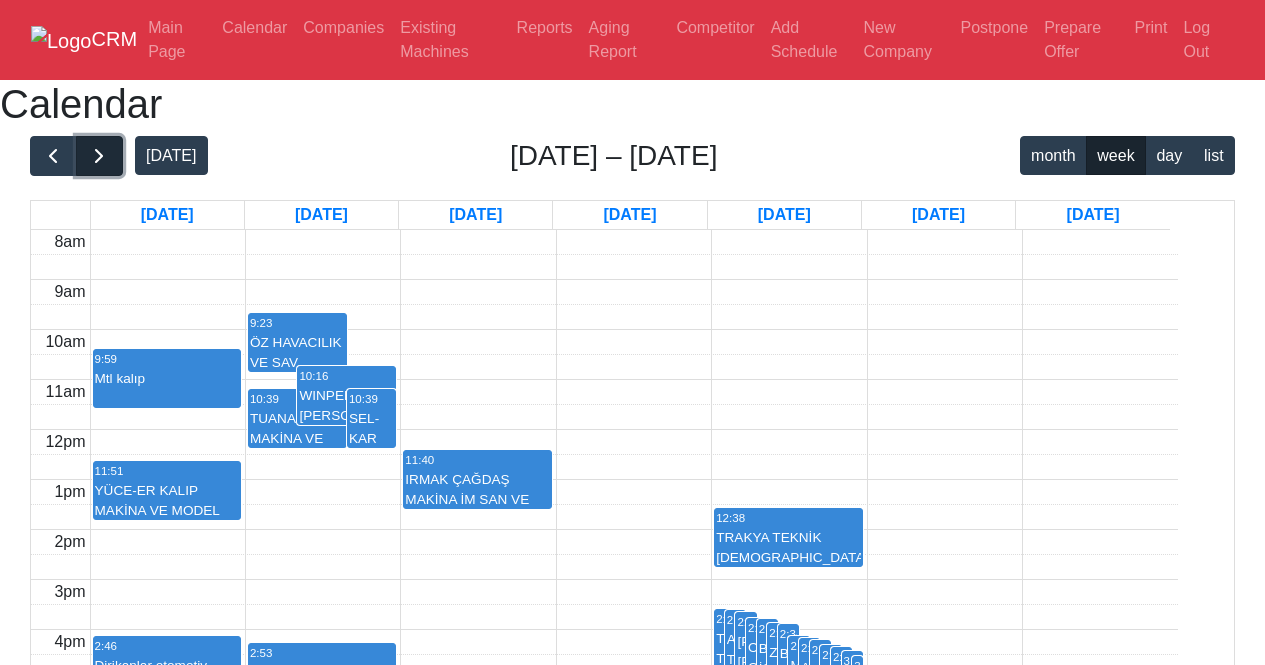 click at bounding box center (99, 156) 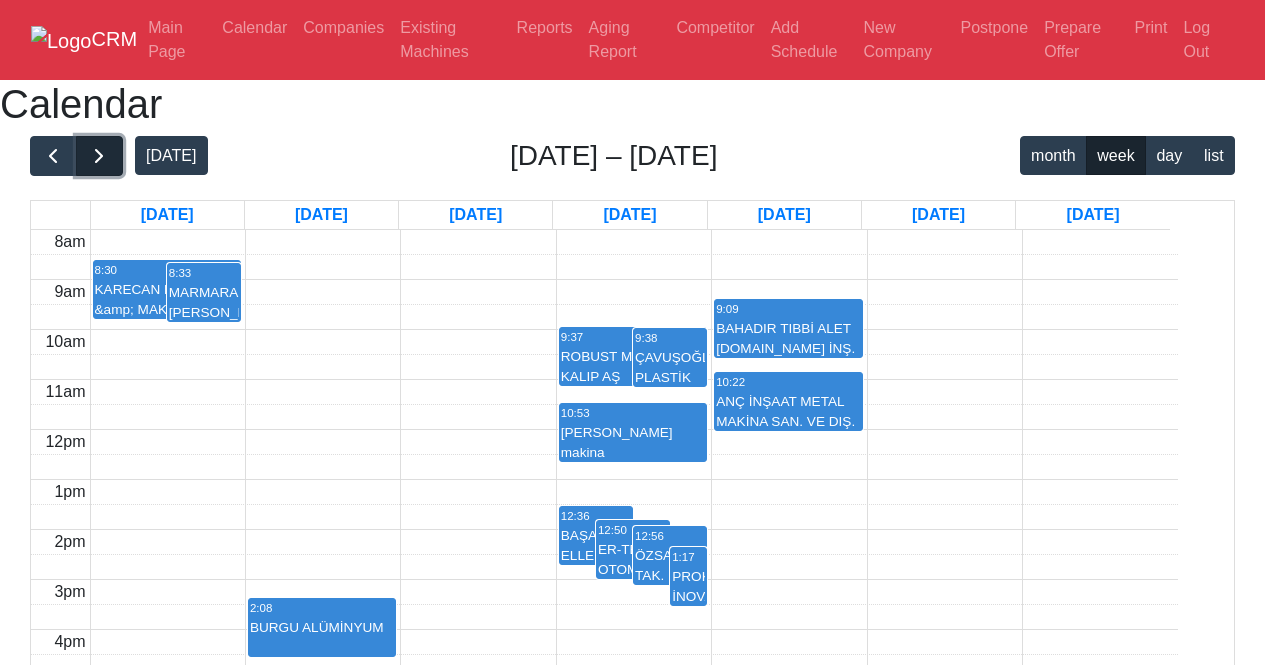 click at bounding box center (99, 156) 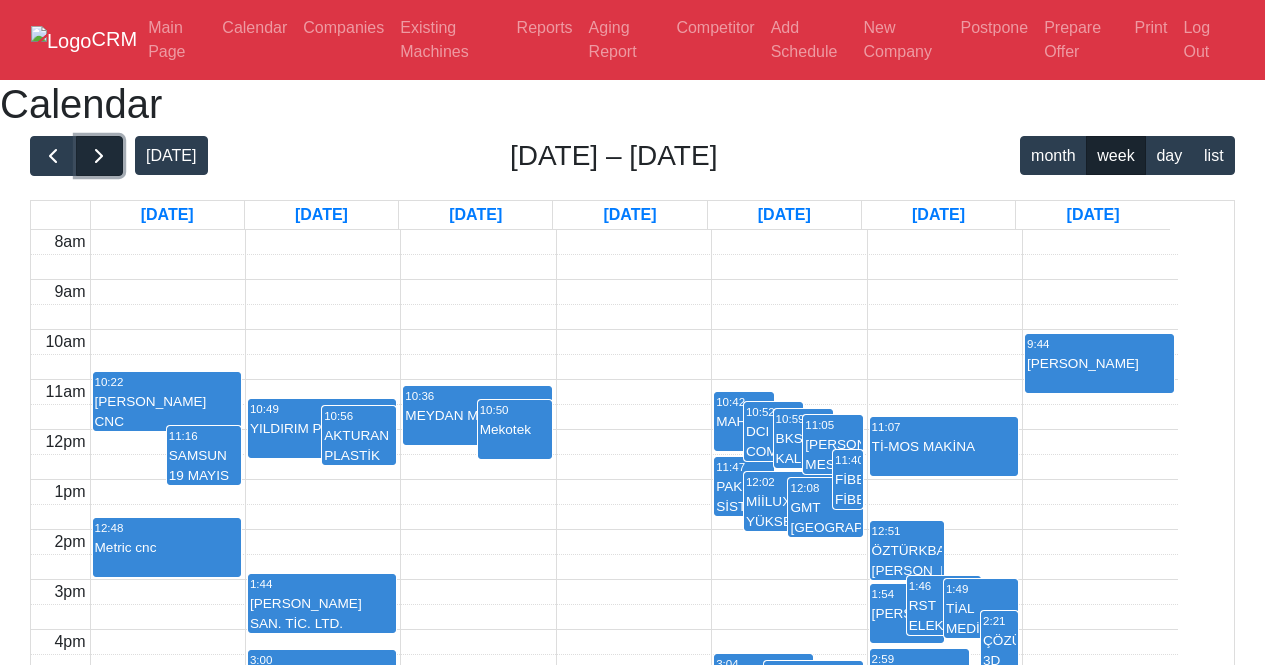 click at bounding box center (99, 156) 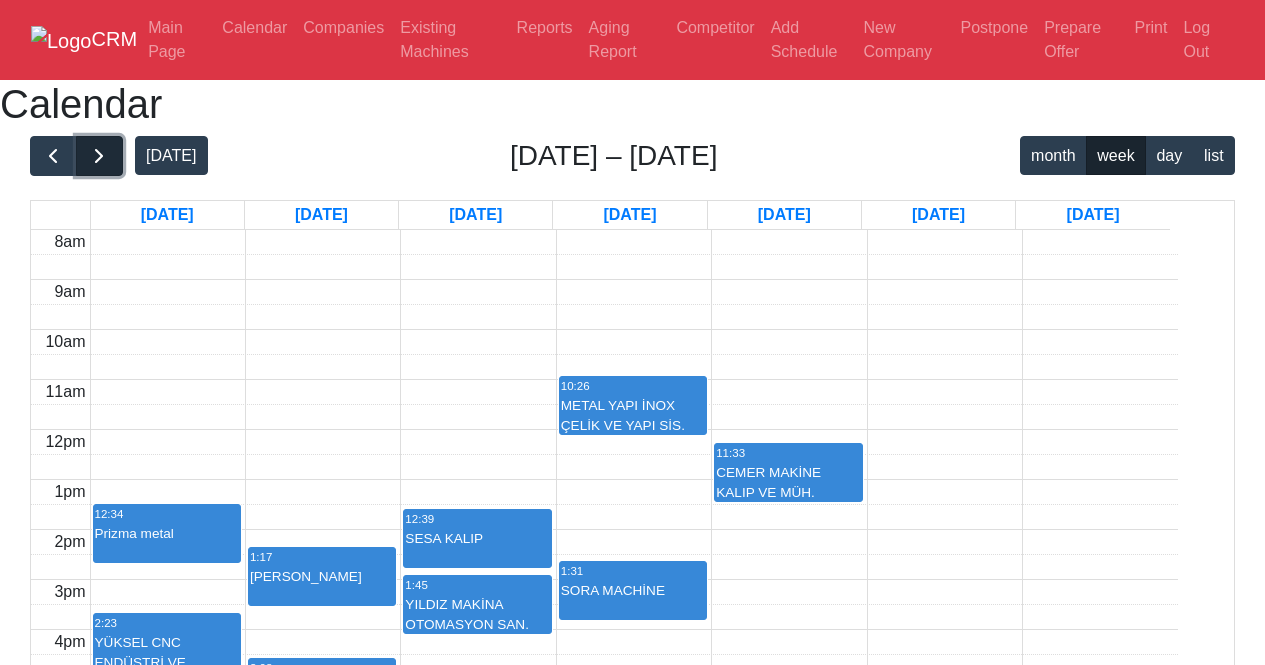 click at bounding box center [99, 156] 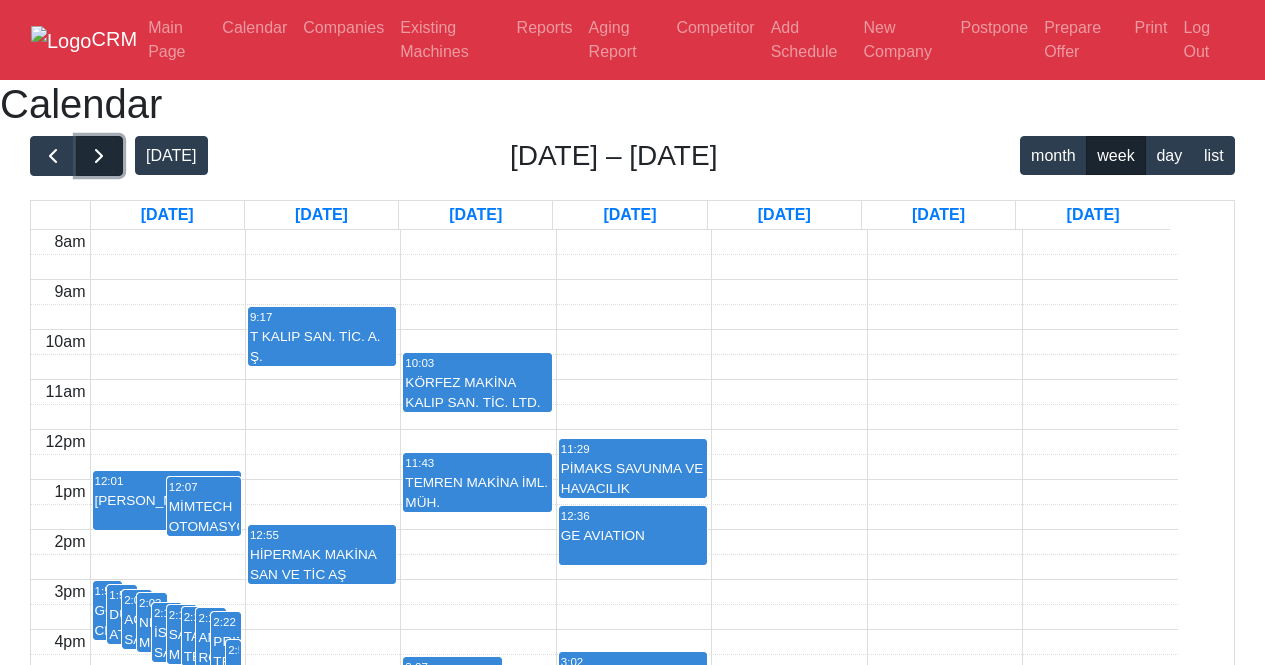 click at bounding box center [99, 156] 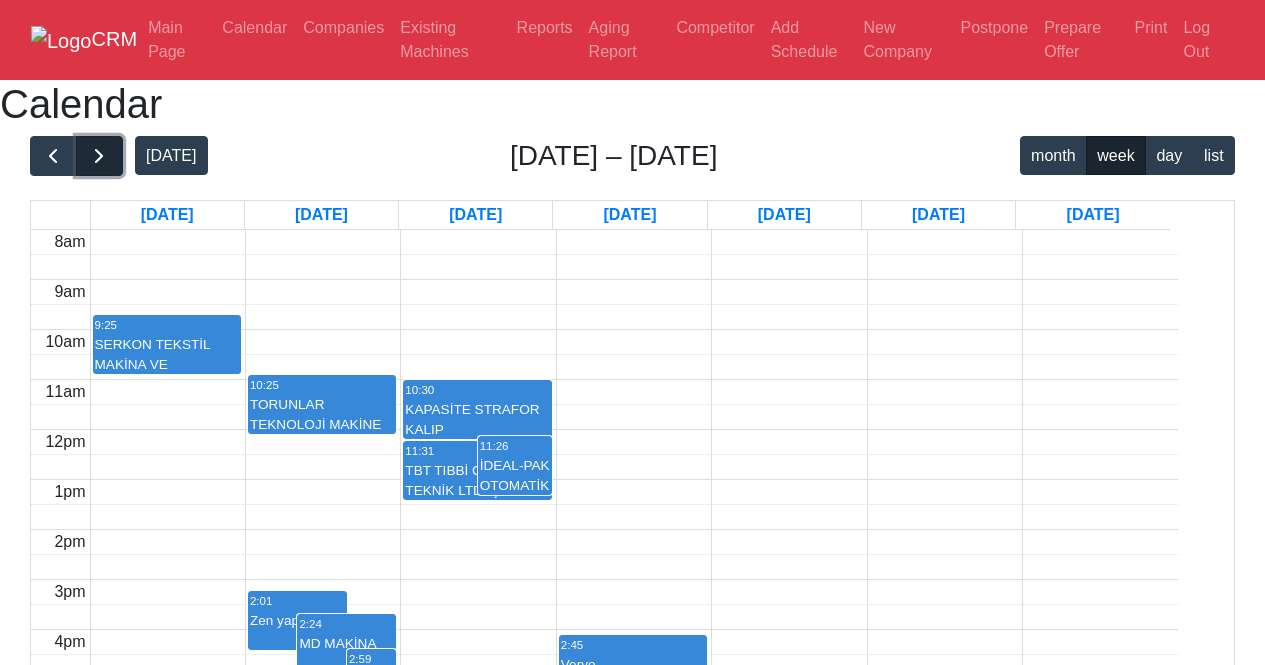 click at bounding box center [99, 156] 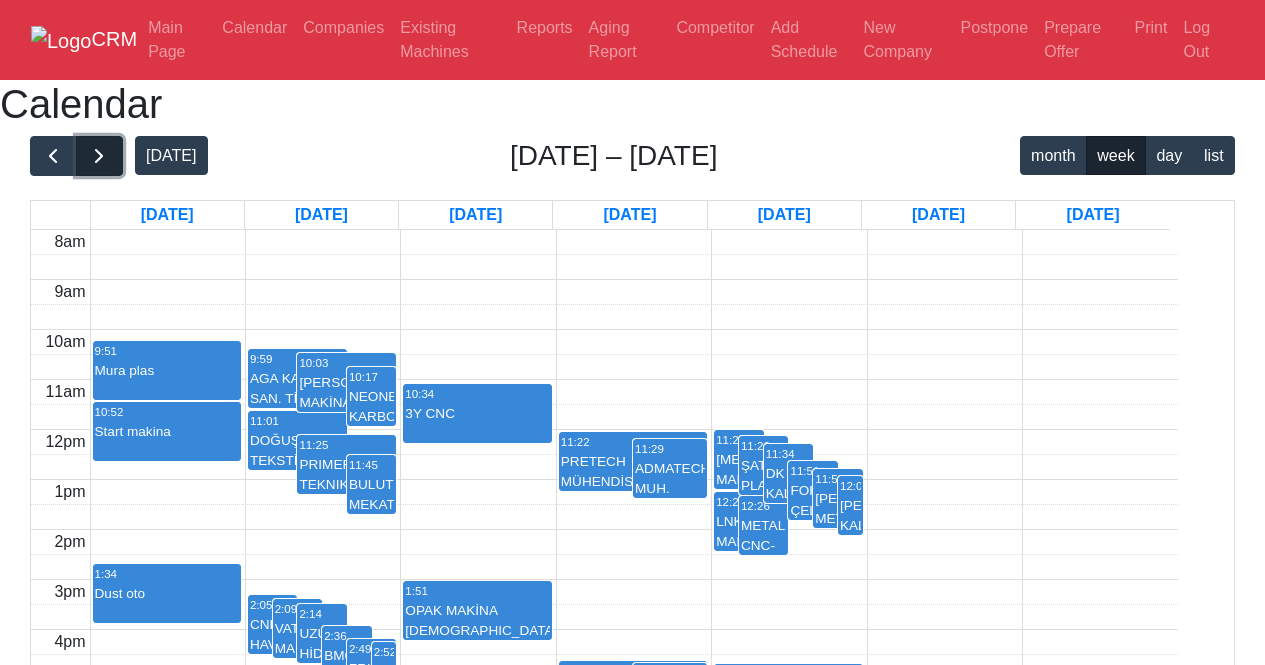 click at bounding box center [99, 156] 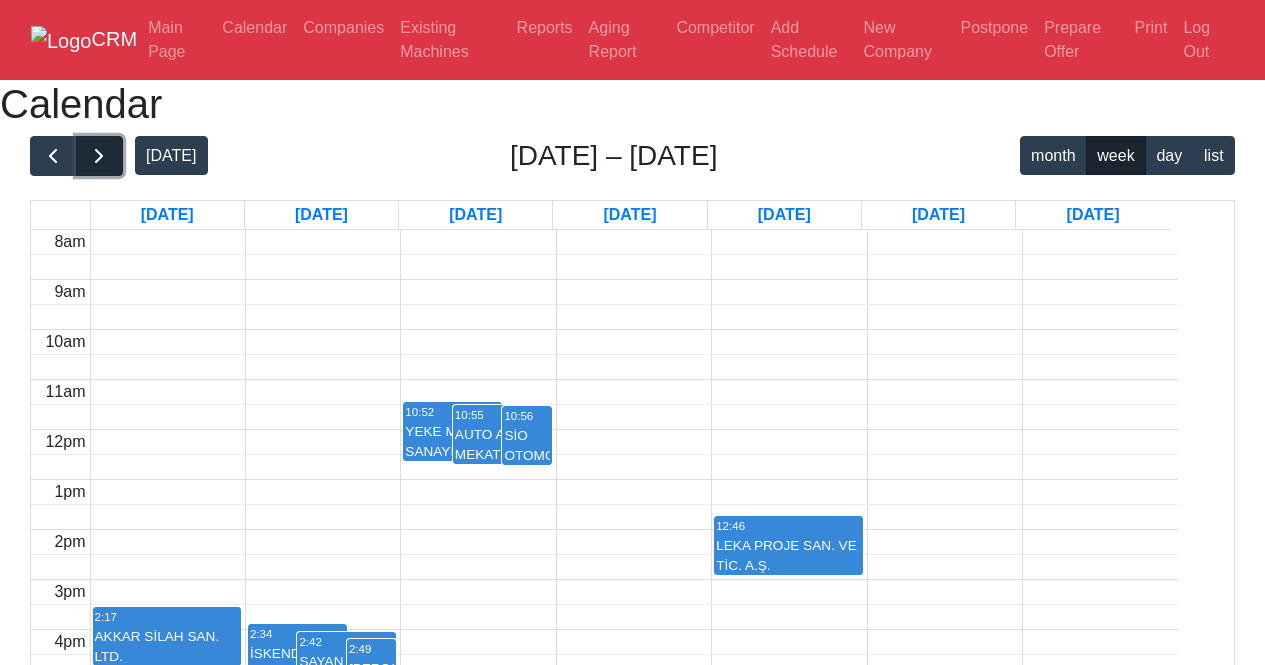 click at bounding box center [99, 156] 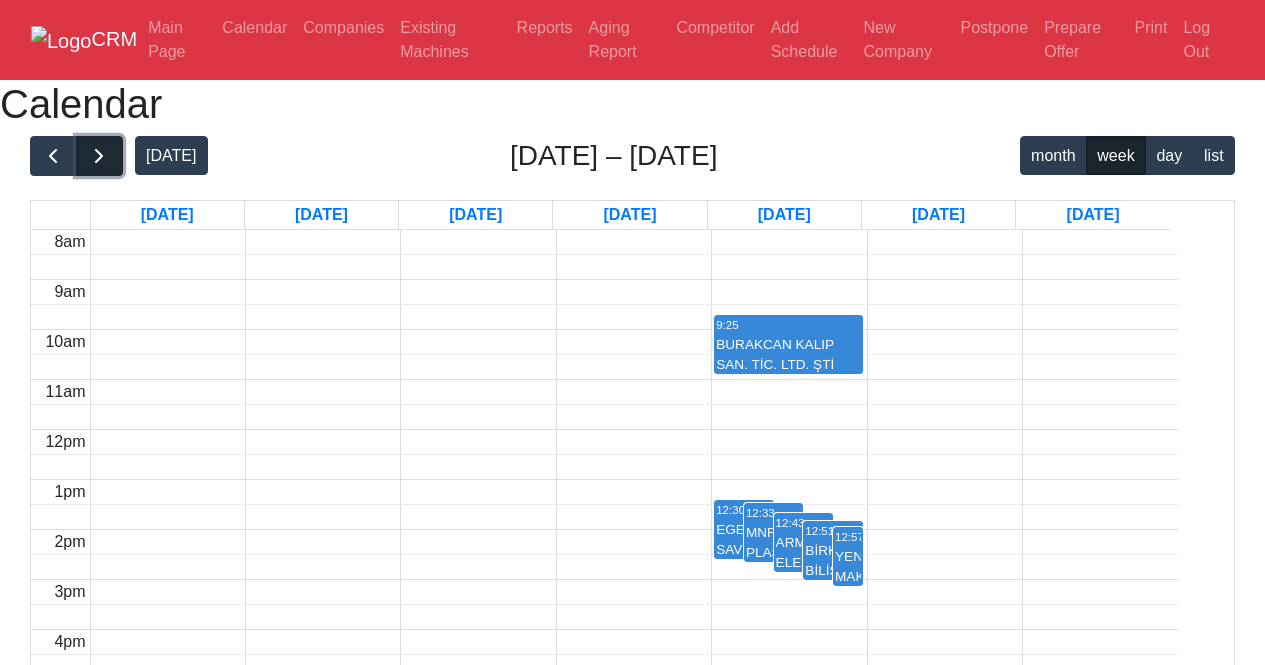 click at bounding box center (99, 156) 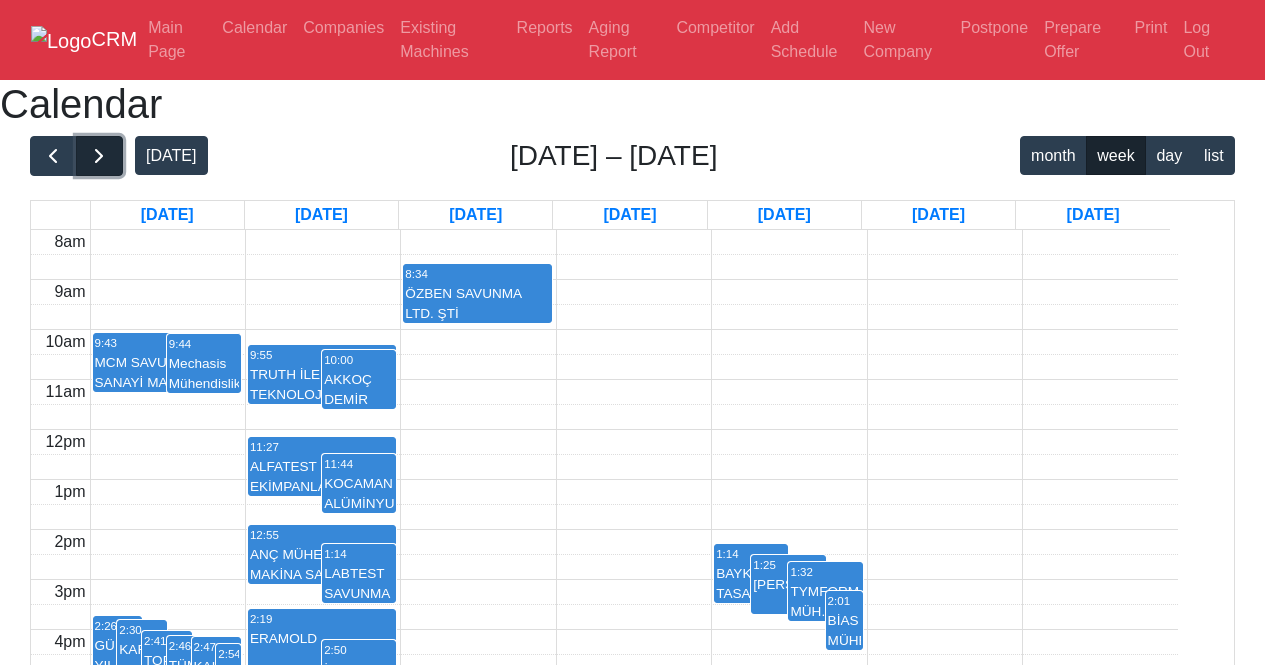 click at bounding box center (99, 156) 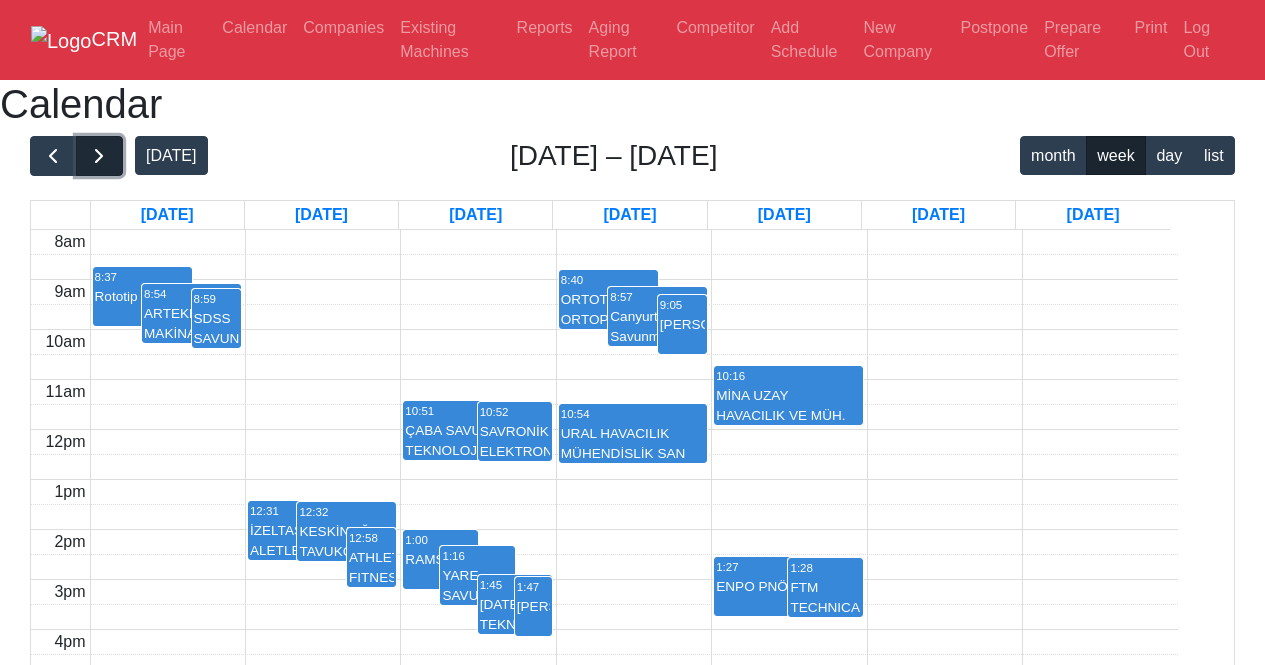 click at bounding box center [99, 156] 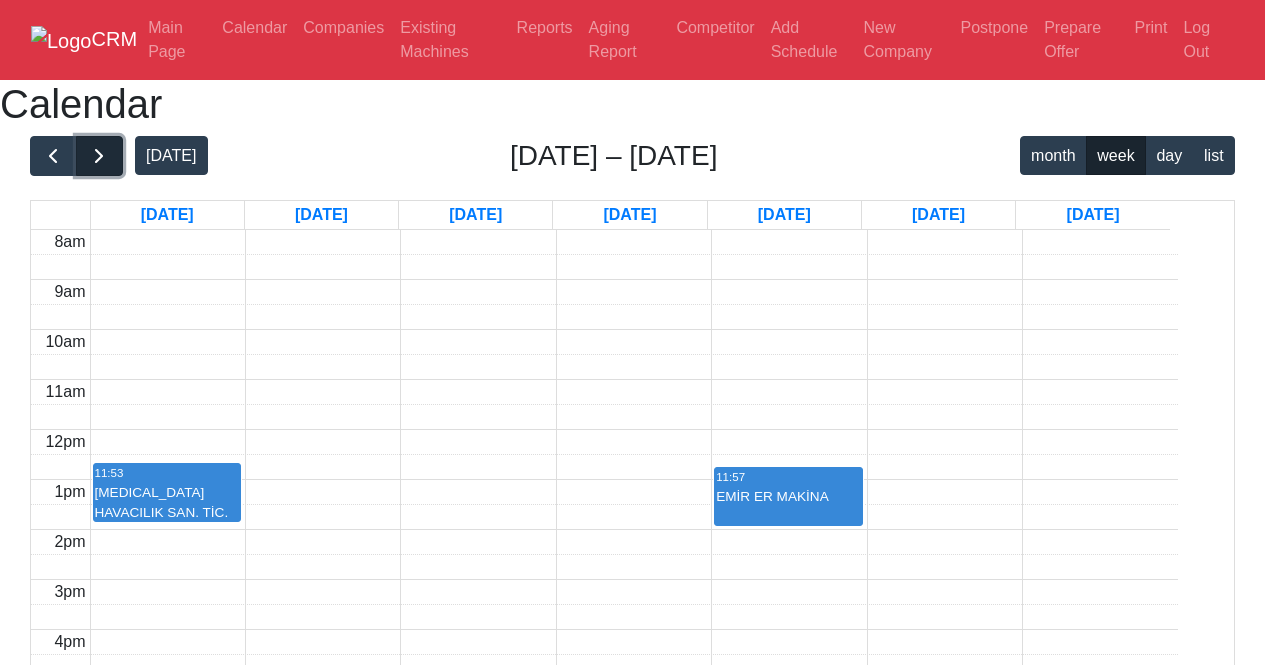 click at bounding box center (99, 156) 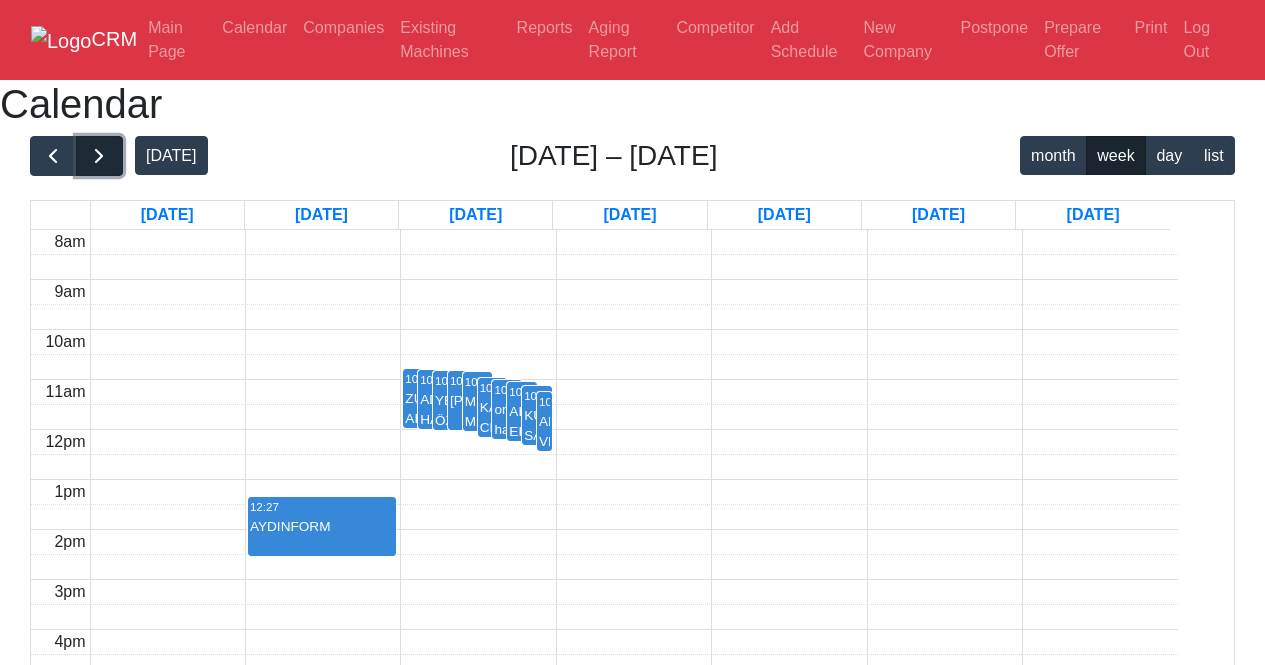 click at bounding box center (99, 156) 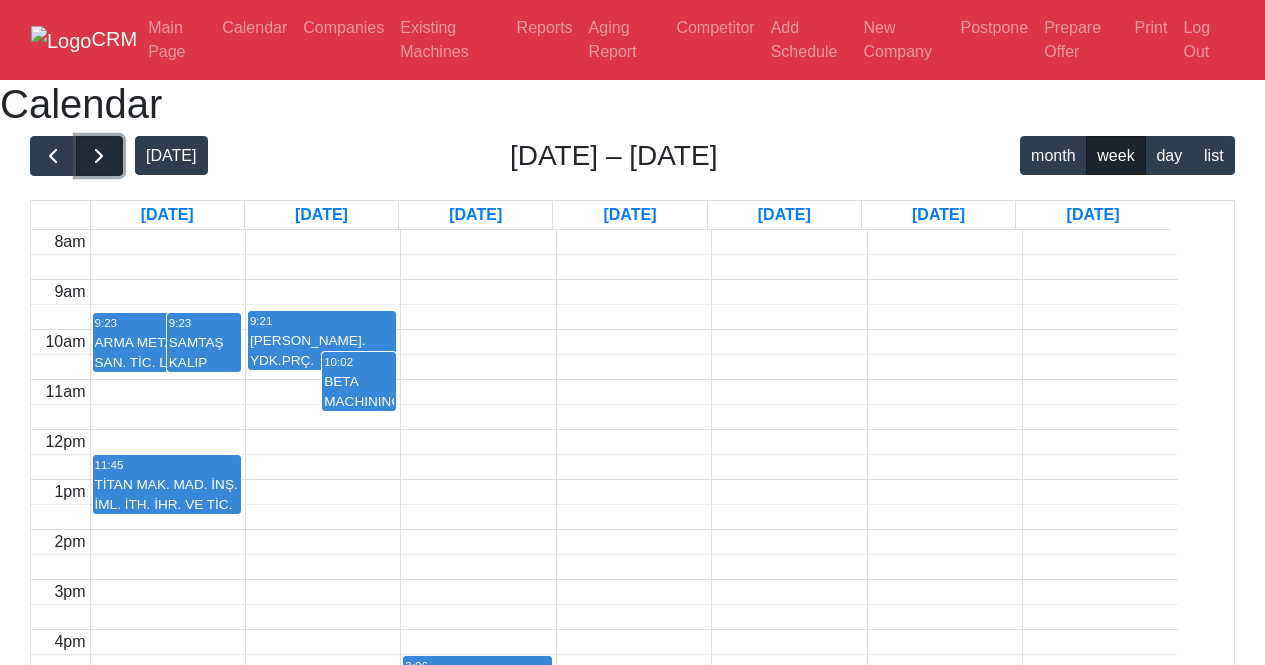 click at bounding box center (99, 156) 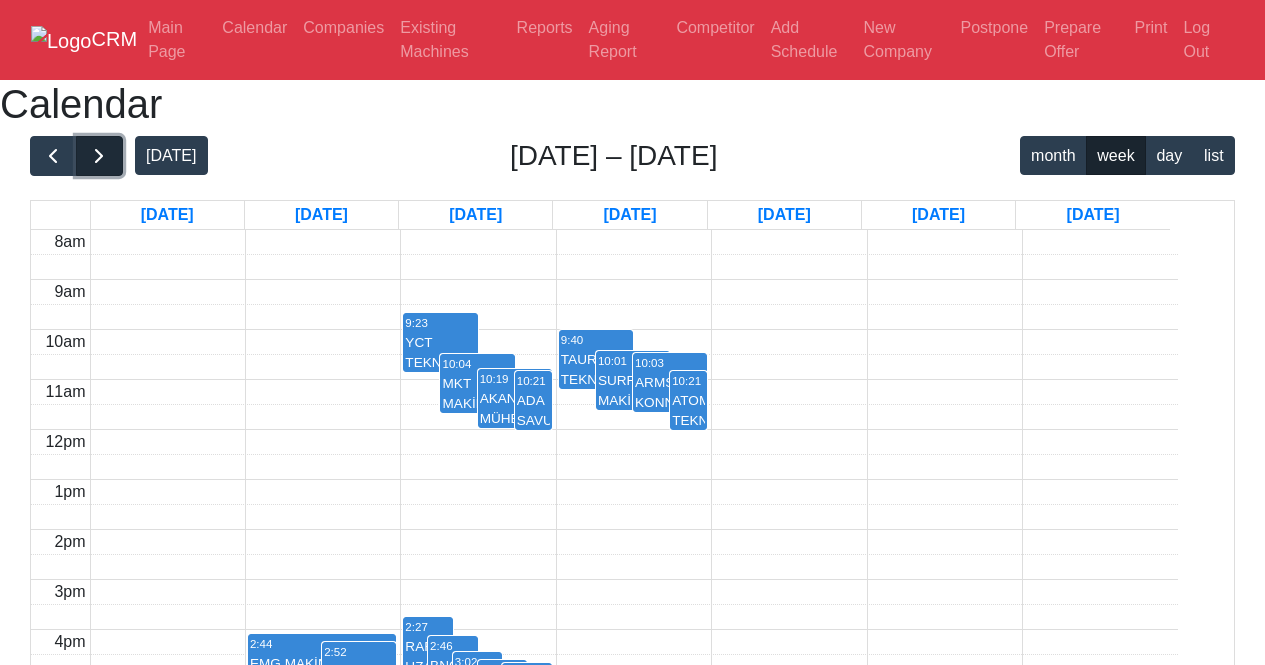 click at bounding box center [99, 156] 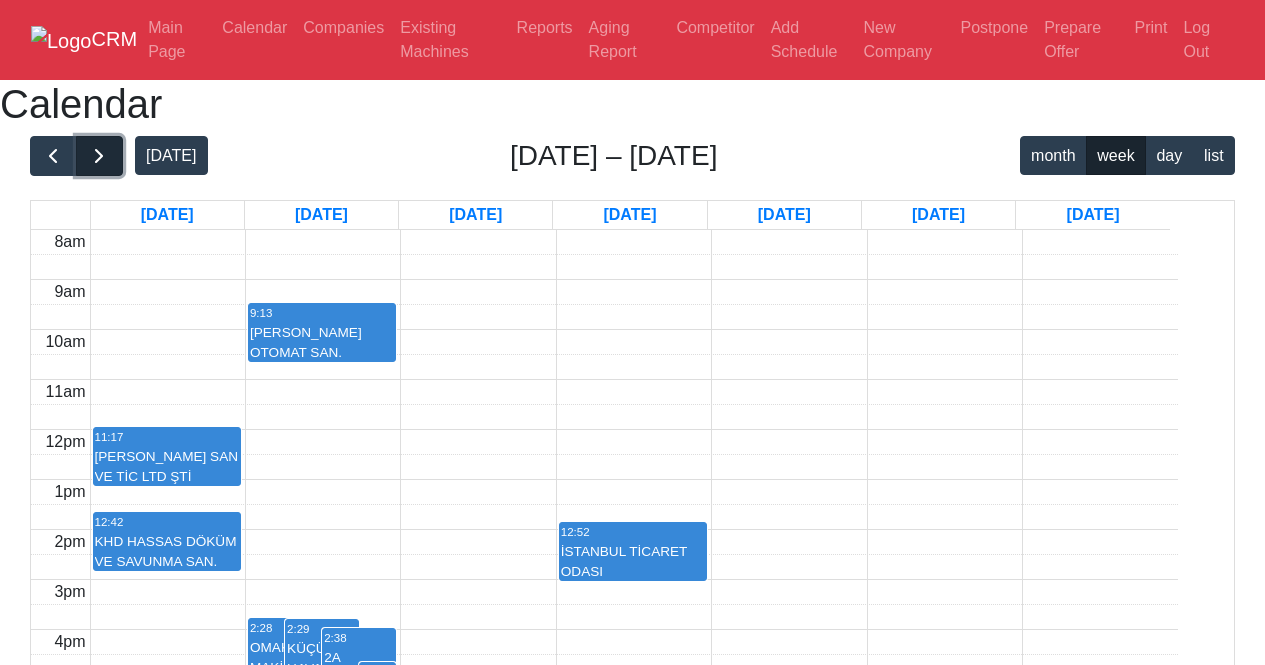 click at bounding box center (99, 156) 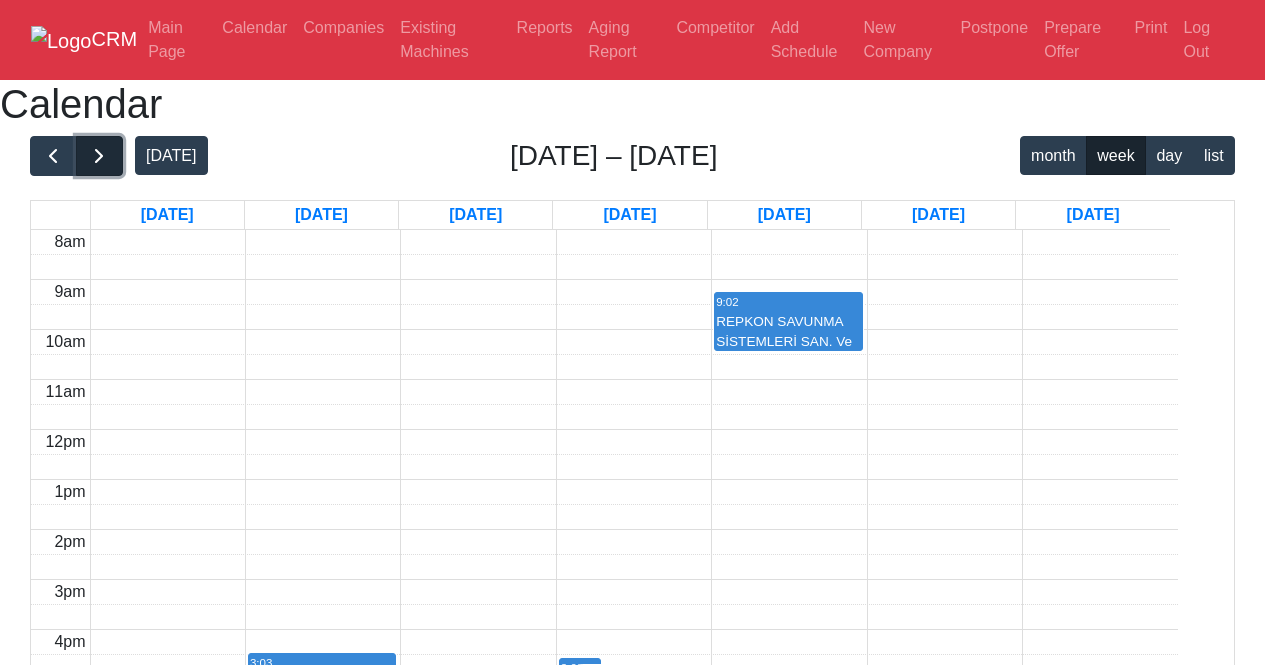 click at bounding box center [99, 156] 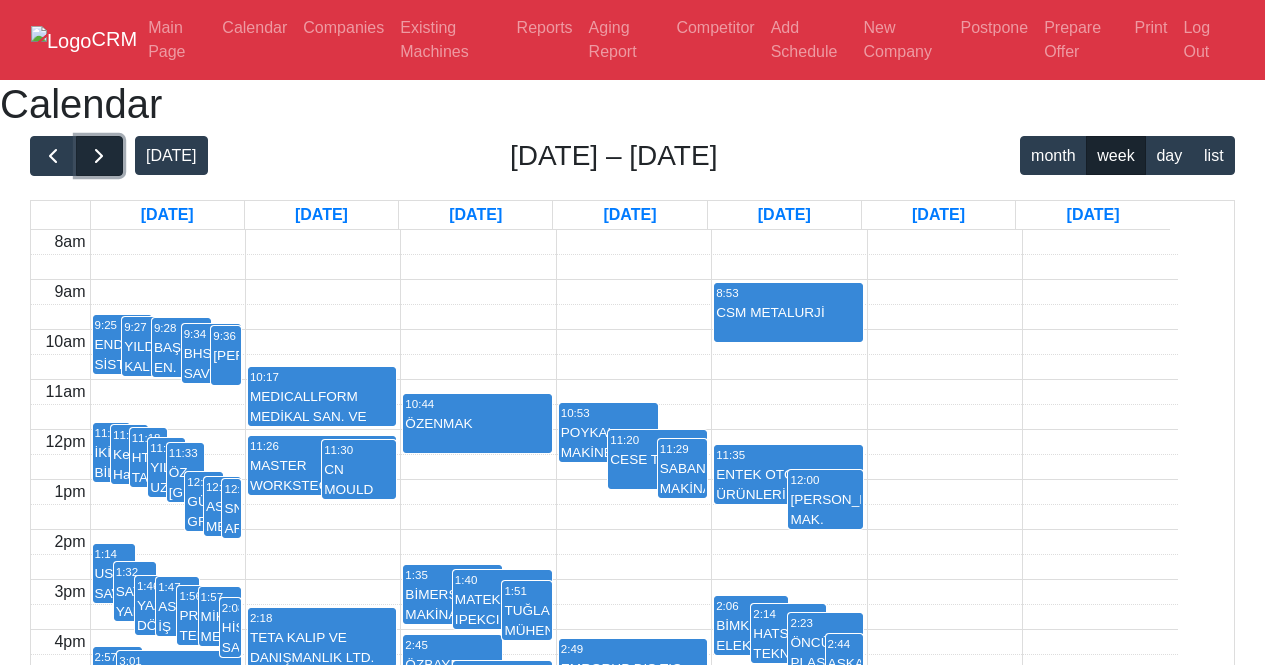 click at bounding box center (99, 156) 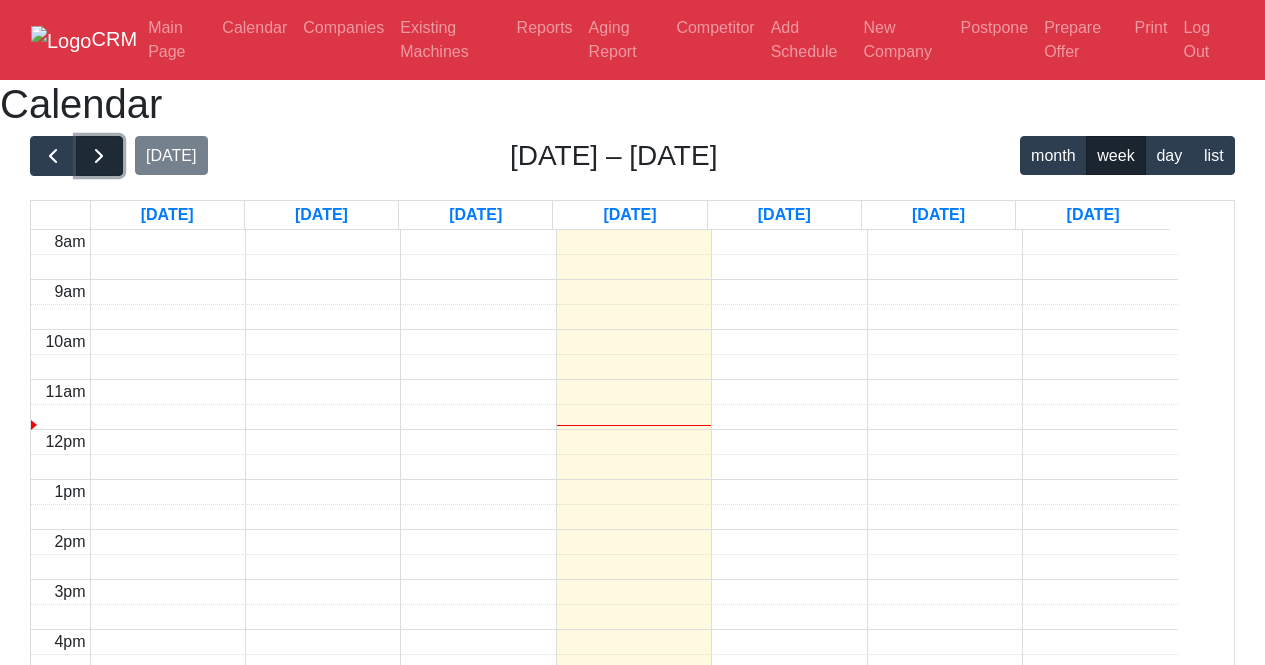 click at bounding box center [99, 156] 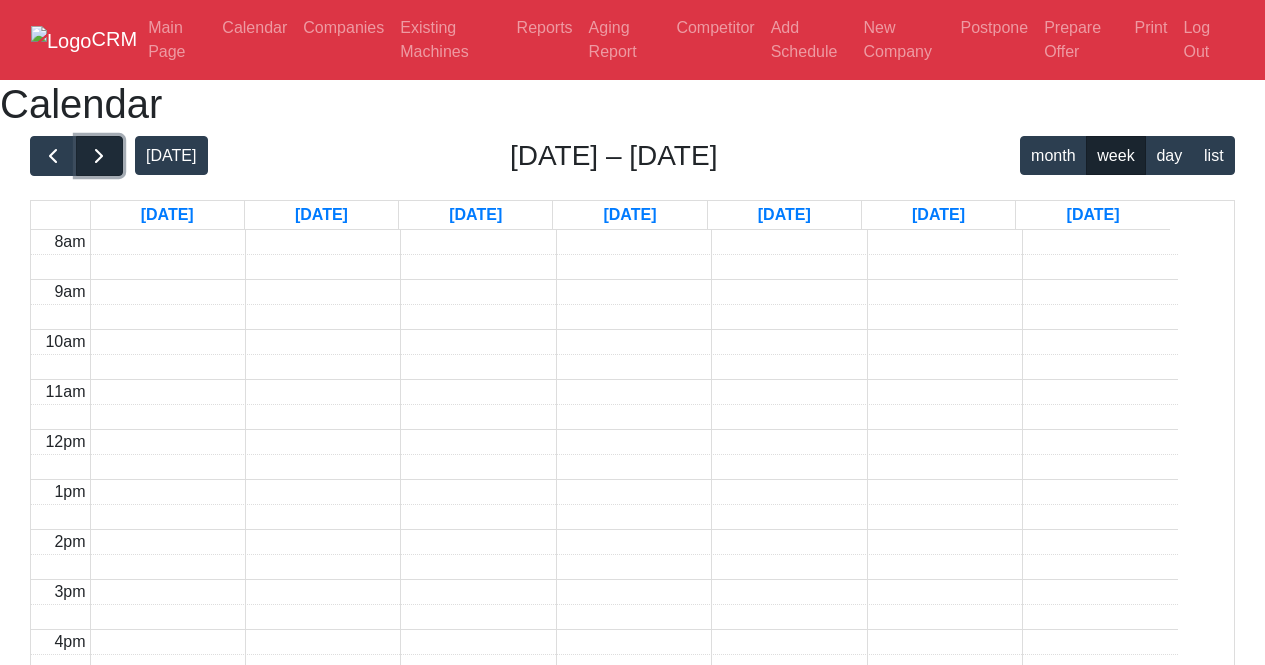 click at bounding box center [99, 156] 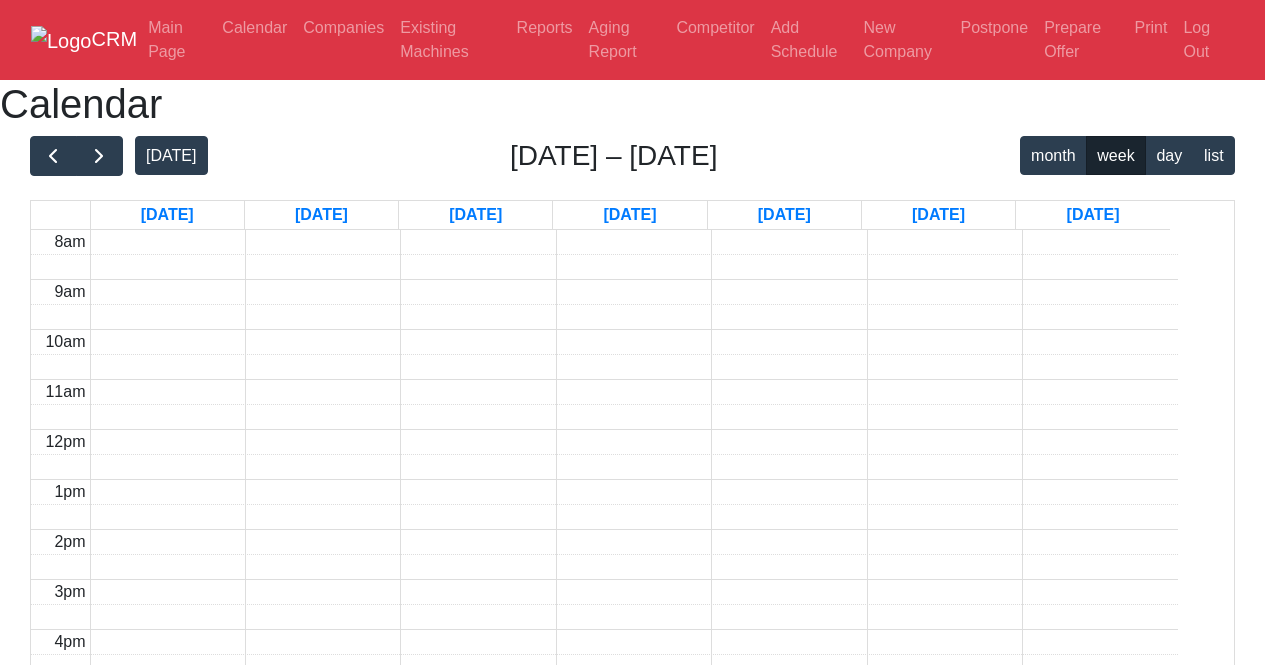 click on "today Aug 4 – 10, 2025 month week day list Mon, Aug 4 Tue, Aug 5 Wed, Aug 6 Thu, Aug 7 Fri, Aug 8 Sat, Aug 9 Sun, Aug 10 8am 9am 10am 11am 12pm 1pm 2pm 3pm 4pm 5pm 6pm 7pm 8pm 9pm 10pm 11pm" at bounding box center [632, 583] 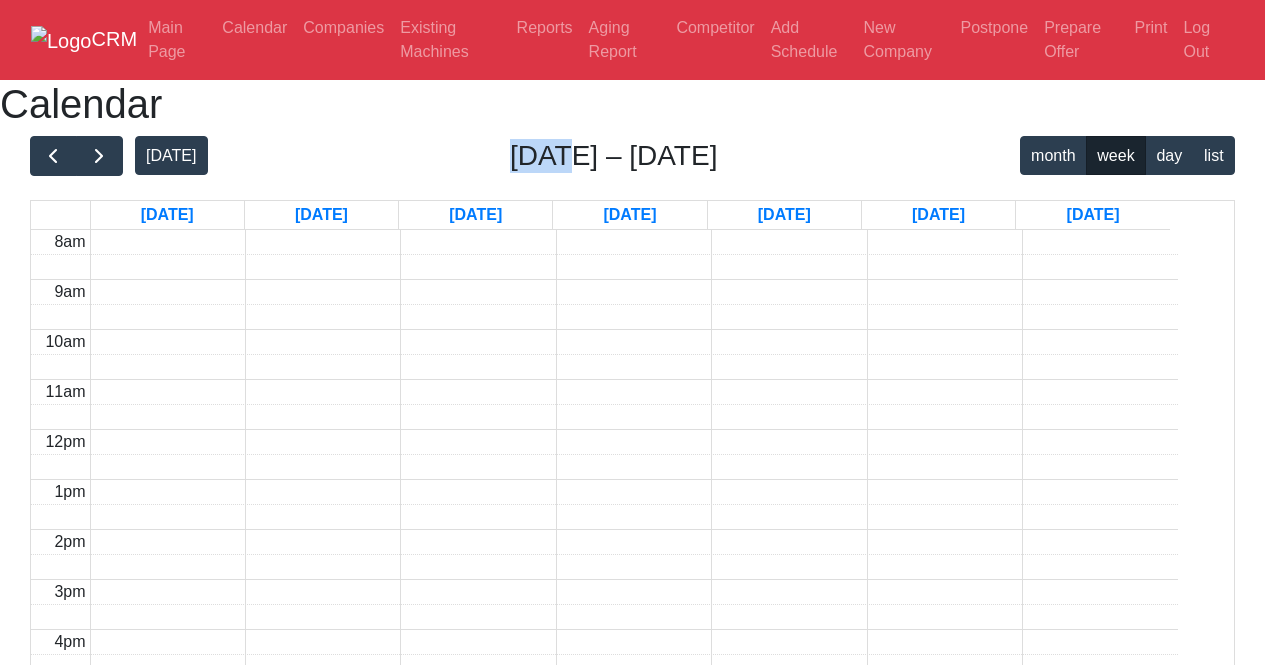 click on "today Aug 4 – 10, 2025 month week day list Mon, Aug 4 Tue, Aug 5 Wed, Aug 6 Thu, Aug 7 Fri, Aug 8 Sat, Aug 9 Sun, Aug 10 8am 9am 10am 11am 12pm 1pm 2pm 3pm 4pm 5pm 6pm 7pm 8pm 9pm 10pm 11pm" at bounding box center (632, 583) 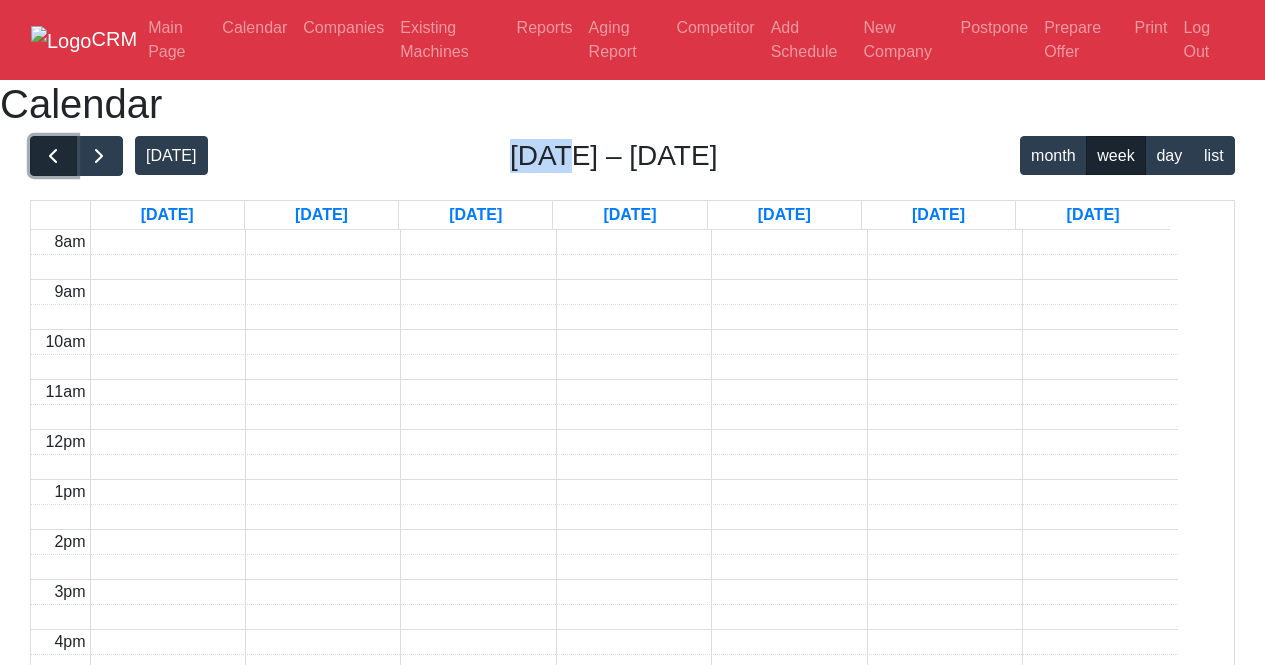 click at bounding box center (53, 156) 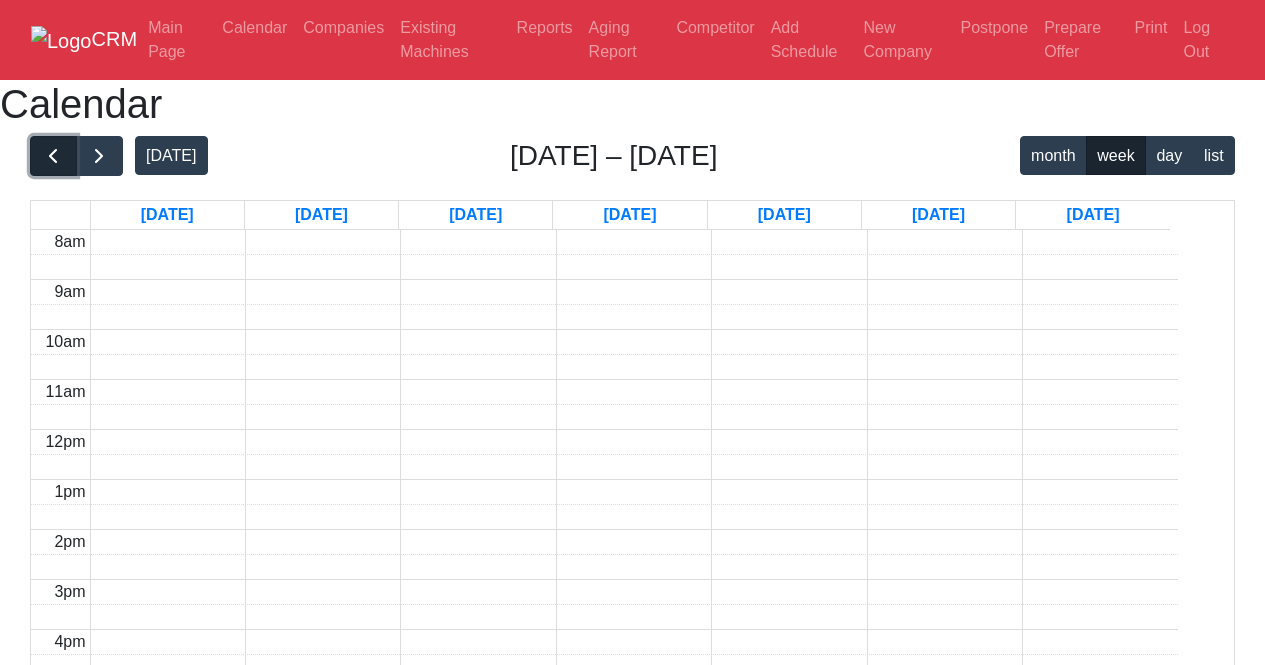 click at bounding box center [53, 156] 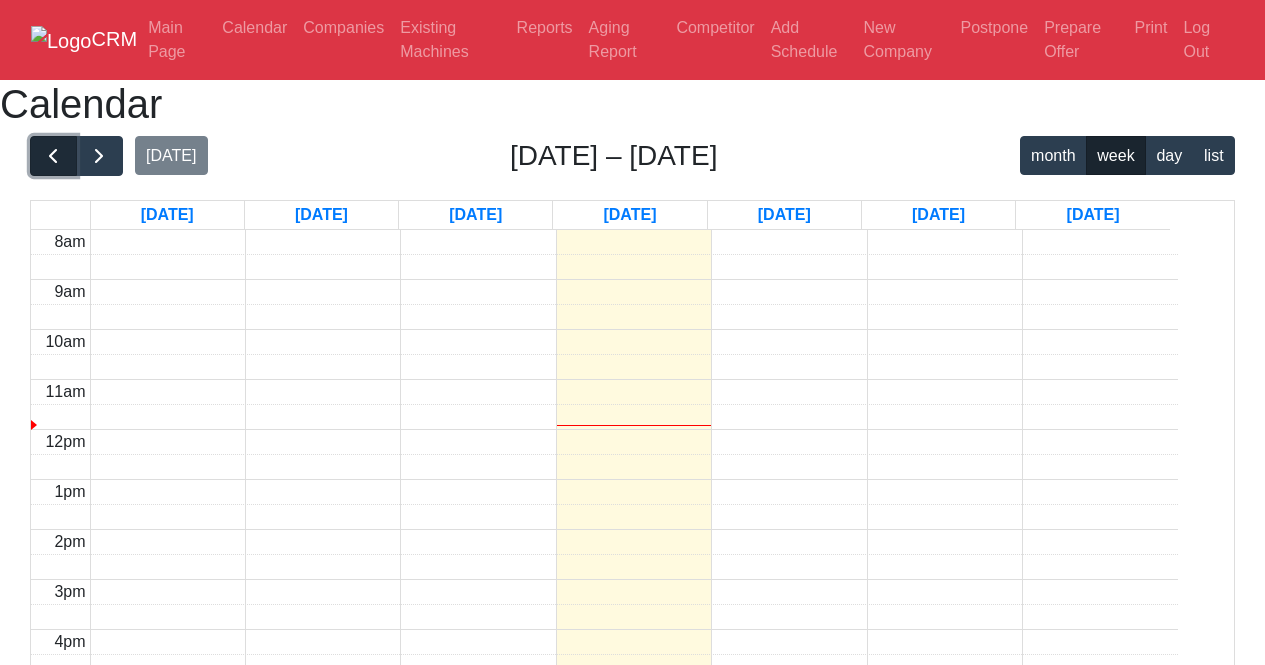 click at bounding box center (53, 156) 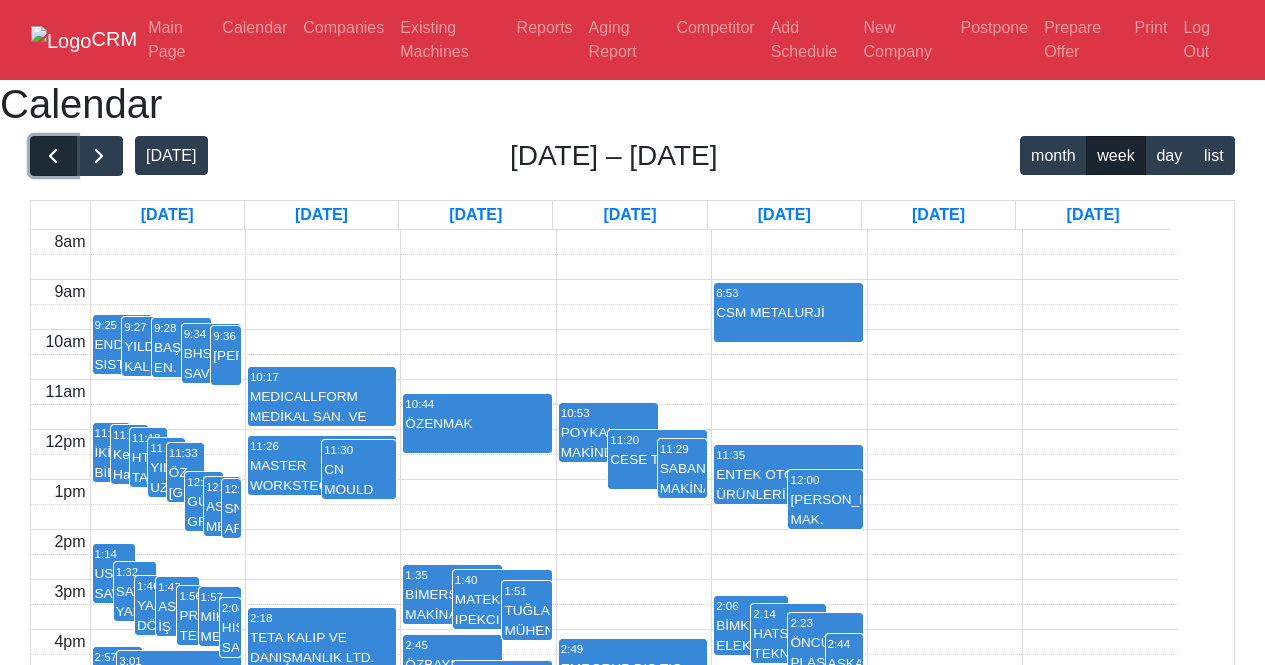 click at bounding box center [53, 156] 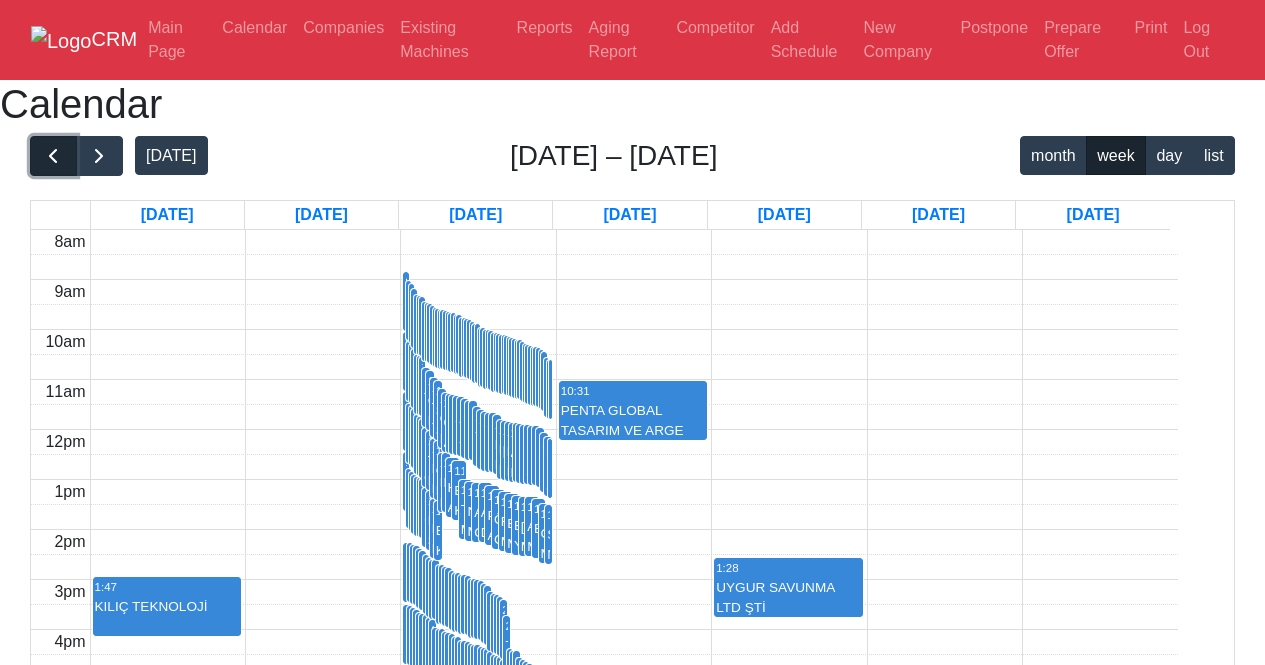click at bounding box center (53, 156) 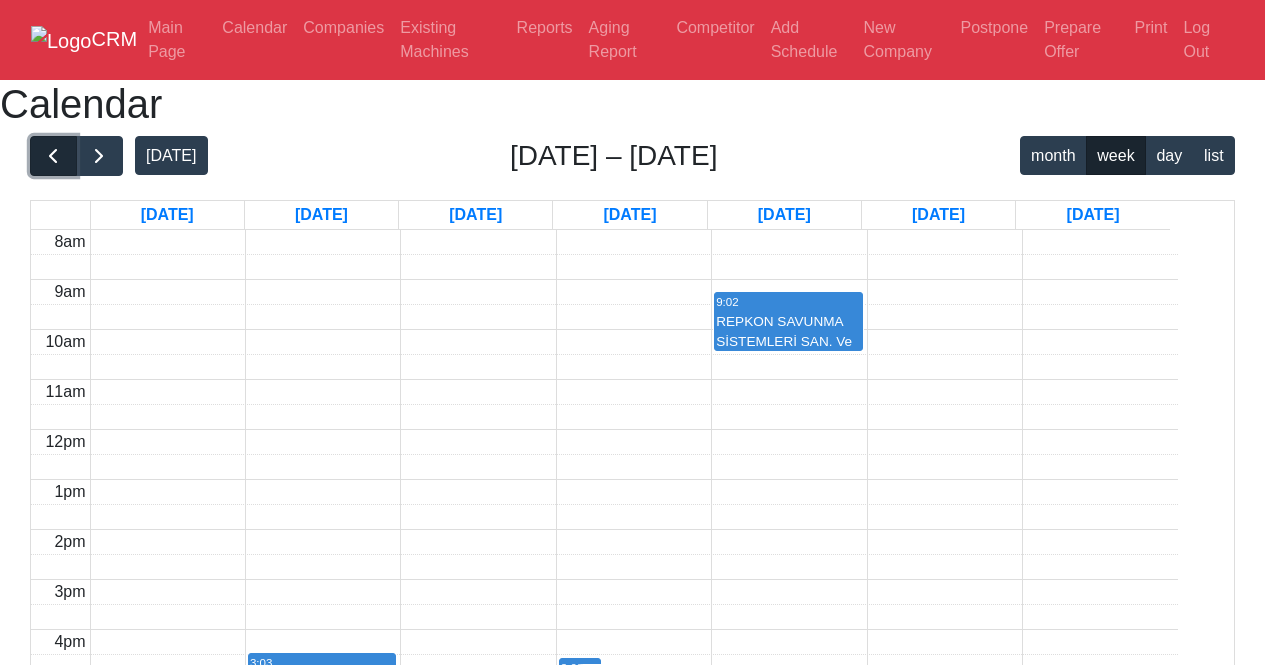 click at bounding box center [53, 156] 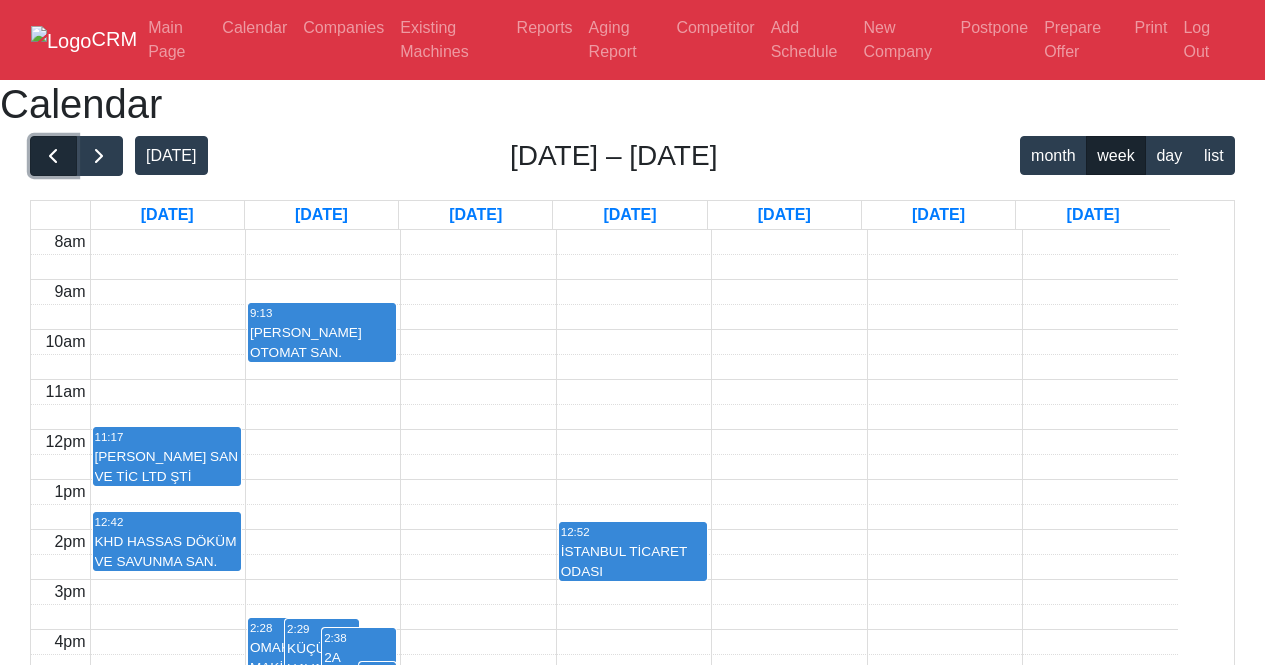 scroll, scrollTop: 100, scrollLeft: 0, axis: vertical 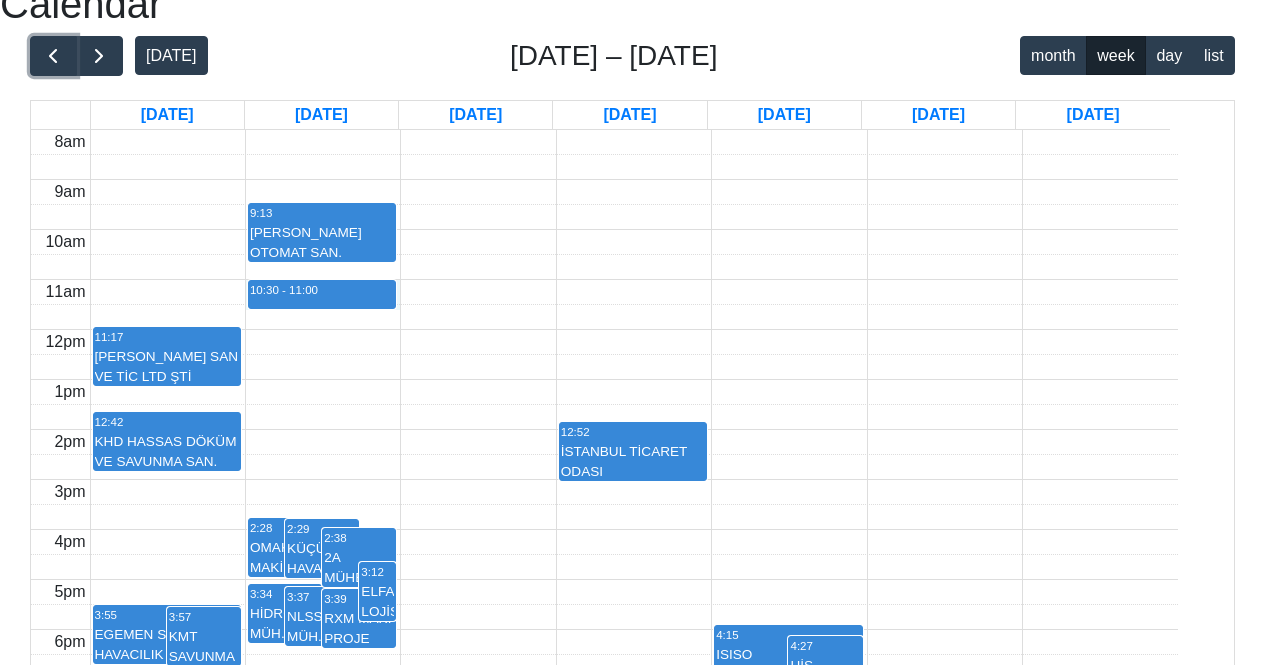 click at bounding box center [634, 266] 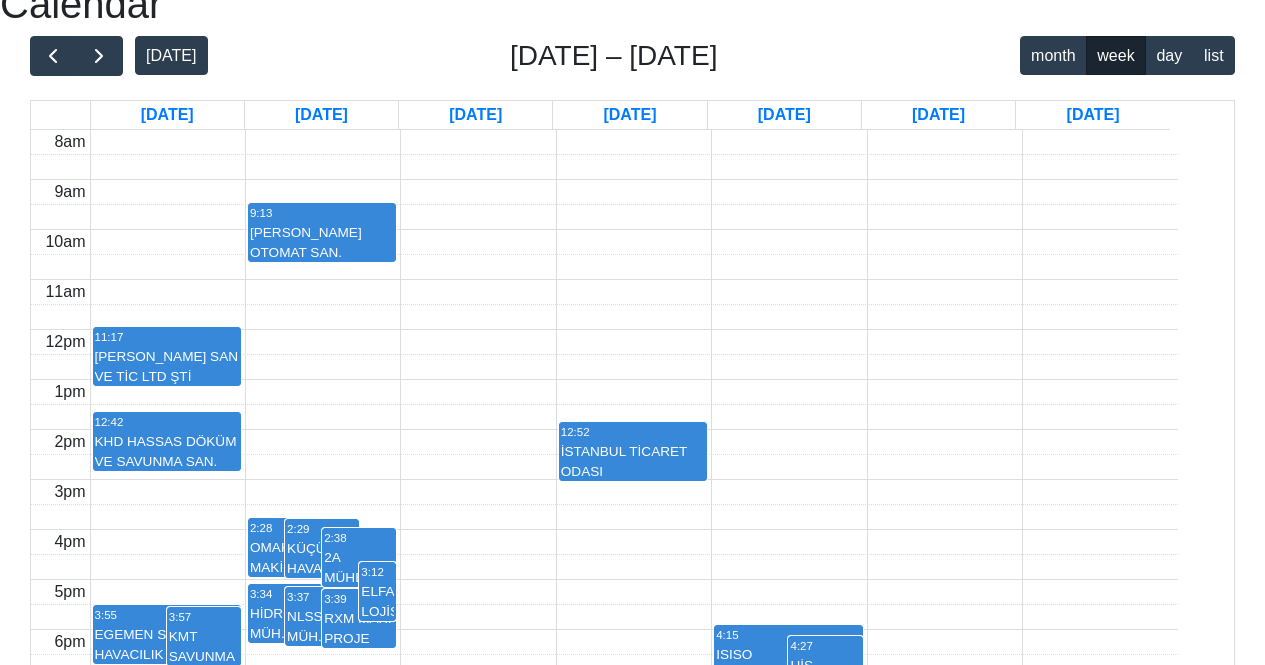 scroll, scrollTop: 670, scrollLeft: 0, axis: vertical 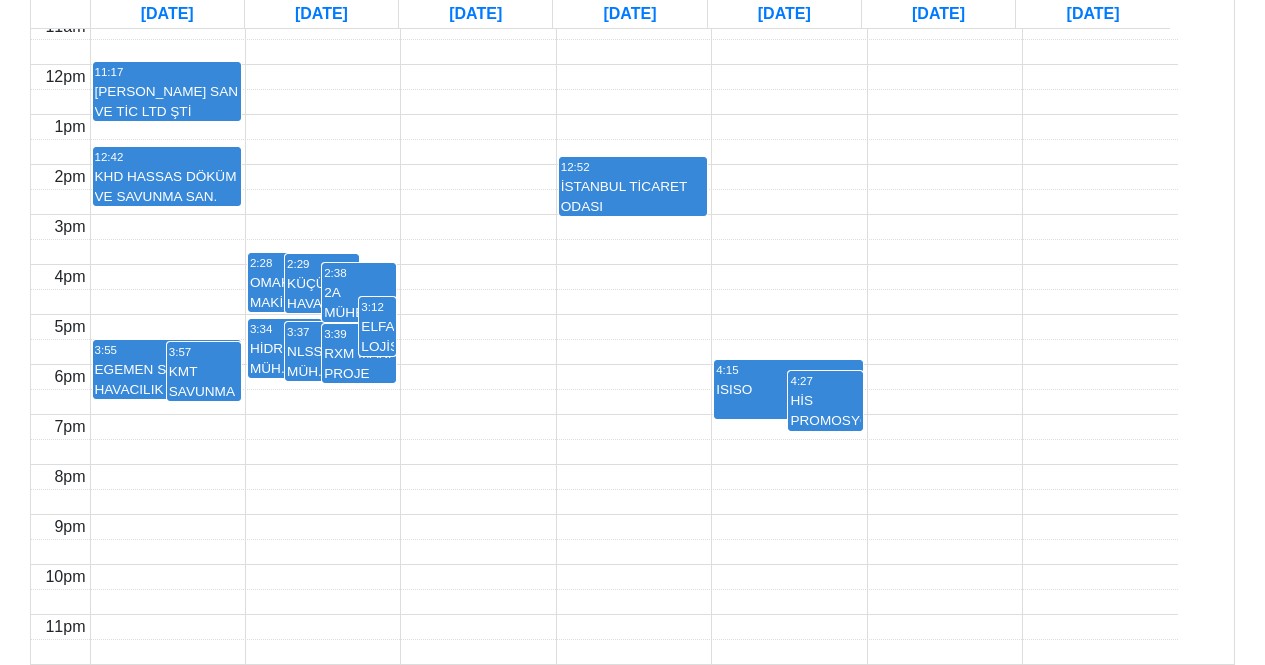 click on "3:57 KMT SAVUNMA MAK. MET. İTH. İHR. SAN.VE TİC. A.Ş." at bounding box center (204, 371) 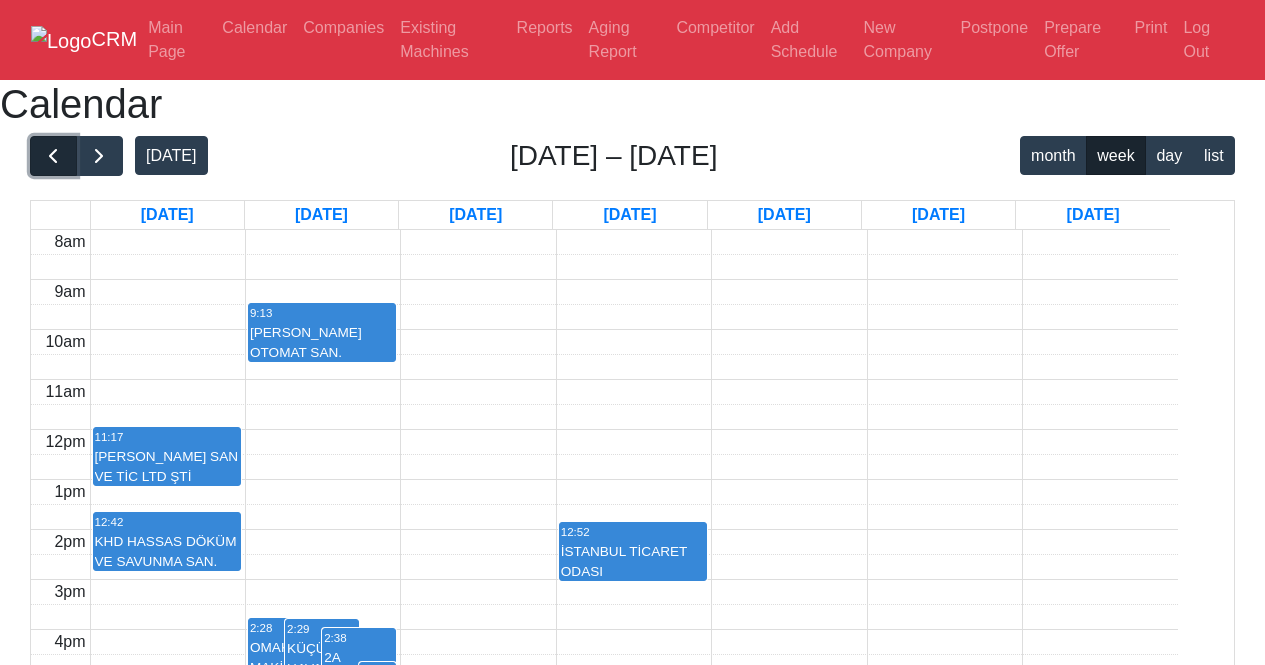 click at bounding box center [53, 156] 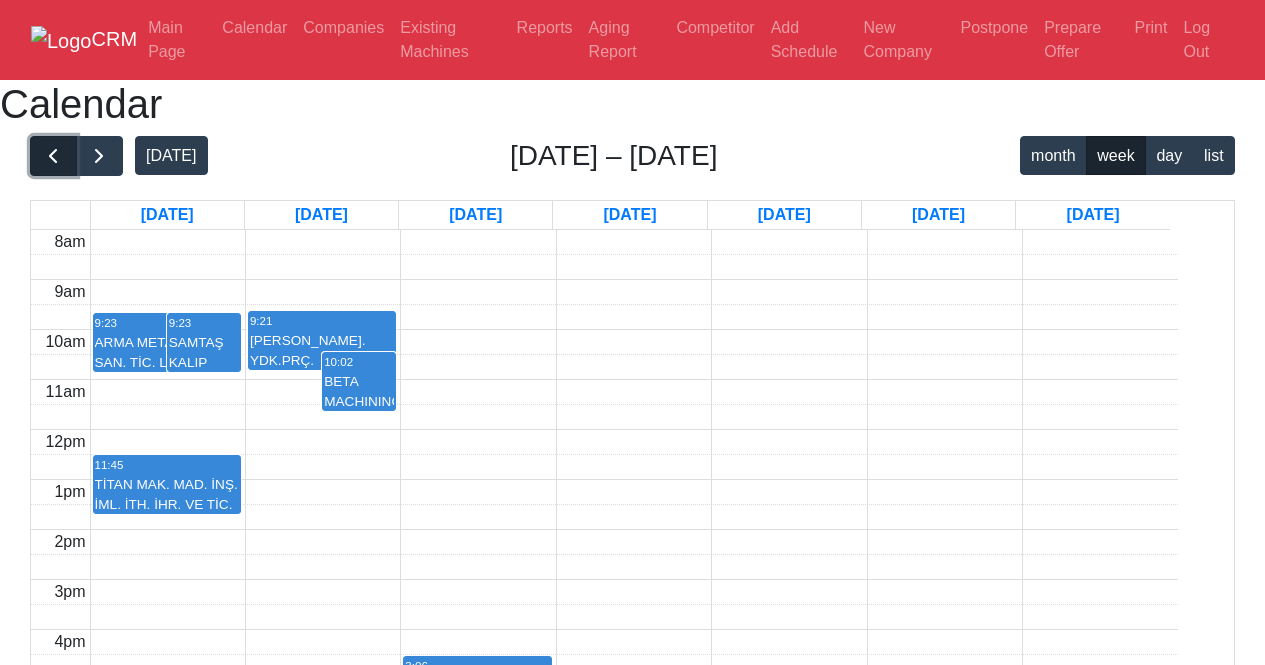 click at bounding box center [53, 156] 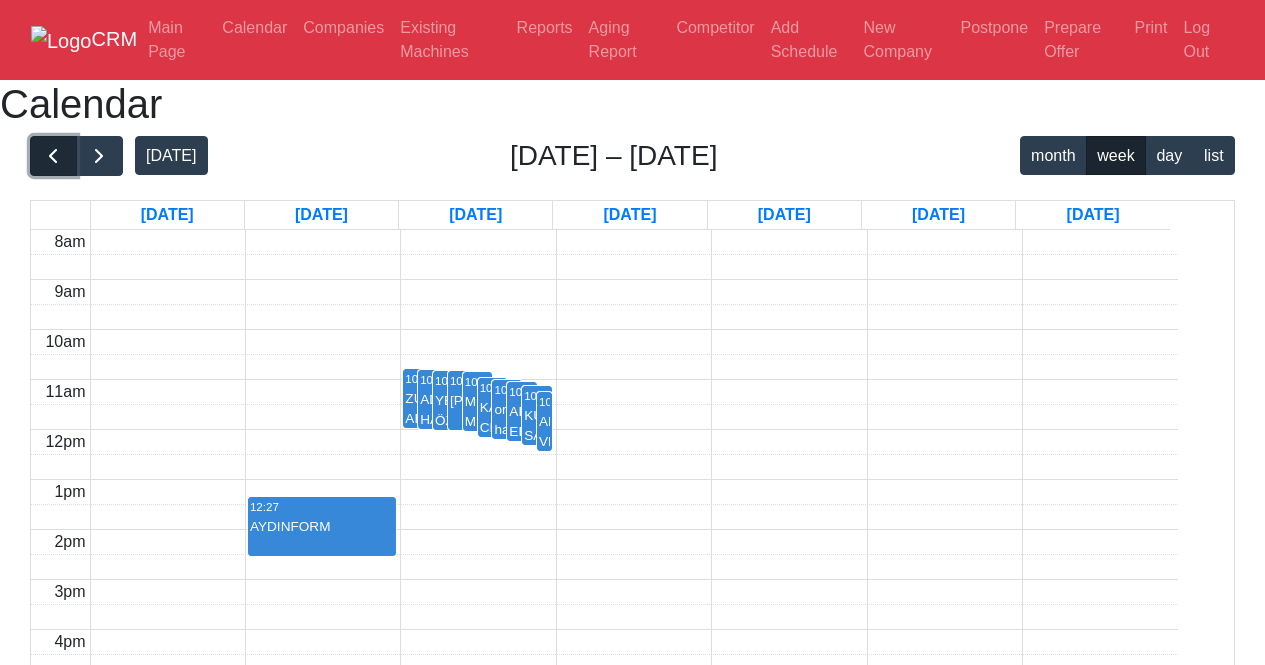 click at bounding box center [53, 156] 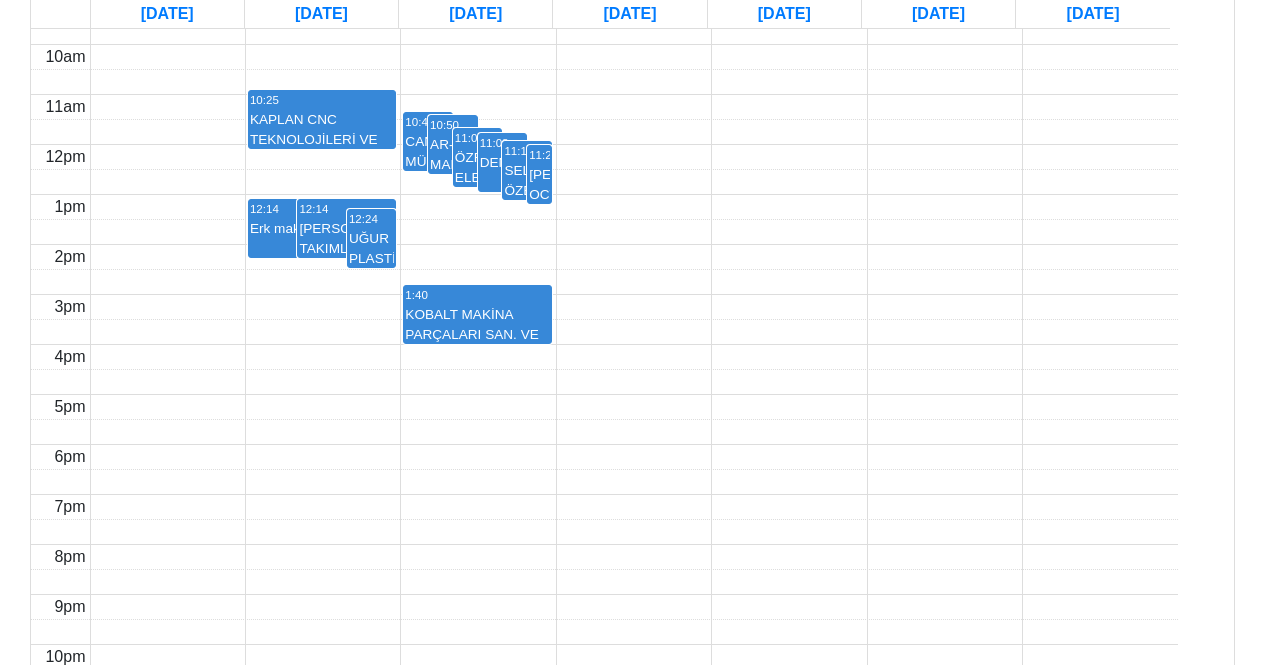 scroll, scrollTop: 300, scrollLeft: 0, axis: vertical 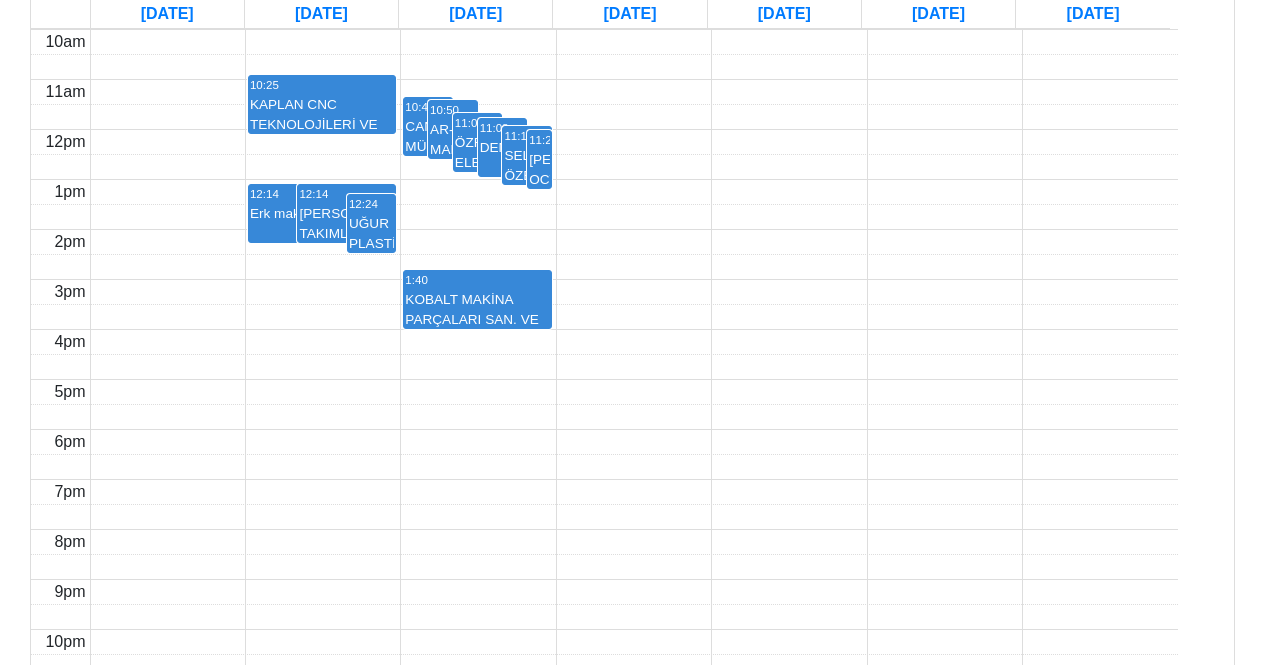 click on "10:25 KAPLAN CNC TEKNOLOJİLERİ VE MAK. SAN. TİC. LTD. ŞTİ." at bounding box center (322, 104) 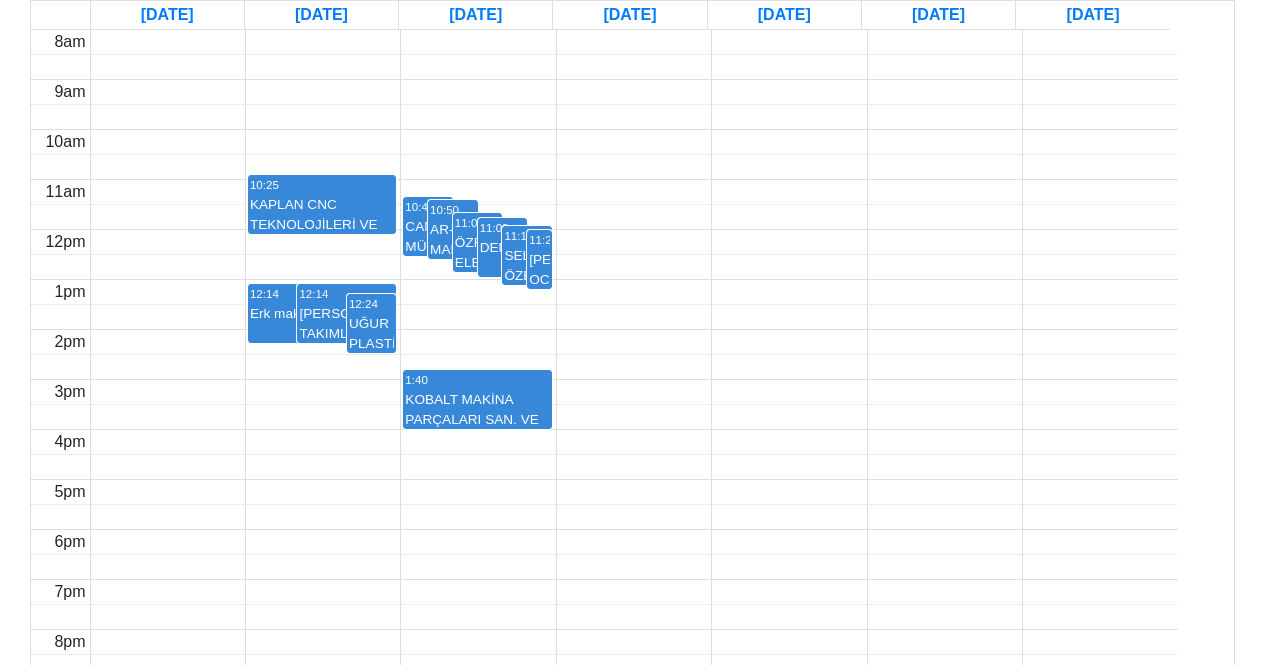click at bounding box center (99, -44) 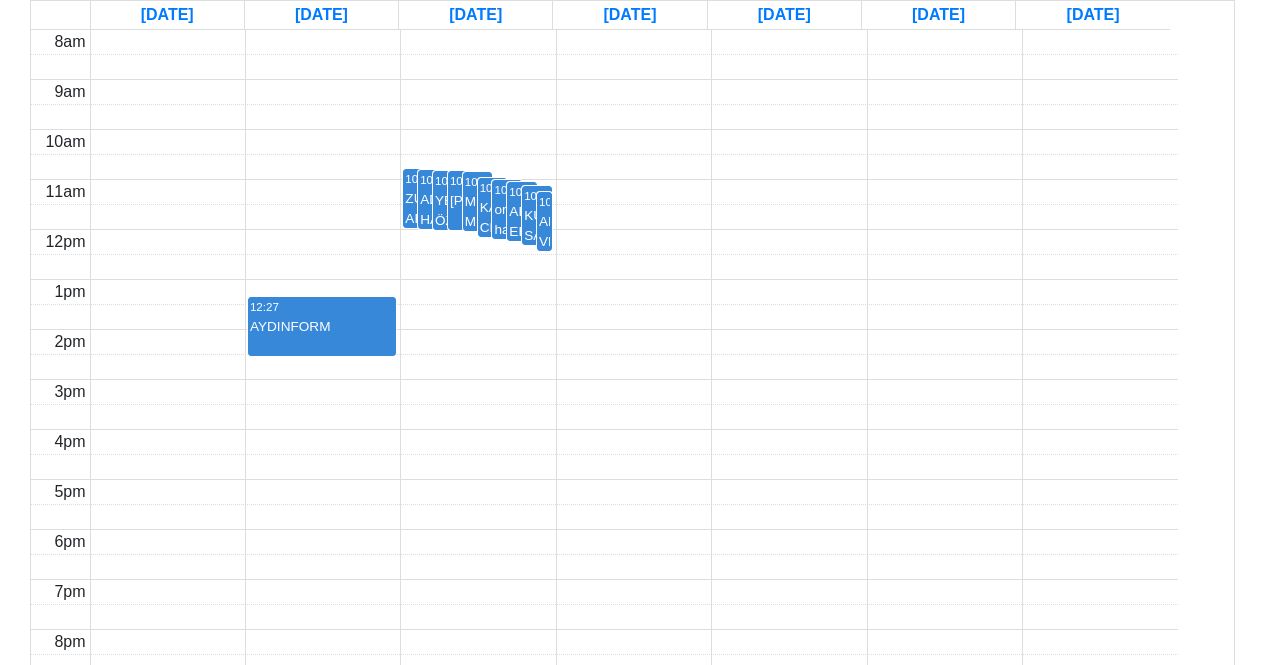 click at bounding box center [99, -44] 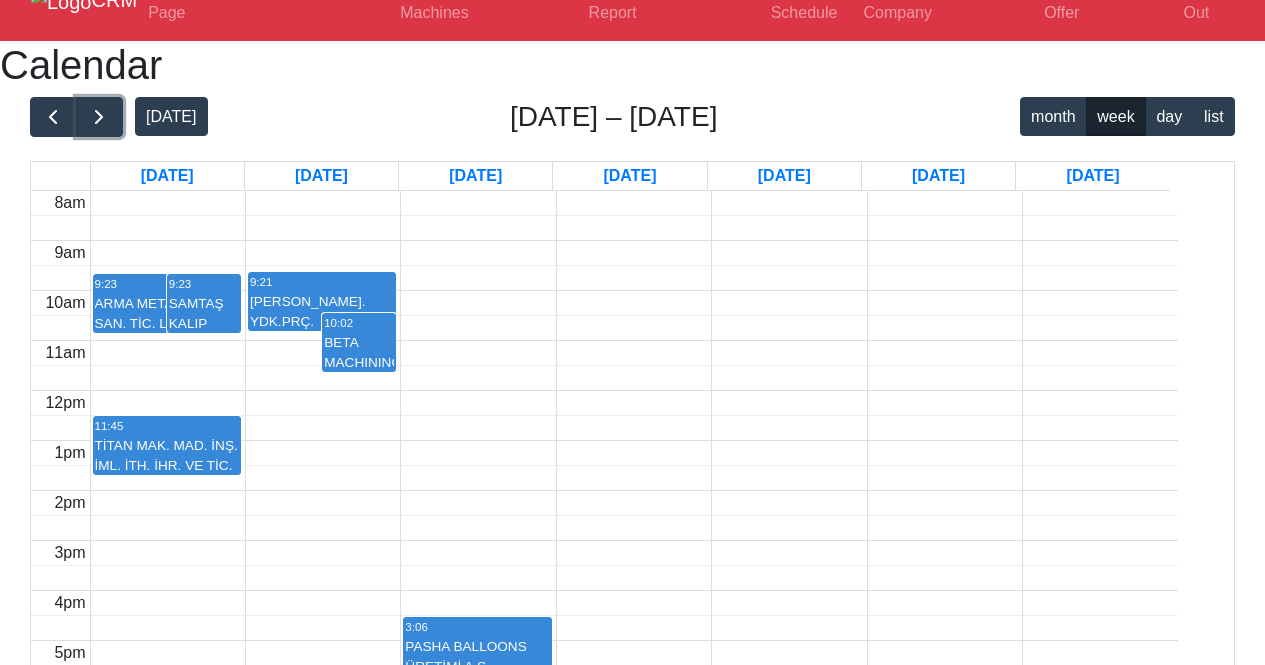 scroll, scrollTop: 0, scrollLeft: 0, axis: both 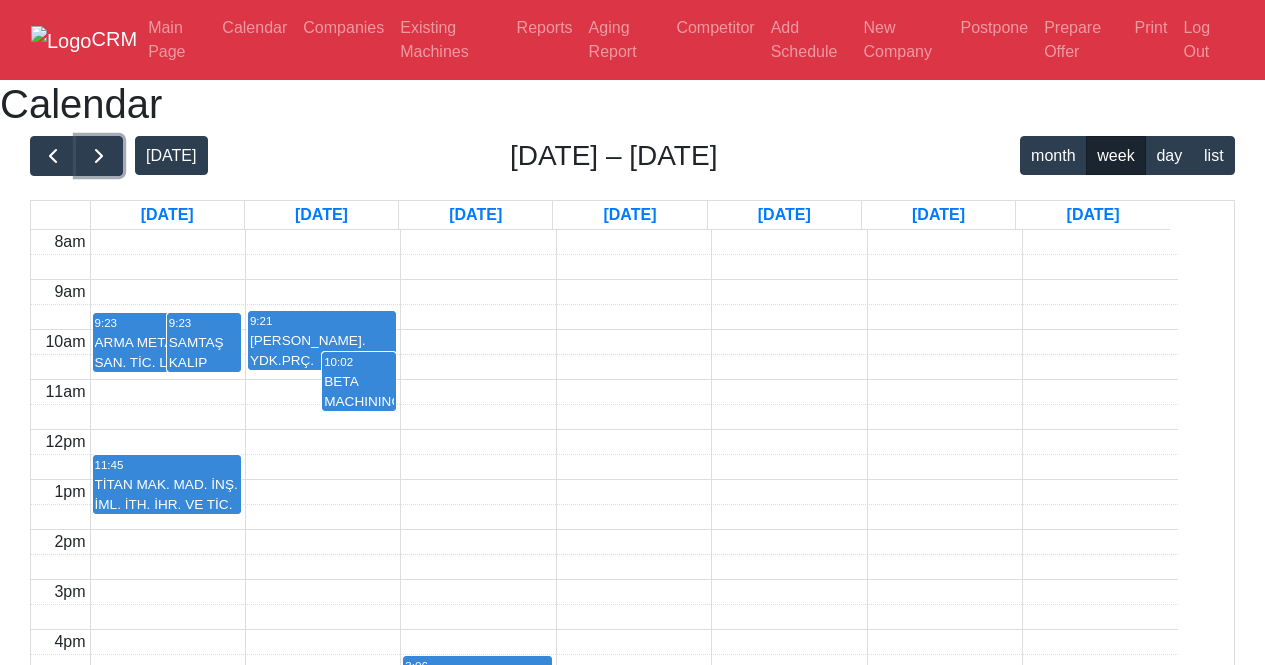 click on "10:02" at bounding box center (359, 362) 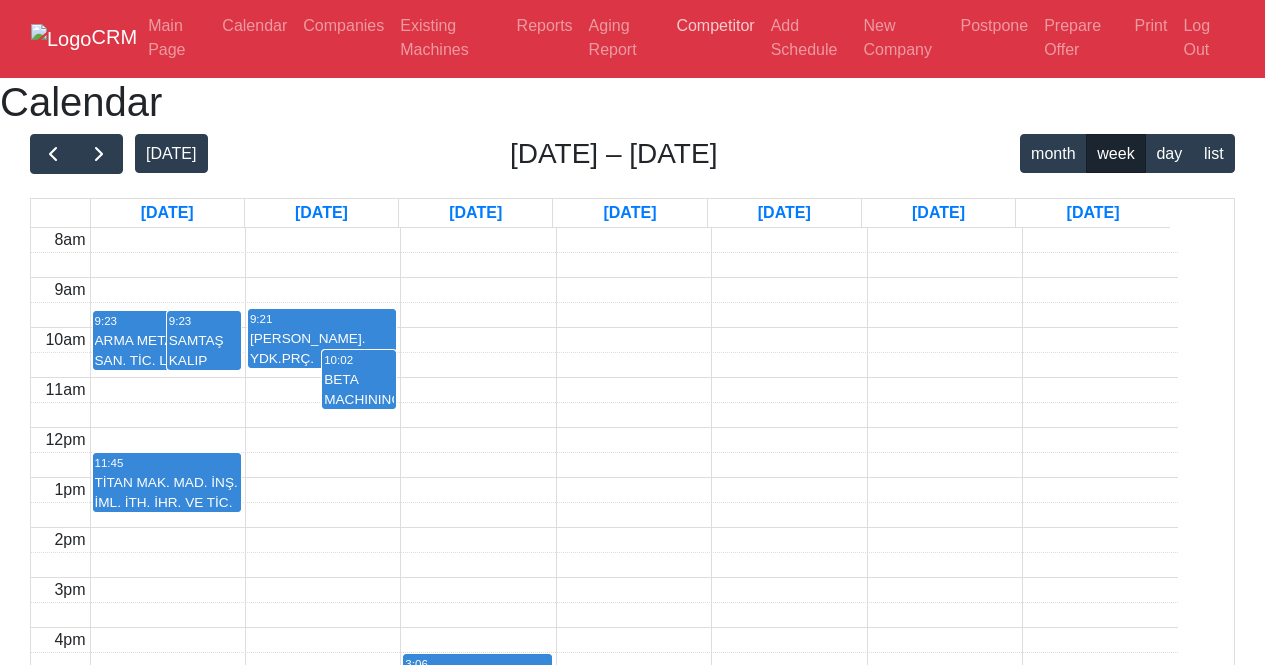 scroll, scrollTop: 0, scrollLeft: 0, axis: both 